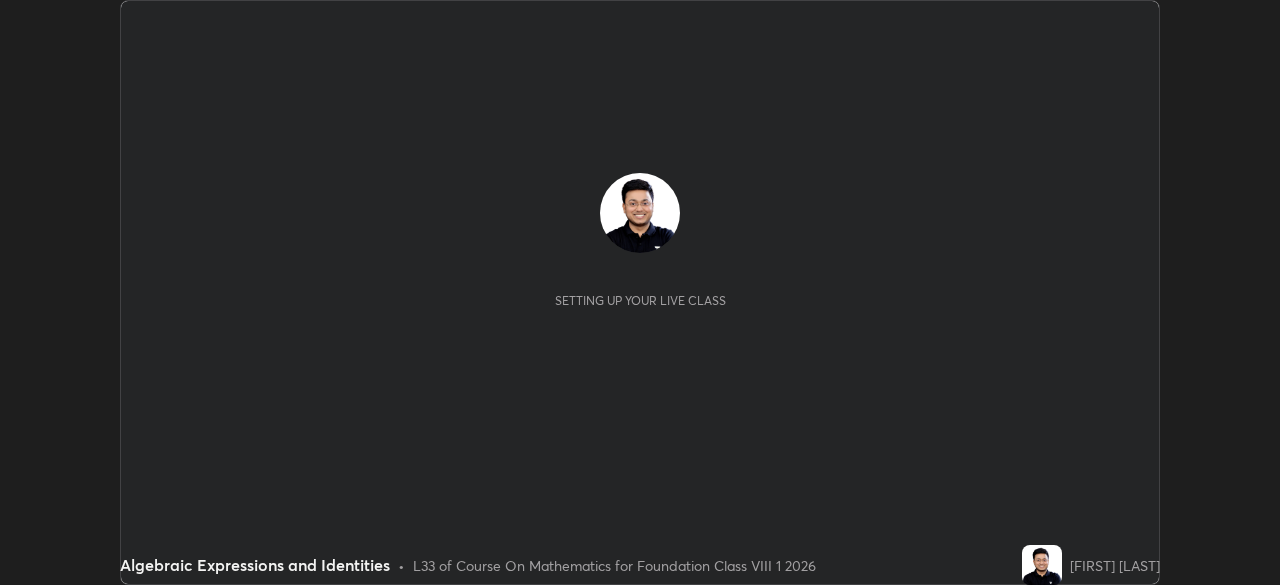 scroll, scrollTop: 0, scrollLeft: 0, axis: both 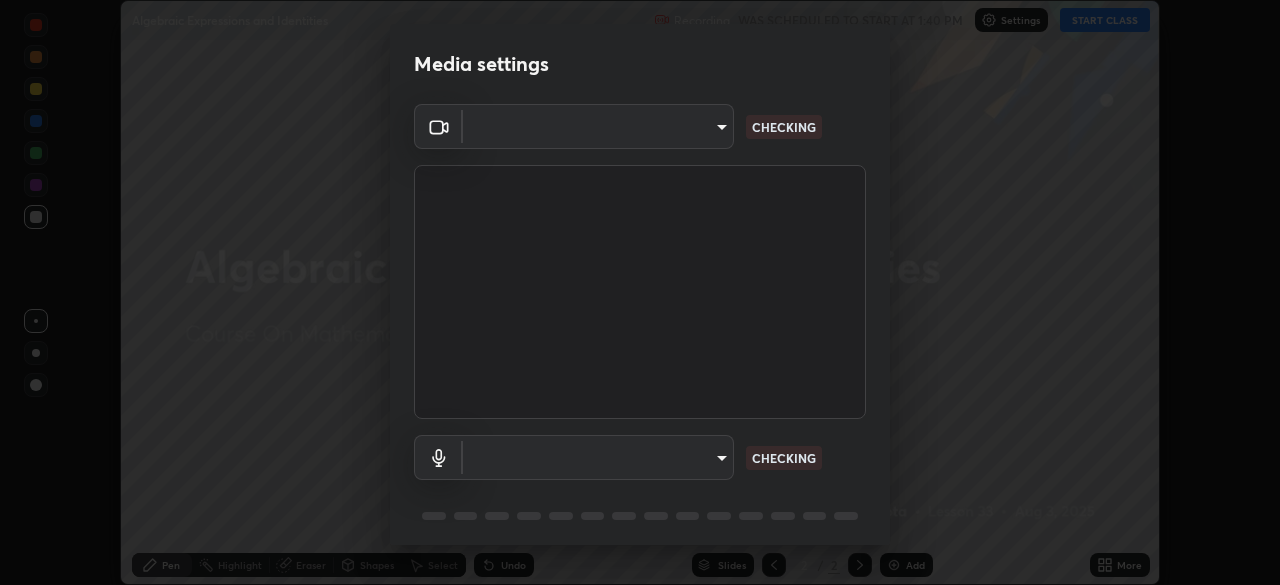 type on "0e80c96761b6a4d6296d5bf50afd05bd245ccb61f8dc220acc240aeb22a63808" 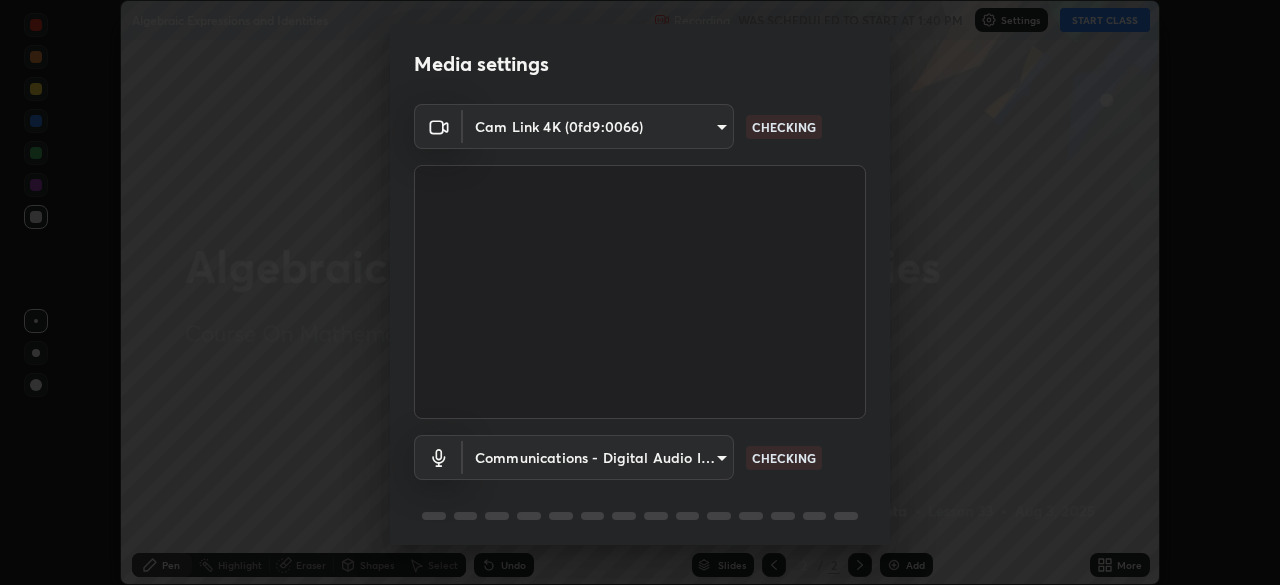 scroll, scrollTop: 71, scrollLeft: 0, axis: vertical 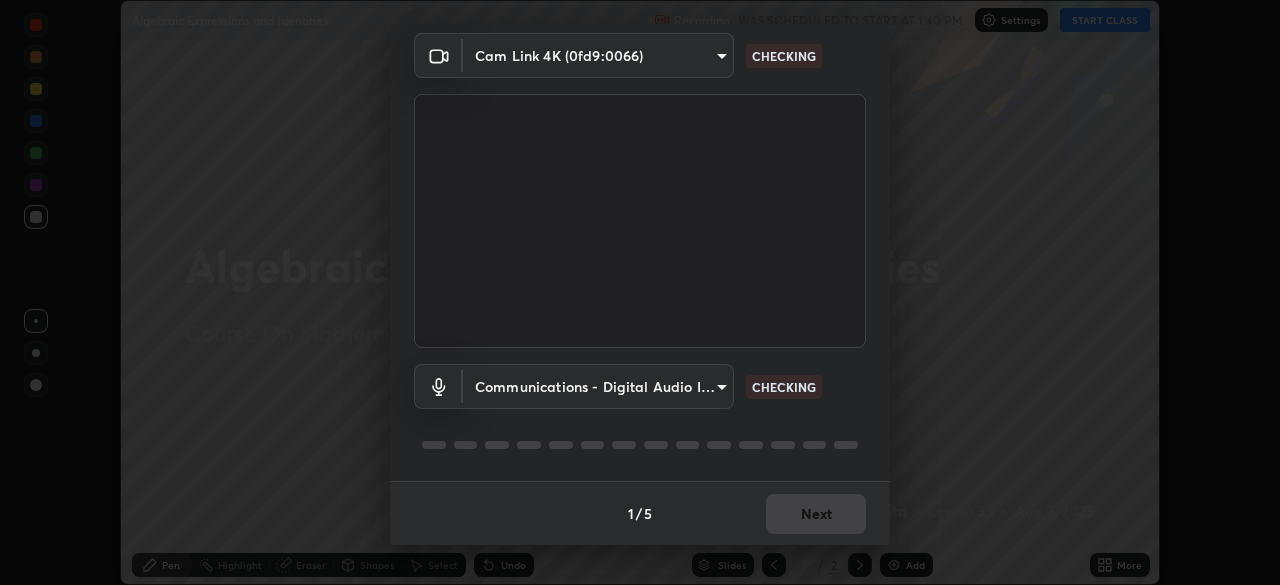 click on "Erase all Algebraic Expressions and Identities Recording WAS SCHEDULED TO START AT 1:40 PM Settings START CLASS Setting up your live class Algebraic Expressions and Identities • L33 of Course On Mathematics for Foundation Class VIII 1 2026 [FIRST] [LAST] Pen Highlight Eraser Shapes Select Undo Slides 2 / 2 Add More No doubts shared Encourage your learners to ask a doubt for better clarity Report an issue Reason for reporting Buffering Chat not working Audio - Video sync issue Educator video quality low Attach an image Report Media settings Cam Link 4K (0fd9:0066) 0e80c96761b6a4d6296d5bf50afd05bd245ccb61f8dc220acc240aeb22a63808 CHECKING Communications - Digital Audio Interface (2- Cam Link 4K) communications CHECKING 1 / 5 Next" at bounding box center (640, 292) 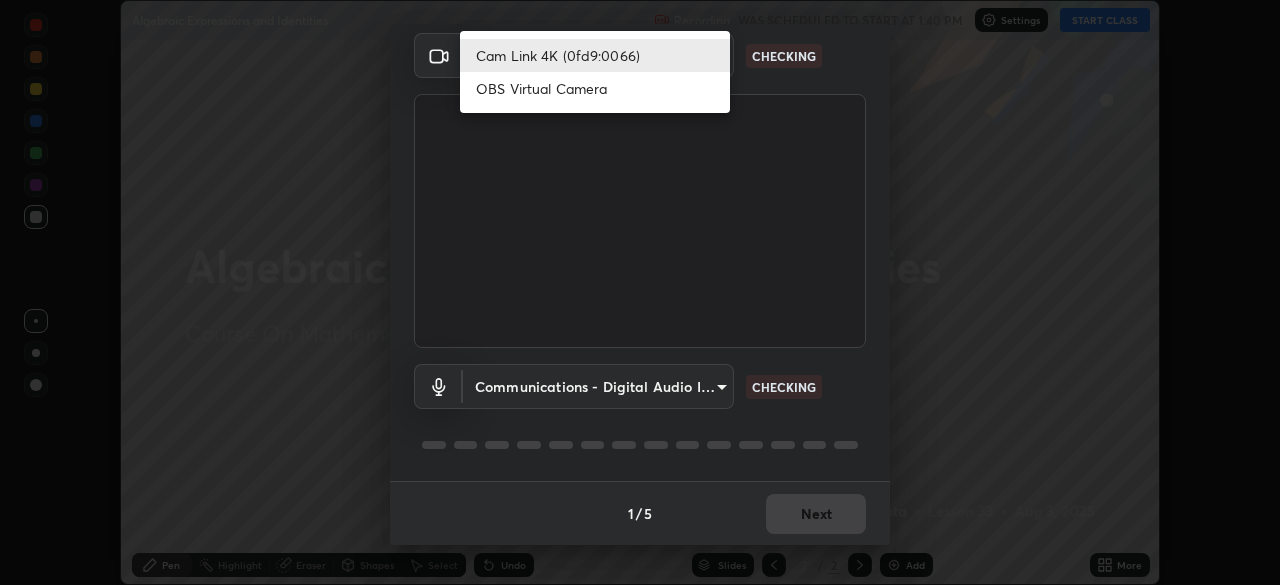 click on "OBS Virtual Camera" at bounding box center (595, 88) 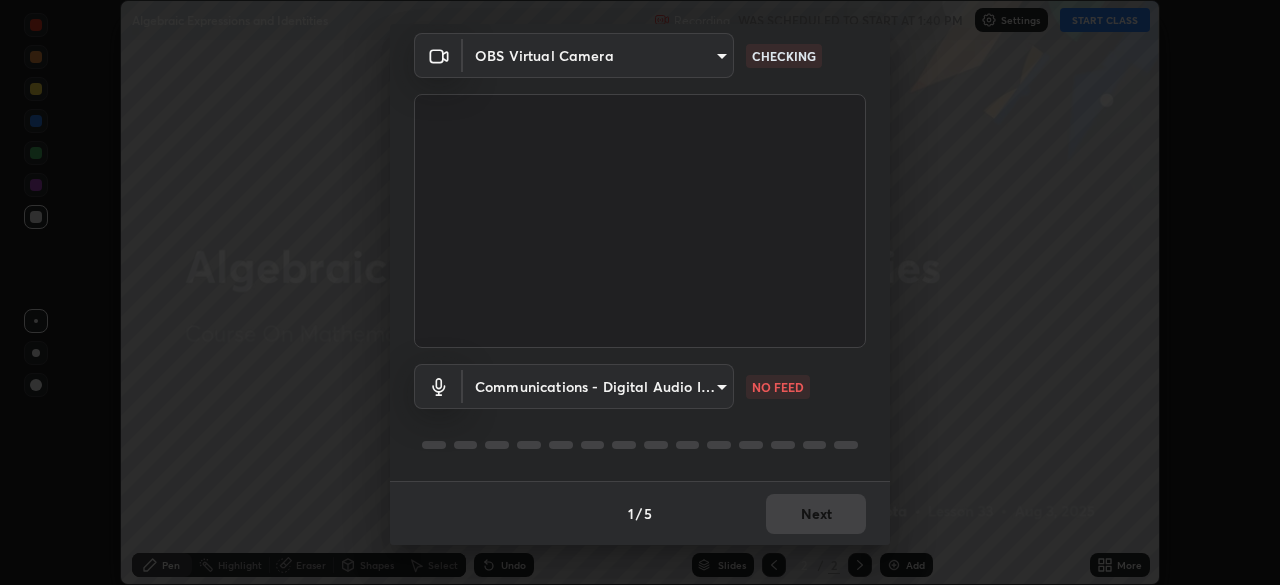click on "Erase all Algebraic Expressions and Identities Recording WAS SCHEDULED TO START AT 1:40 PM Settings START CLASS Setting up your live class Algebraic Expressions and Identities • L33 of Course On Mathematics for Foundation Class VIII 1 2026 [FIRST] [LAST] Pen Highlight Eraser Shapes Select Undo Slides 2 / 2 Add More No doubts shared Encourage your learners to ask a doubt for better clarity Report an issue Reason for reporting Buffering Chat not working Audio - Video sync issue Educator video quality low Attach an image Report Media settings OBS Virtual Camera ca2a7f33afe0fd030c916fdd2ec90d924ab41553388ee536aa1d754fc76036d0 CHECKING Communications - Digital Audio Interface (2- Cam Link 4K) communications NO FEED 1 / 5 Next" at bounding box center [640, 292] 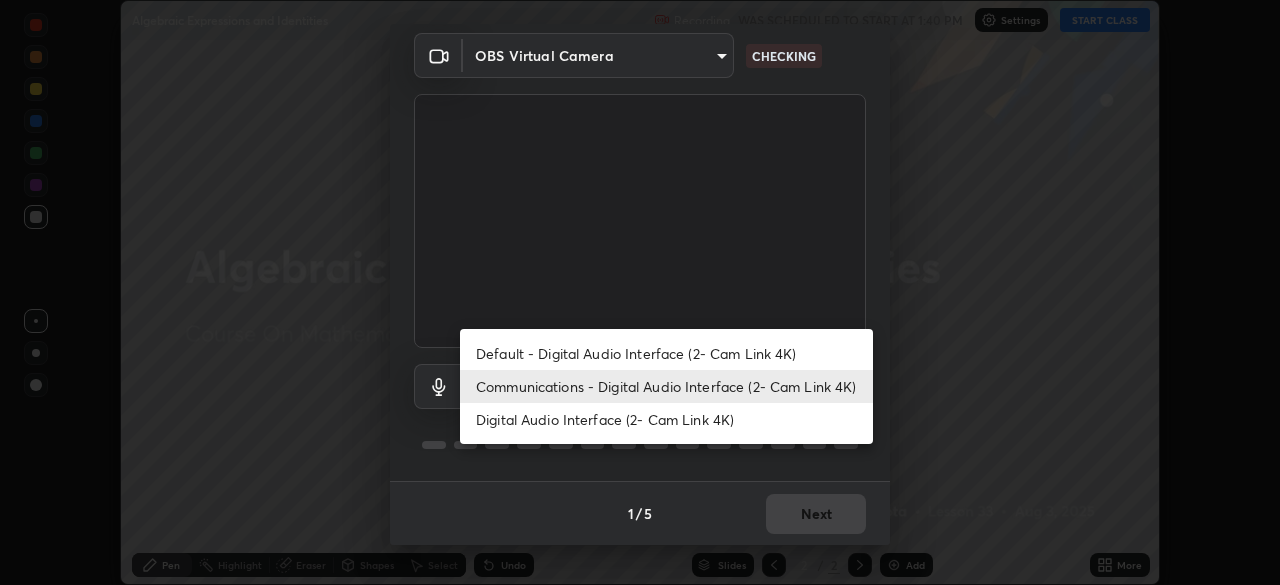 click on "Default - Digital Audio Interface (2- Cam Link 4K)" at bounding box center [666, 353] 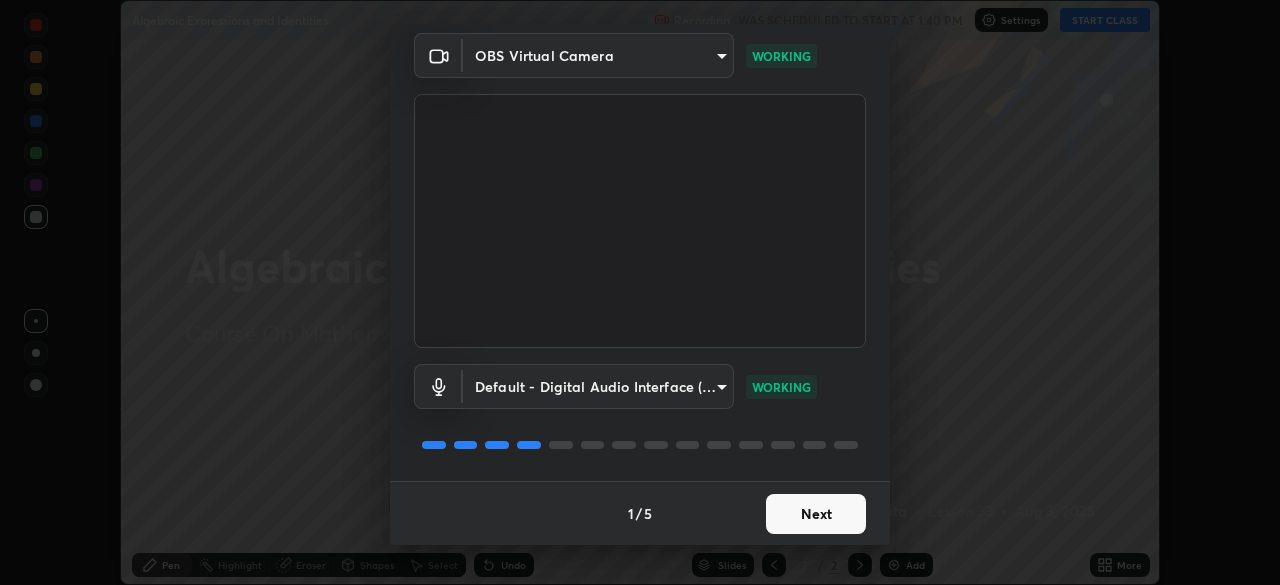 click on "Next" at bounding box center [816, 514] 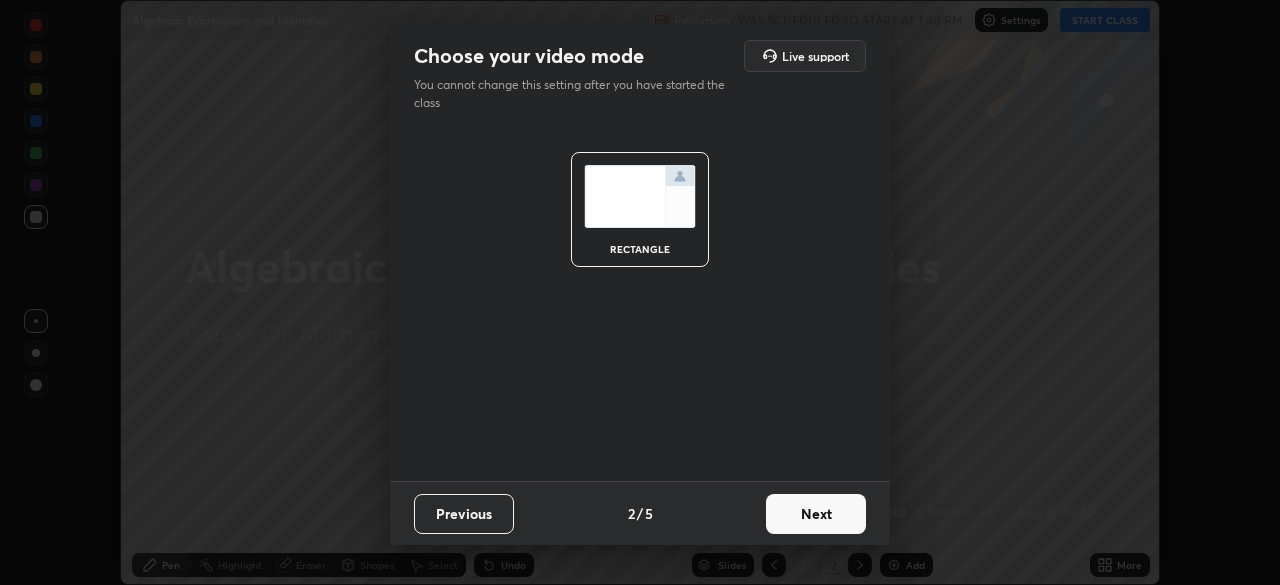 scroll, scrollTop: 0, scrollLeft: 0, axis: both 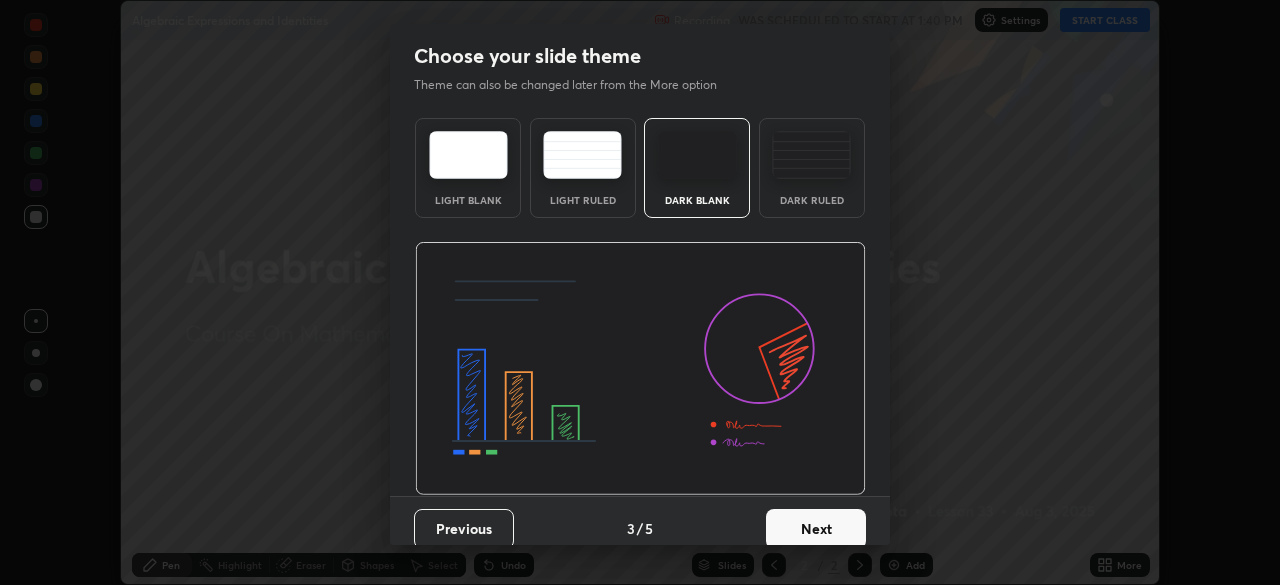 click on "Next" at bounding box center (816, 529) 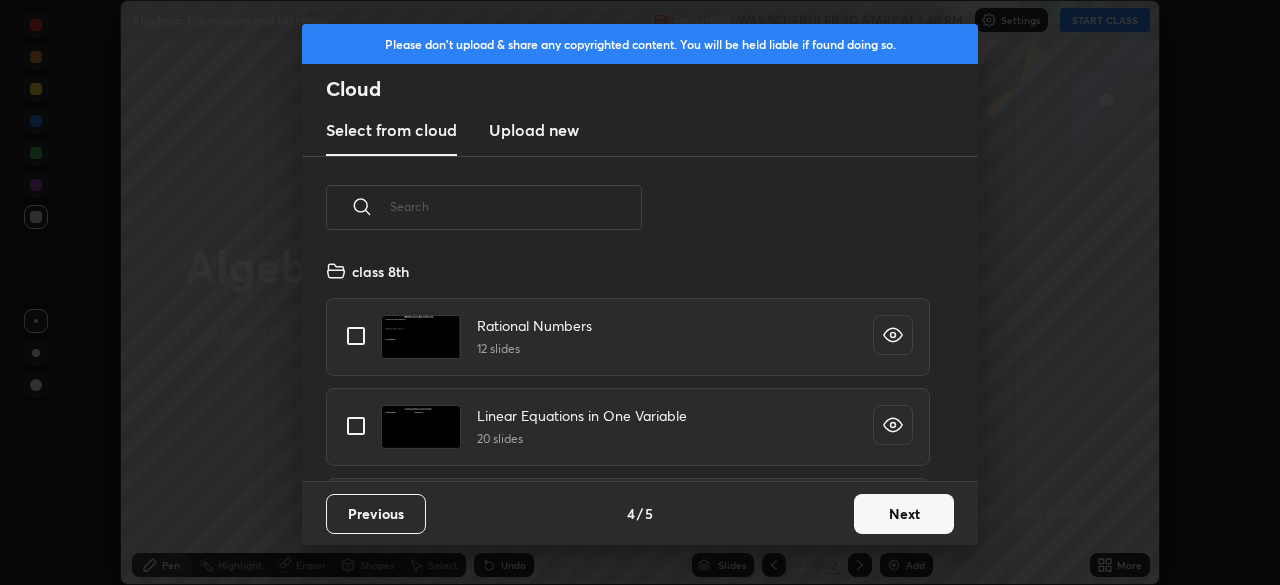 scroll, scrollTop: 143, scrollLeft: 0, axis: vertical 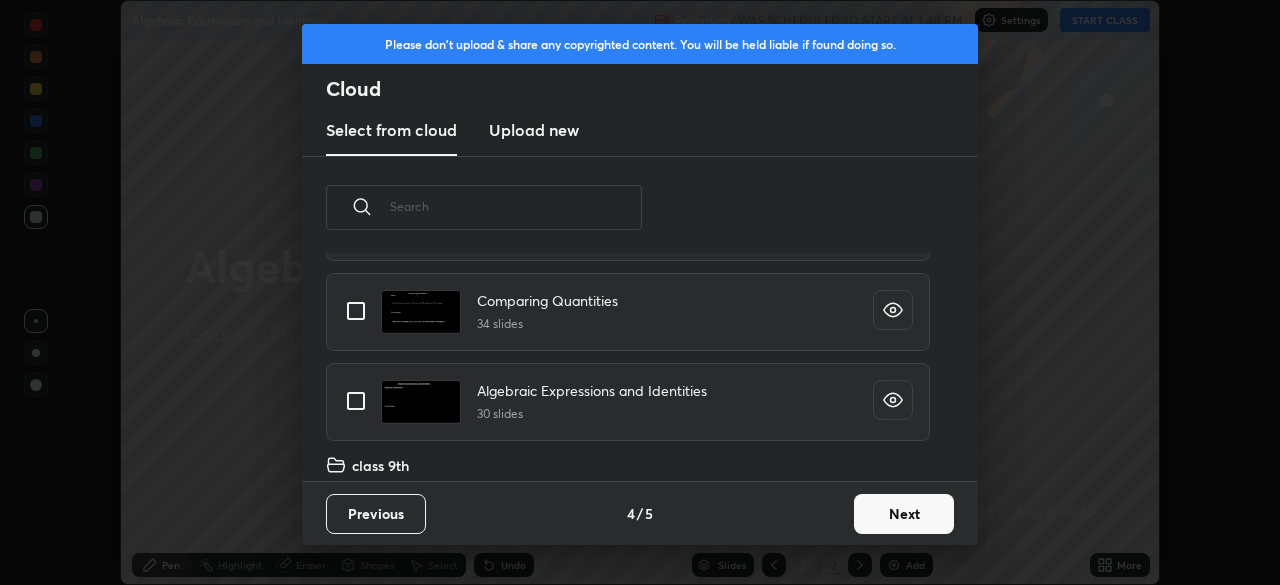 click at bounding box center [356, 401] 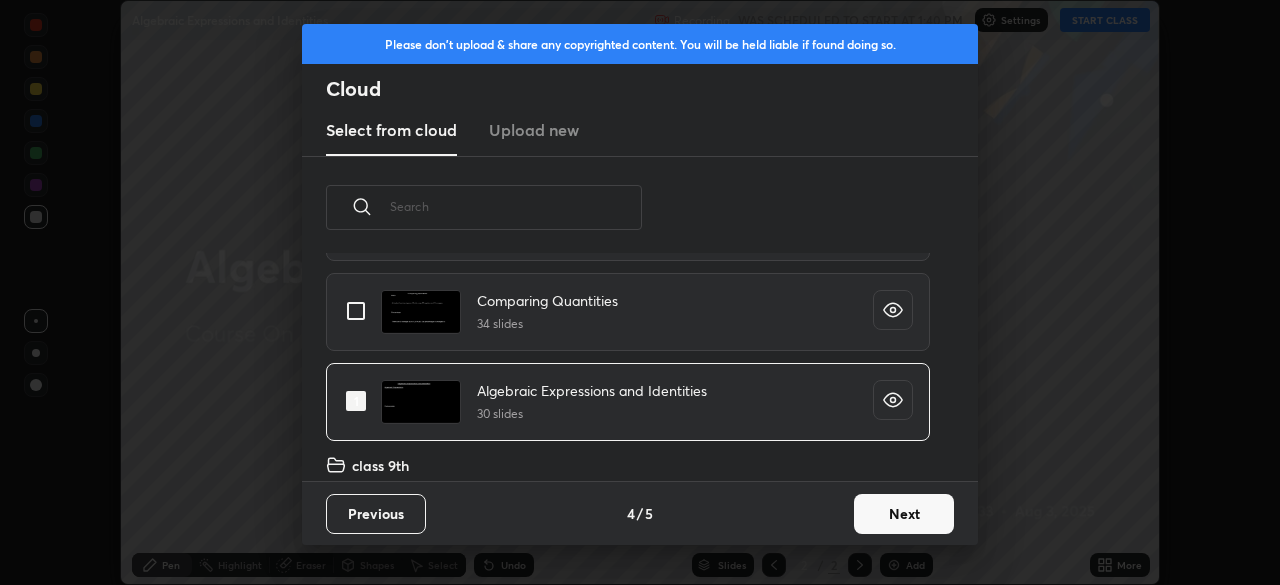 click on "Next" at bounding box center (904, 514) 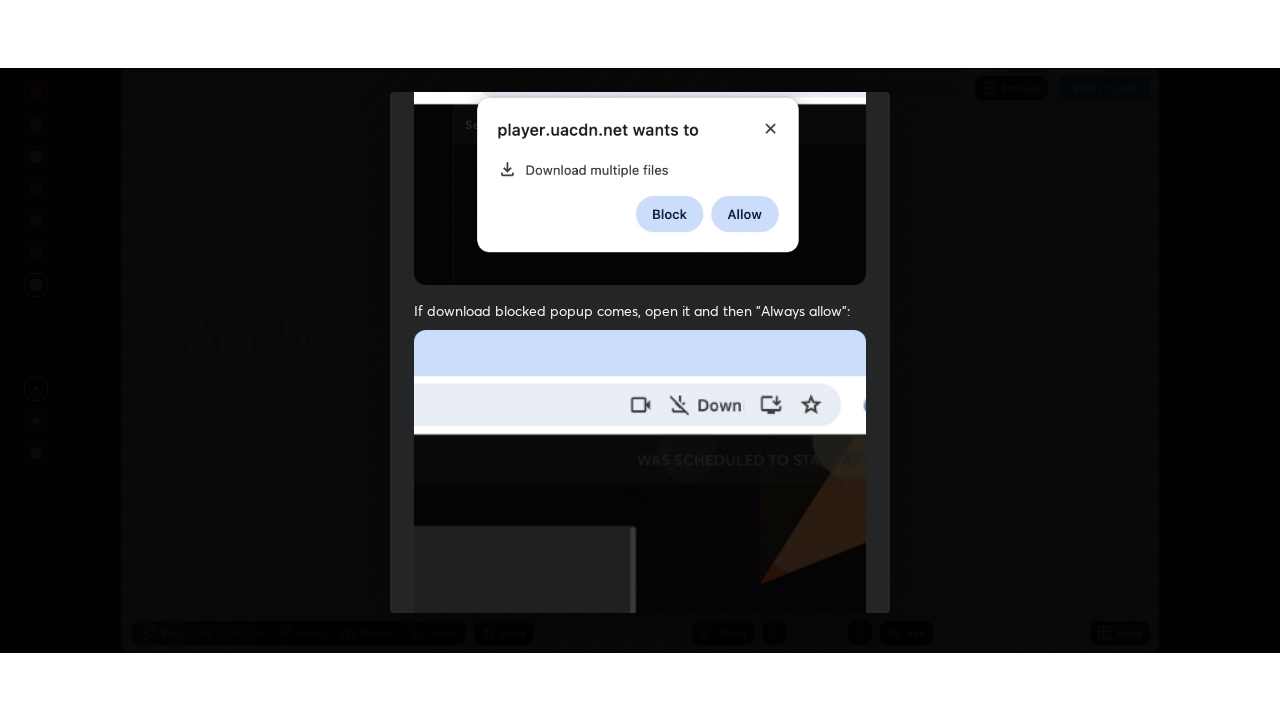 scroll, scrollTop: 479, scrollLeft: 0, axis: vertical 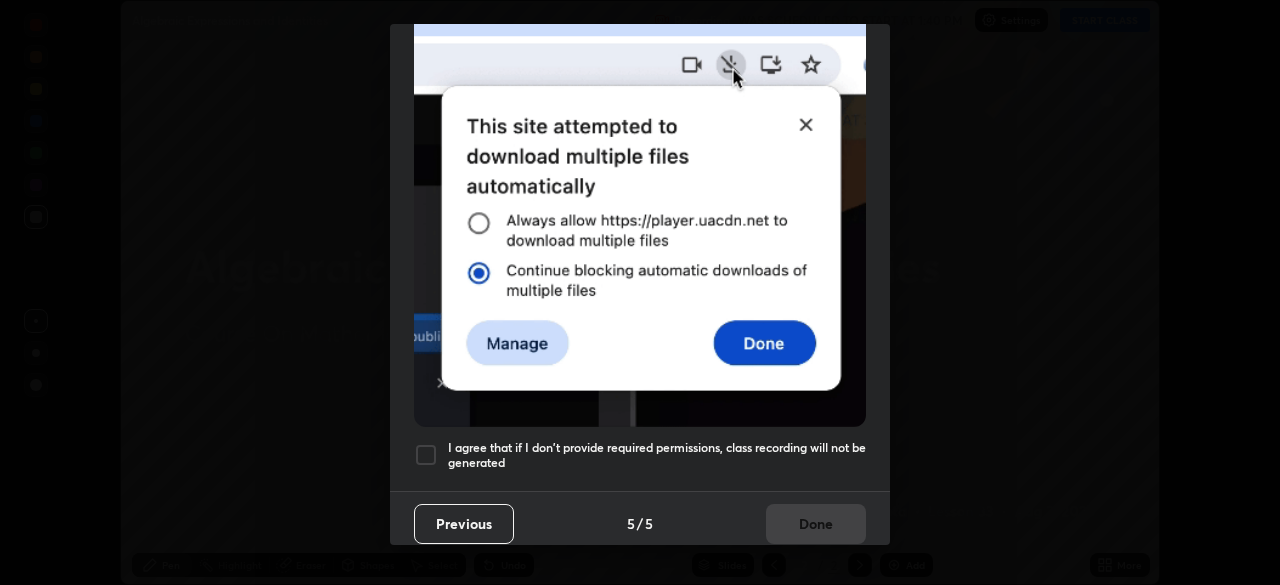 click at bounding box center (426, 455) 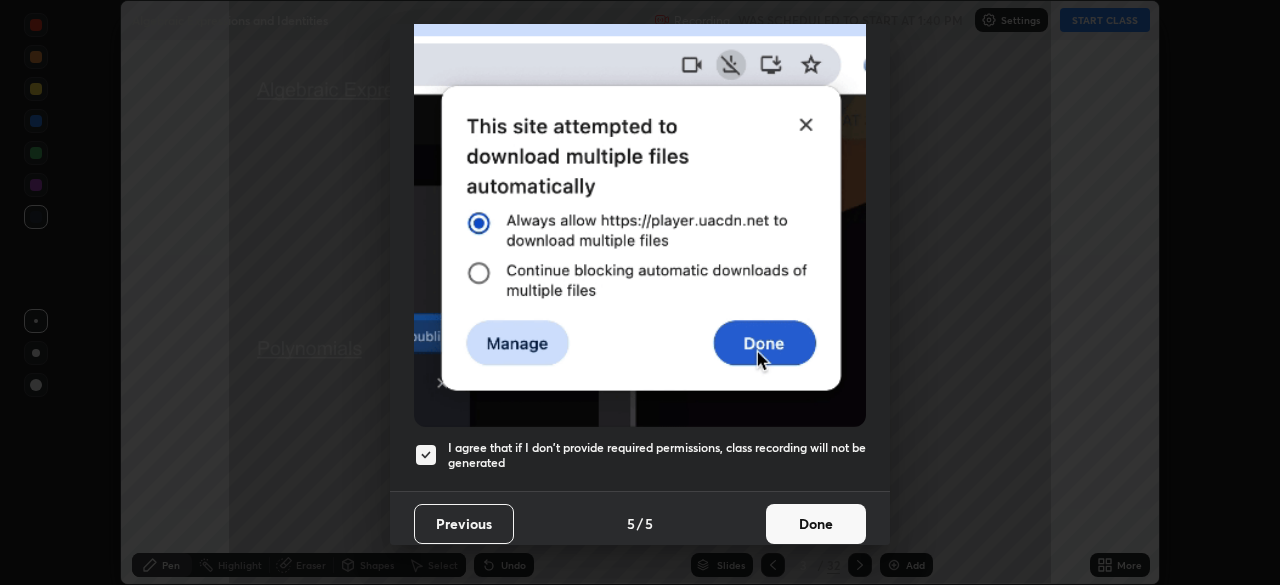 click on "Done" at bounding box center (816, 524) 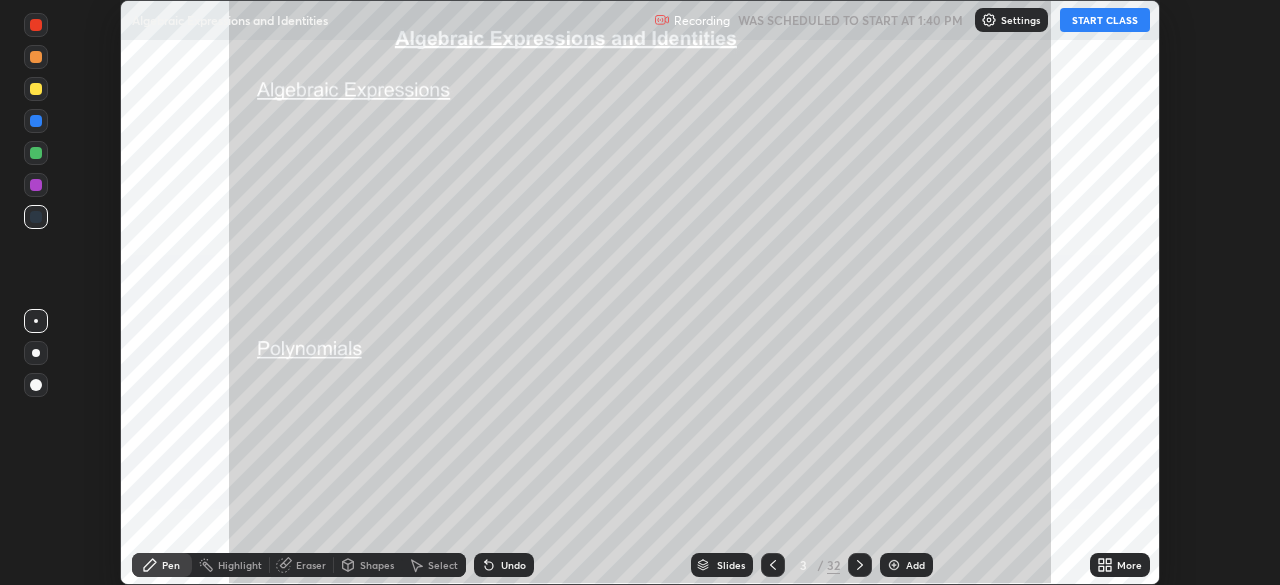 click 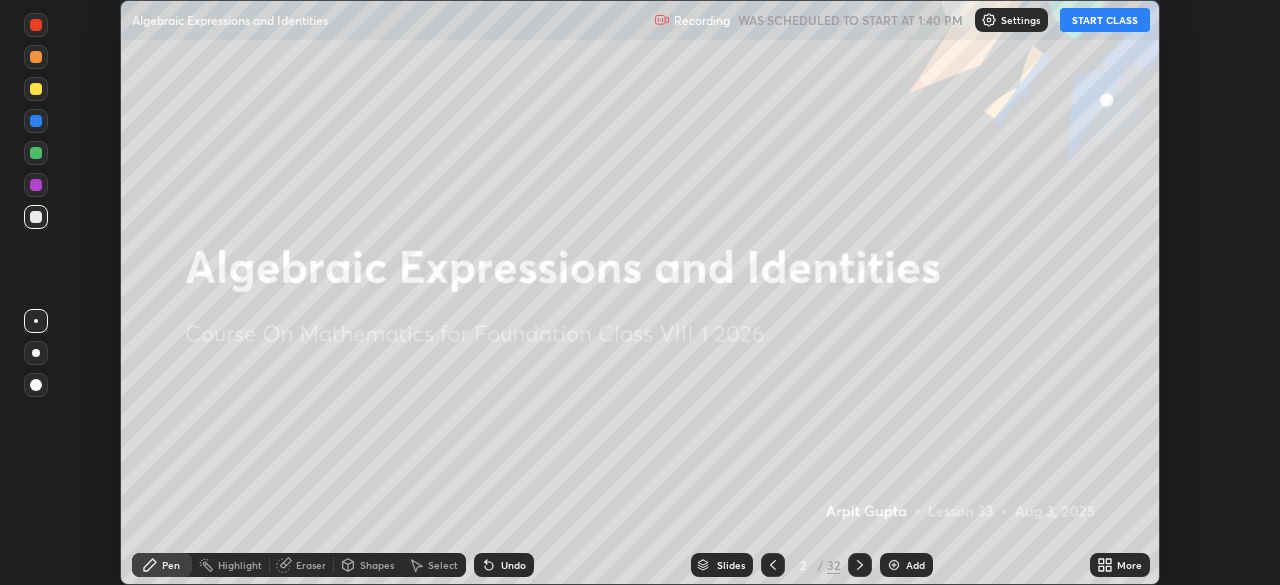 click on "START CLASS" at bounding box center (1105, 20) 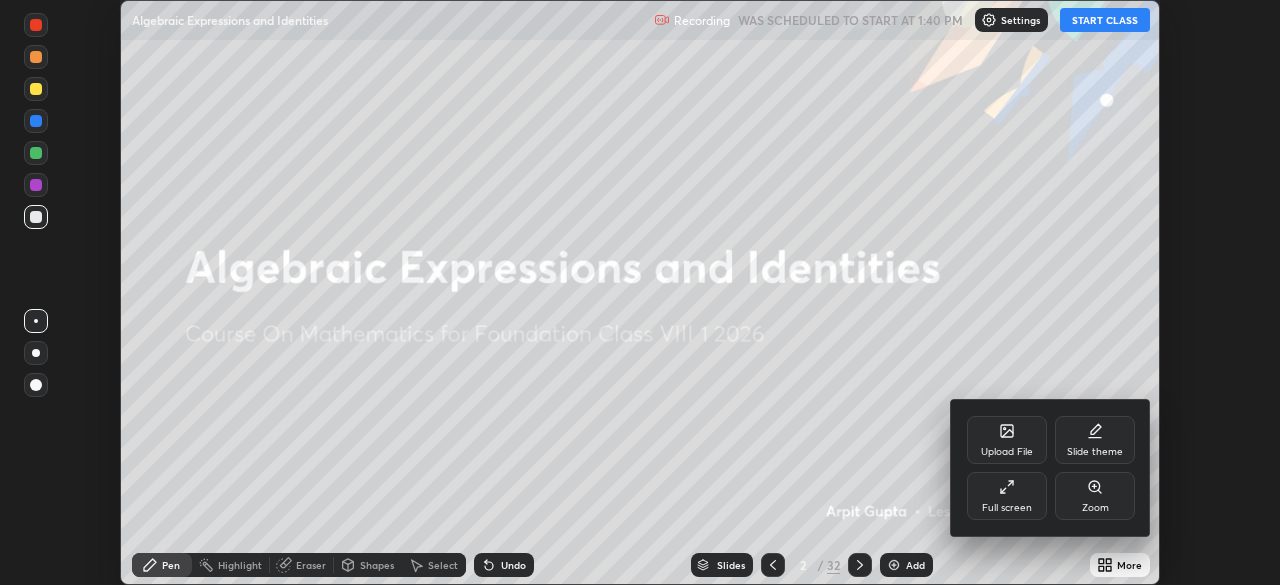 click 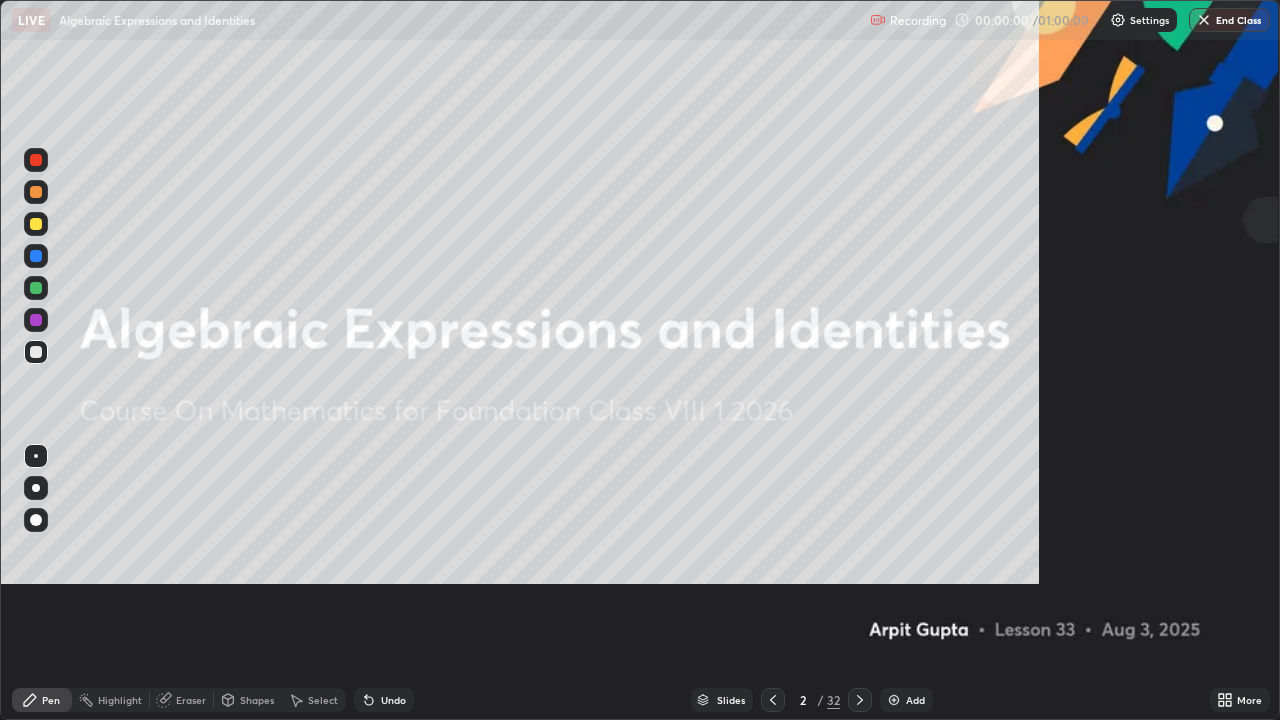 scroll, scrollTop: 99280, scrollLeft: 98720, axis: both 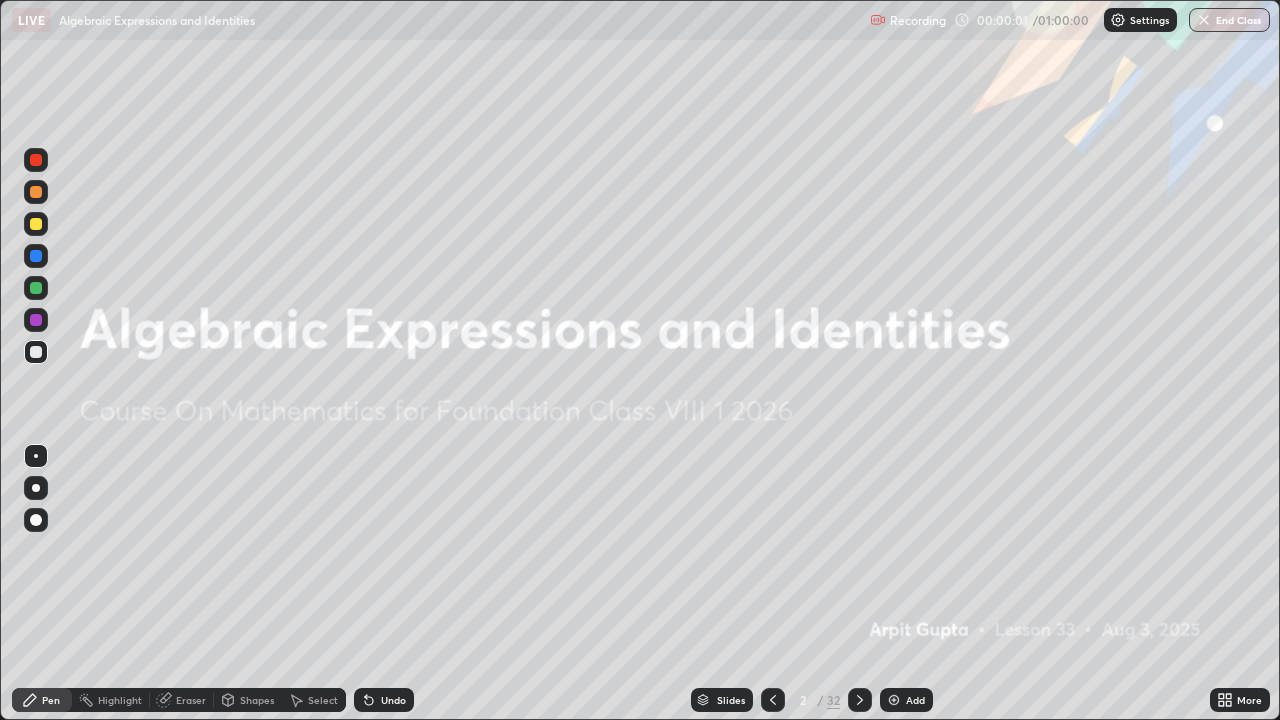 click at bounding box center [36, 456] 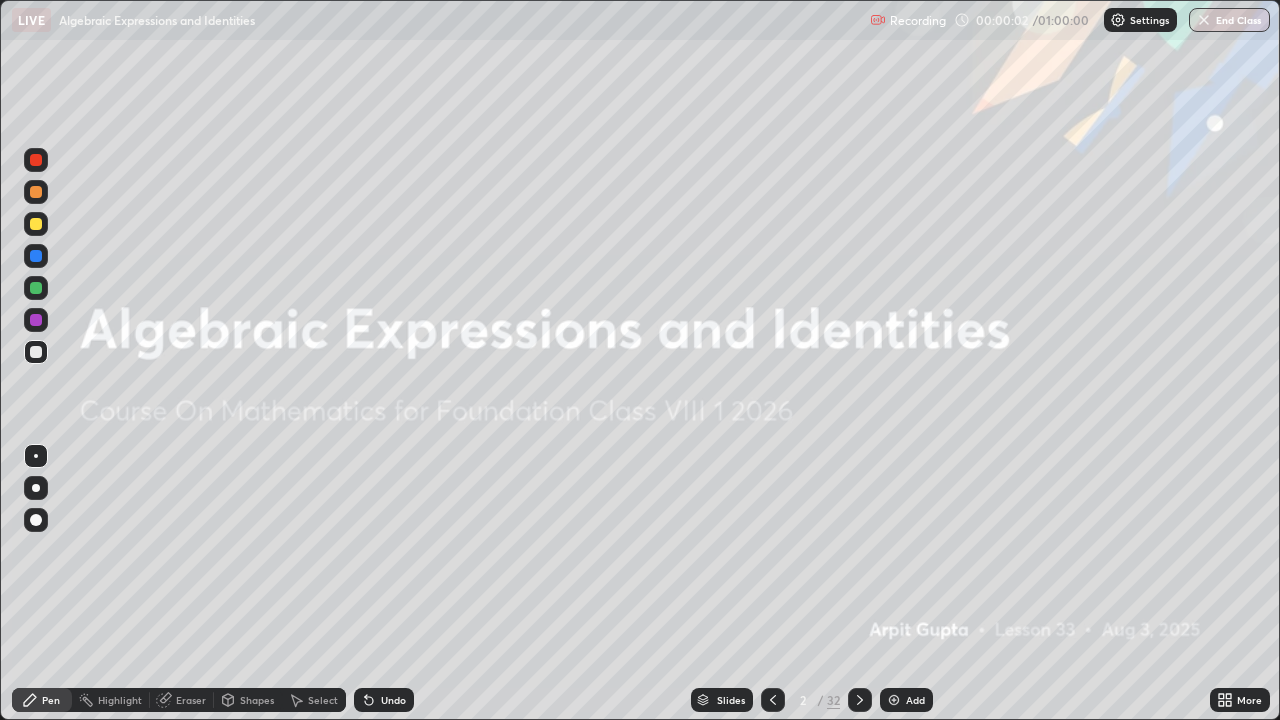 click at bounding box center [36, 352] 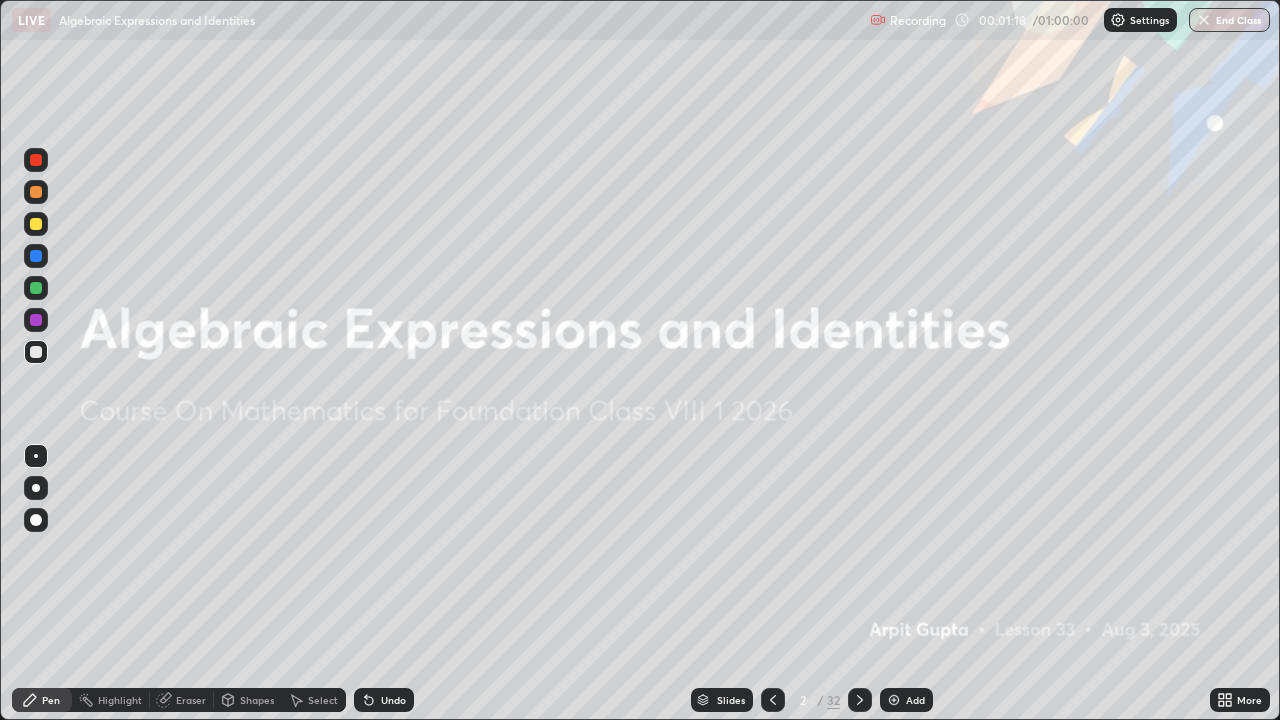 click 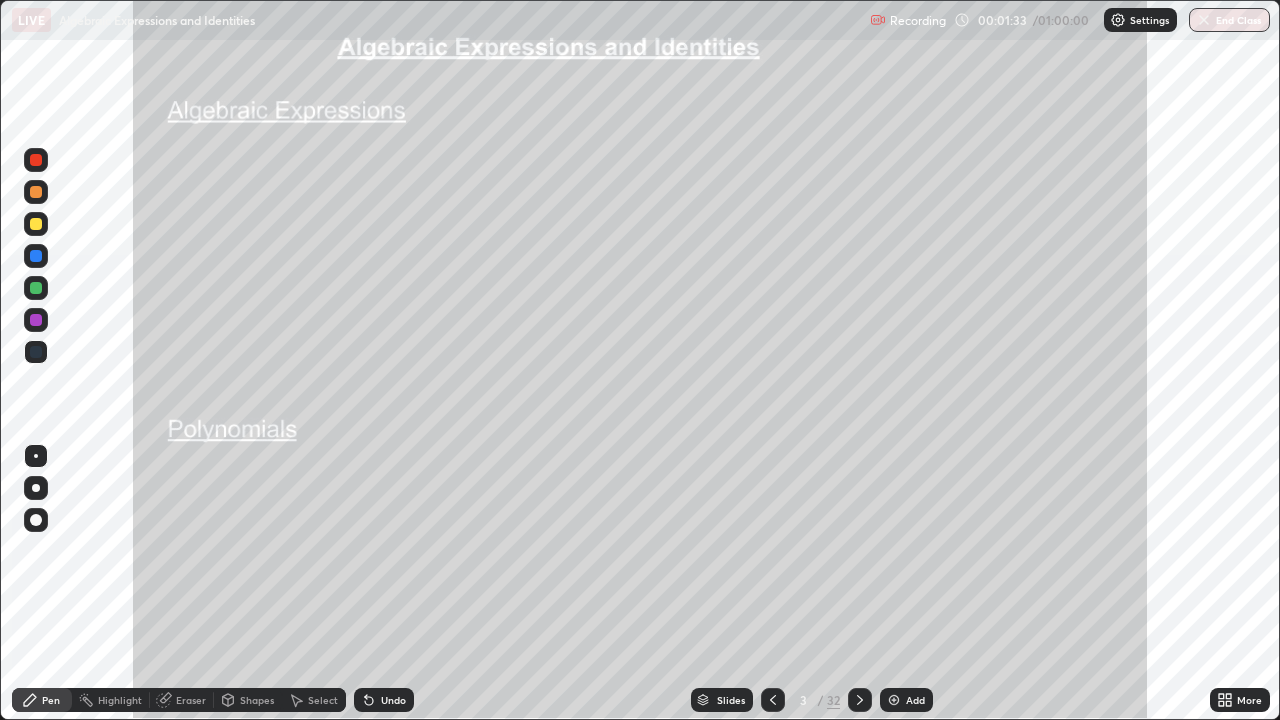 click at bounding box center [36, 224] 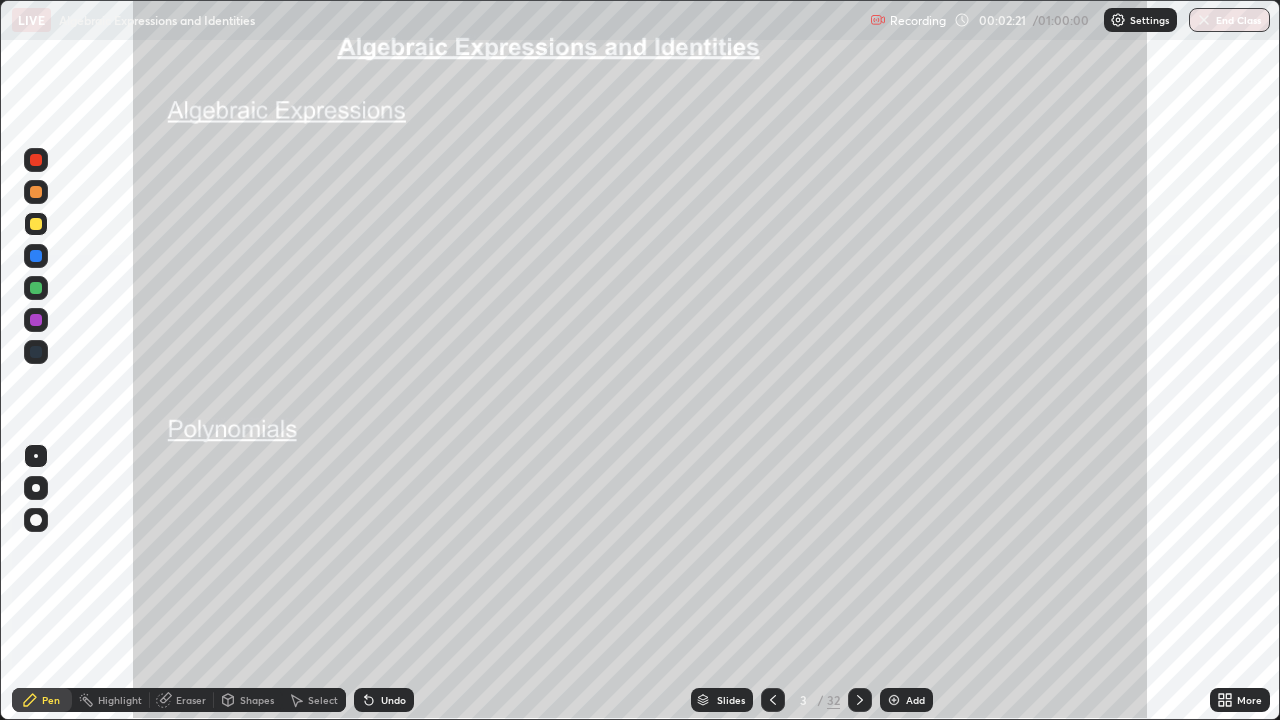 click at bounding box center [36, 192] 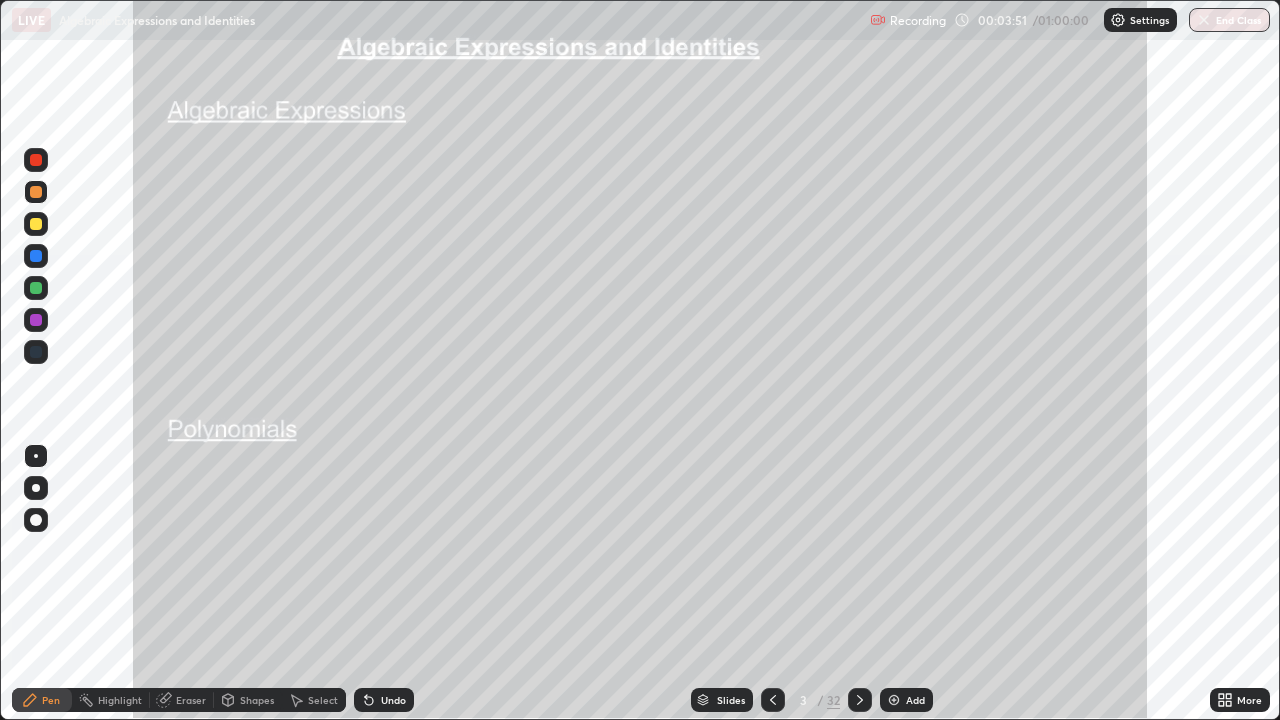 click at bounding box center [36, 256] 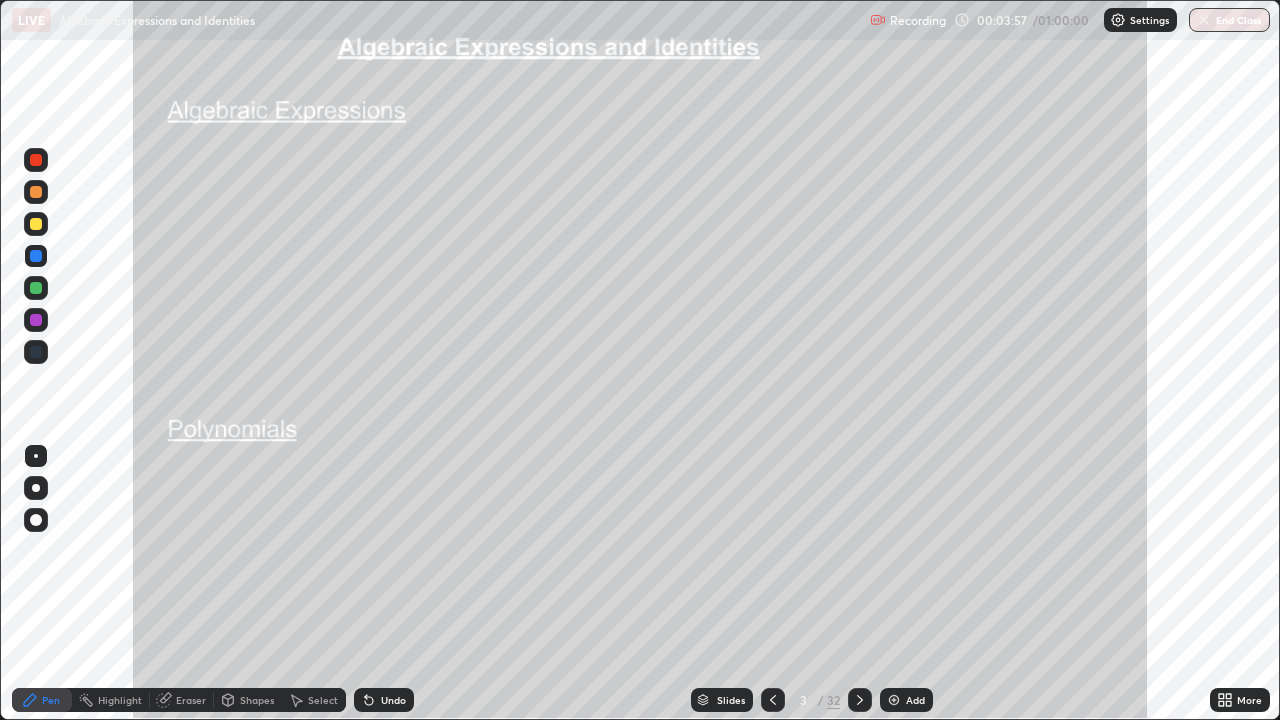 click on "Undo" at bounding box center (384, 700) 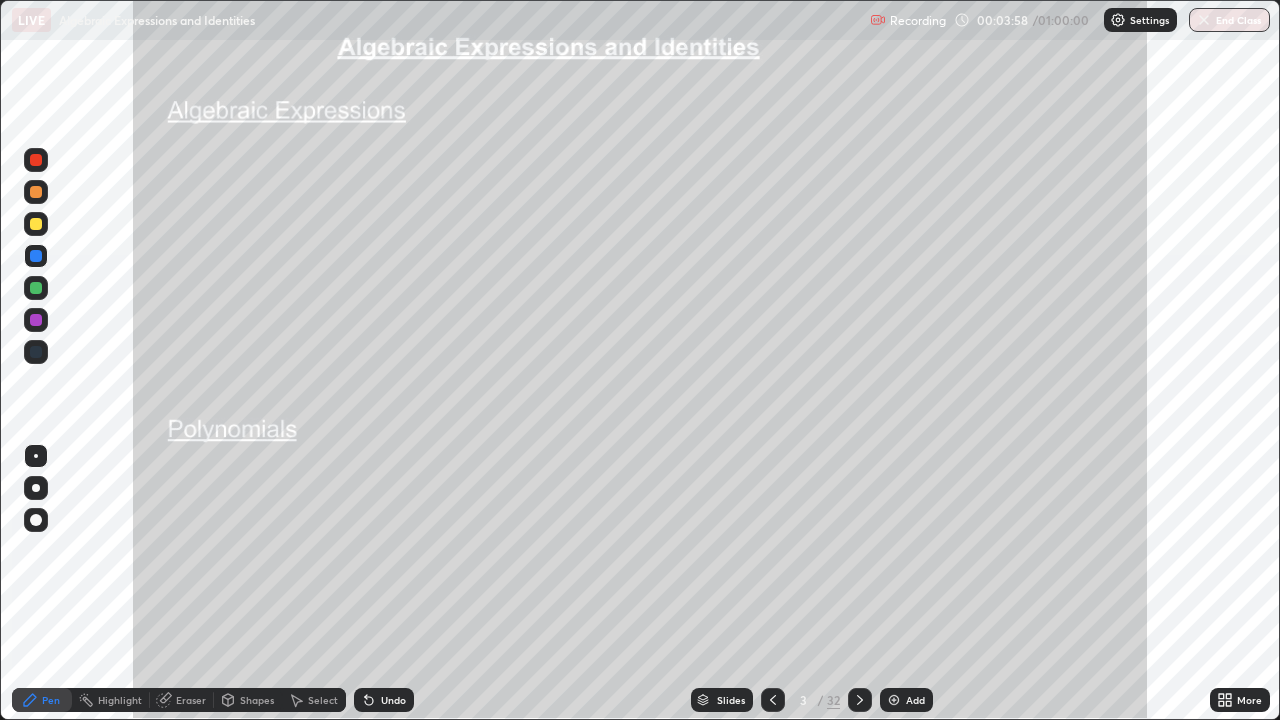 click on "Undo" at bounding box center [393, 700] 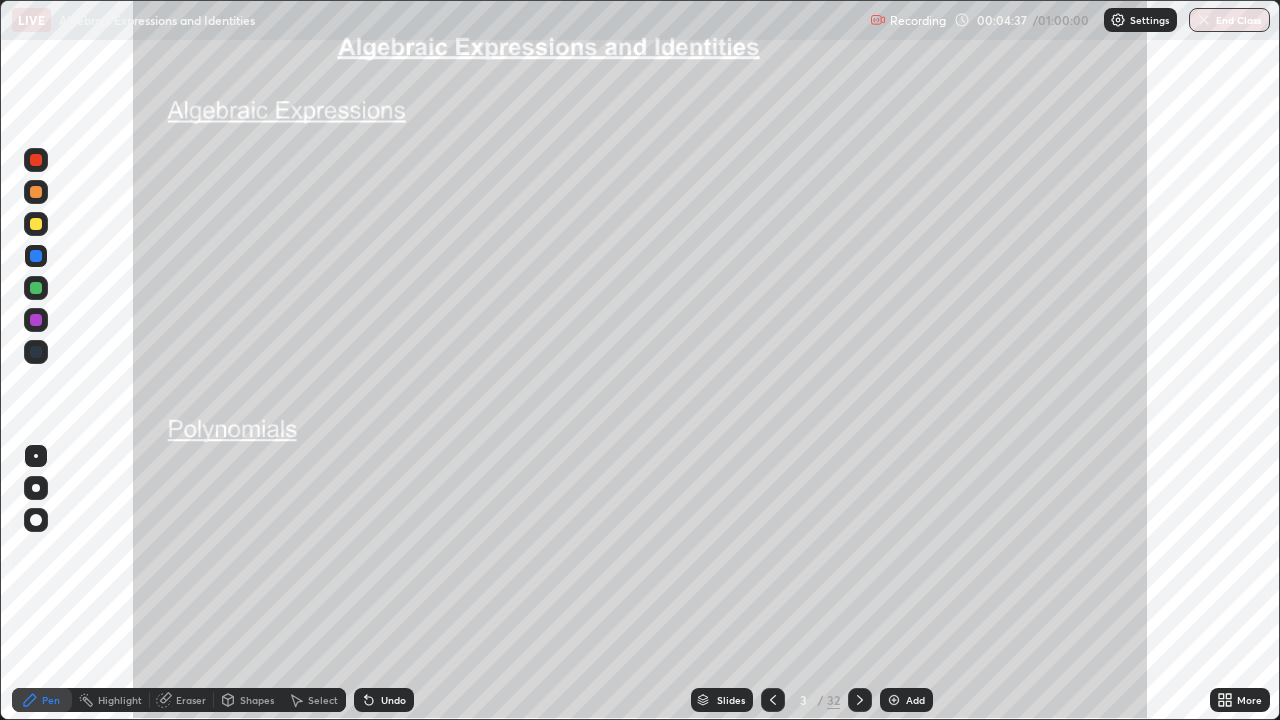 click at bounding box center (36, 224) 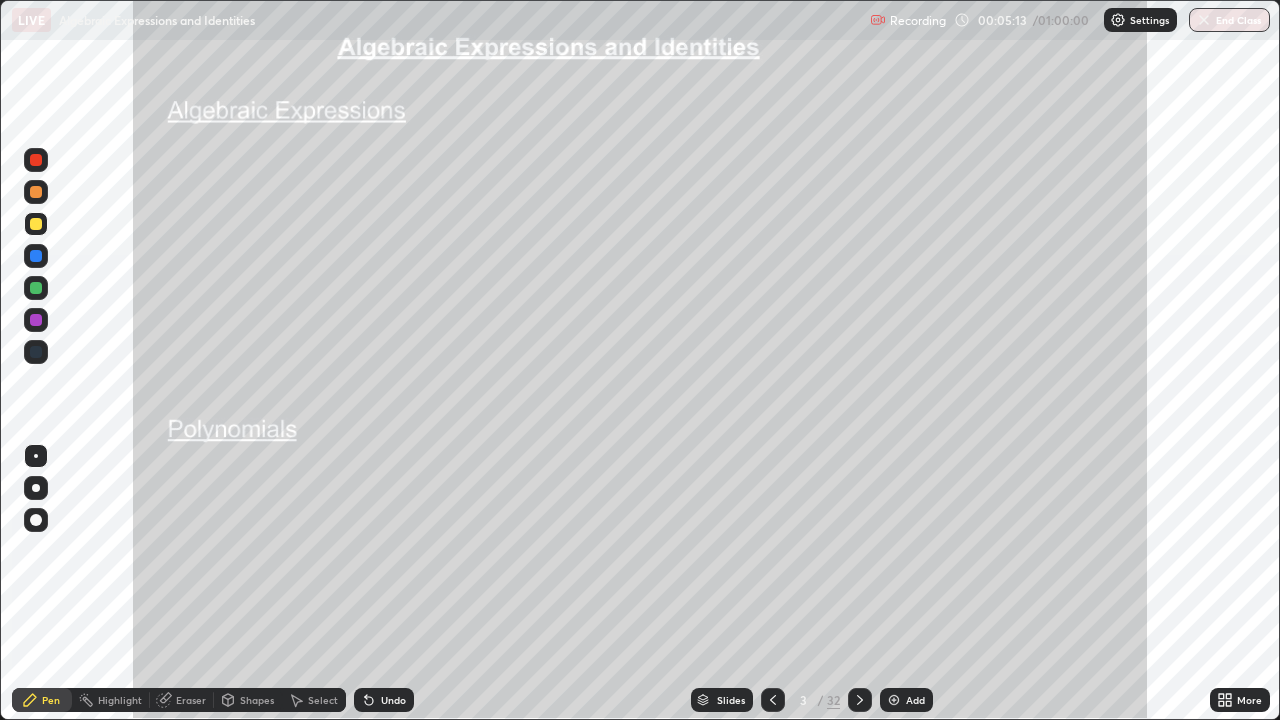 click at bounding box center [36, 224] 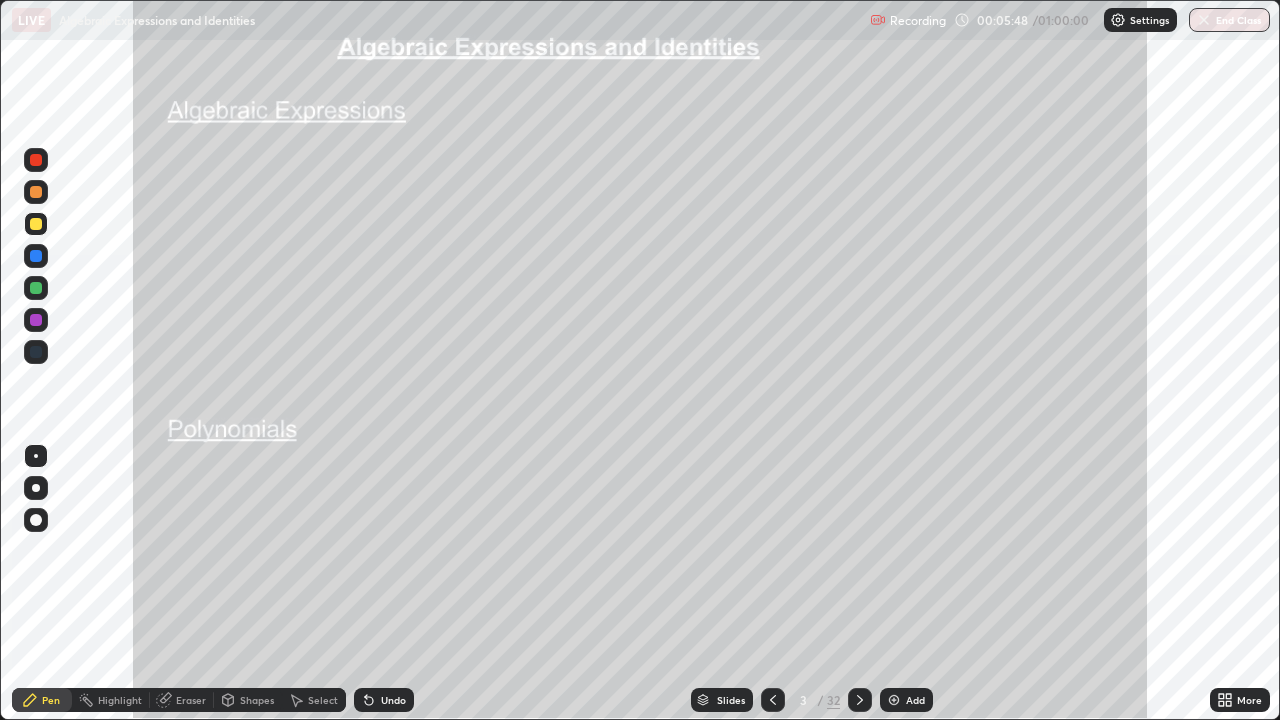 click at bounding box center [36, 288] 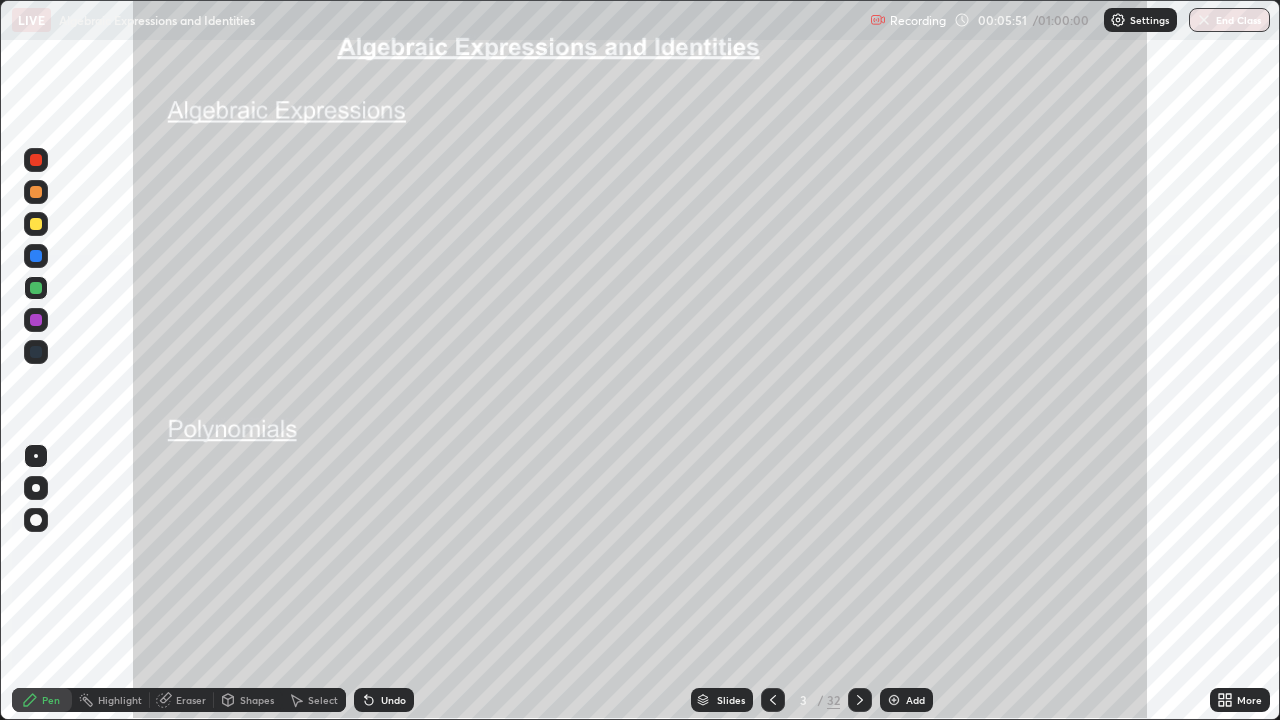 click on "Shapes" at bounding box center (248, 700) 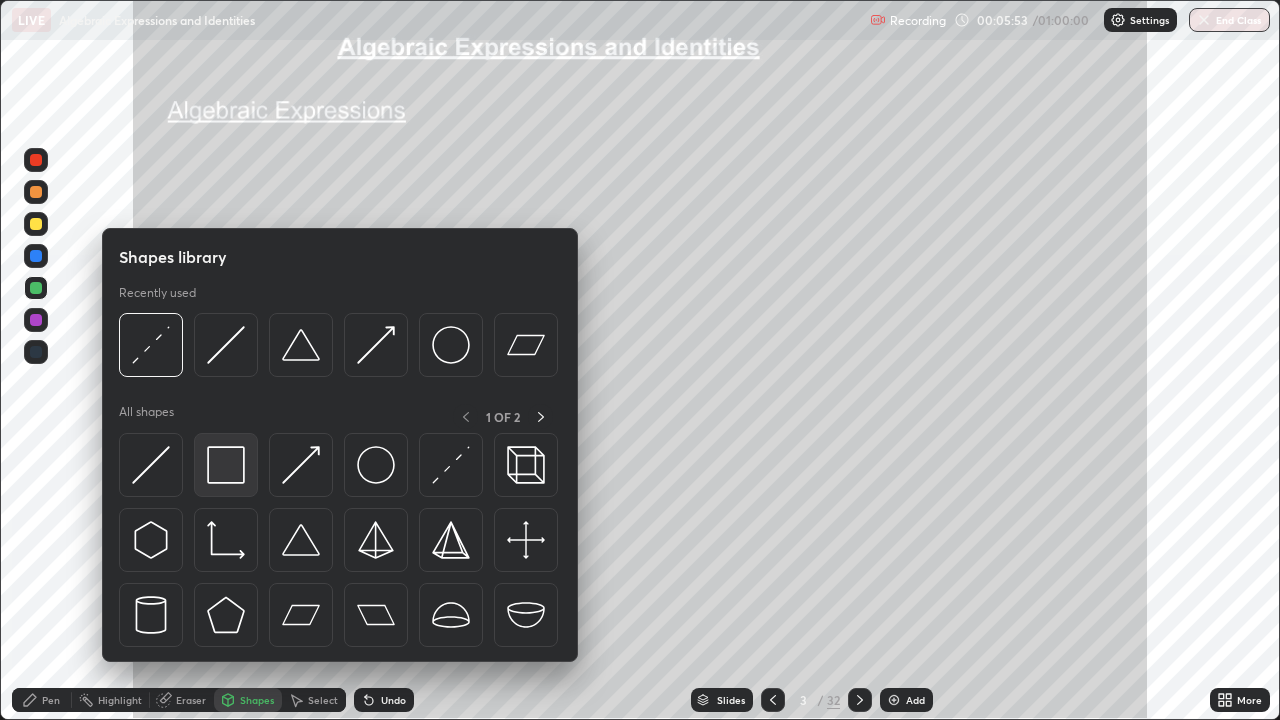 click at bounding box center [226, 465] 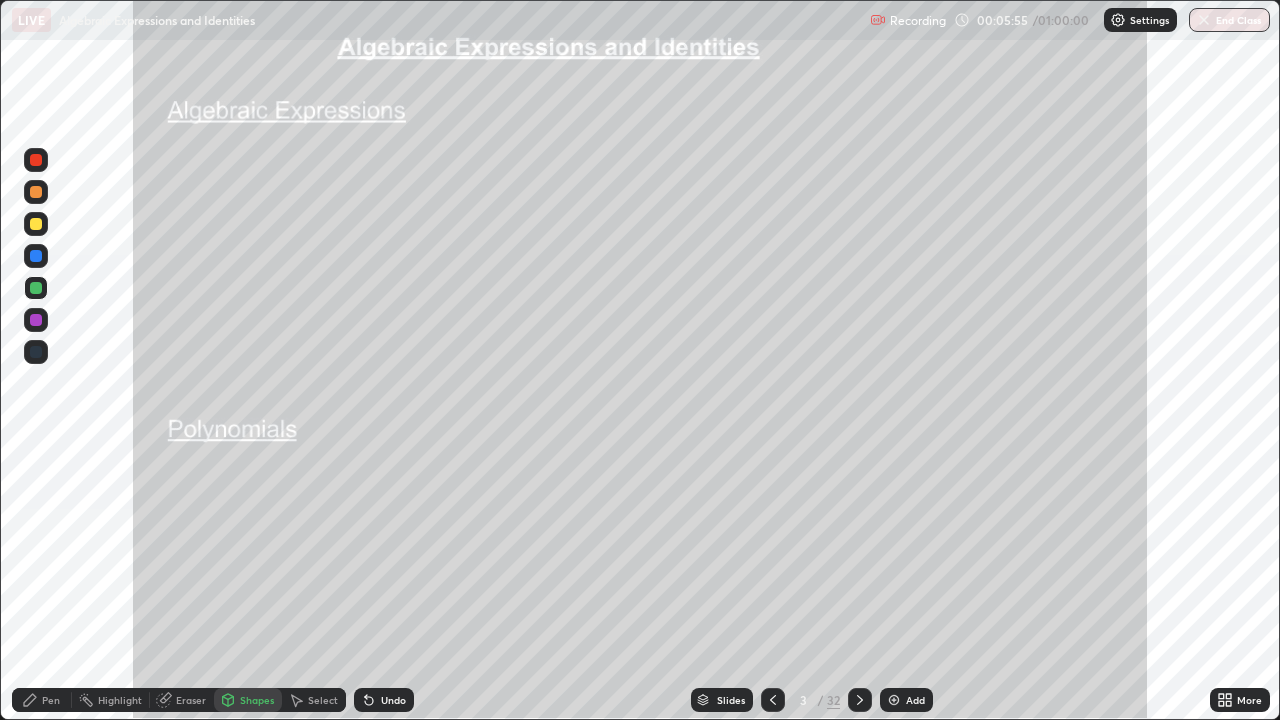 click 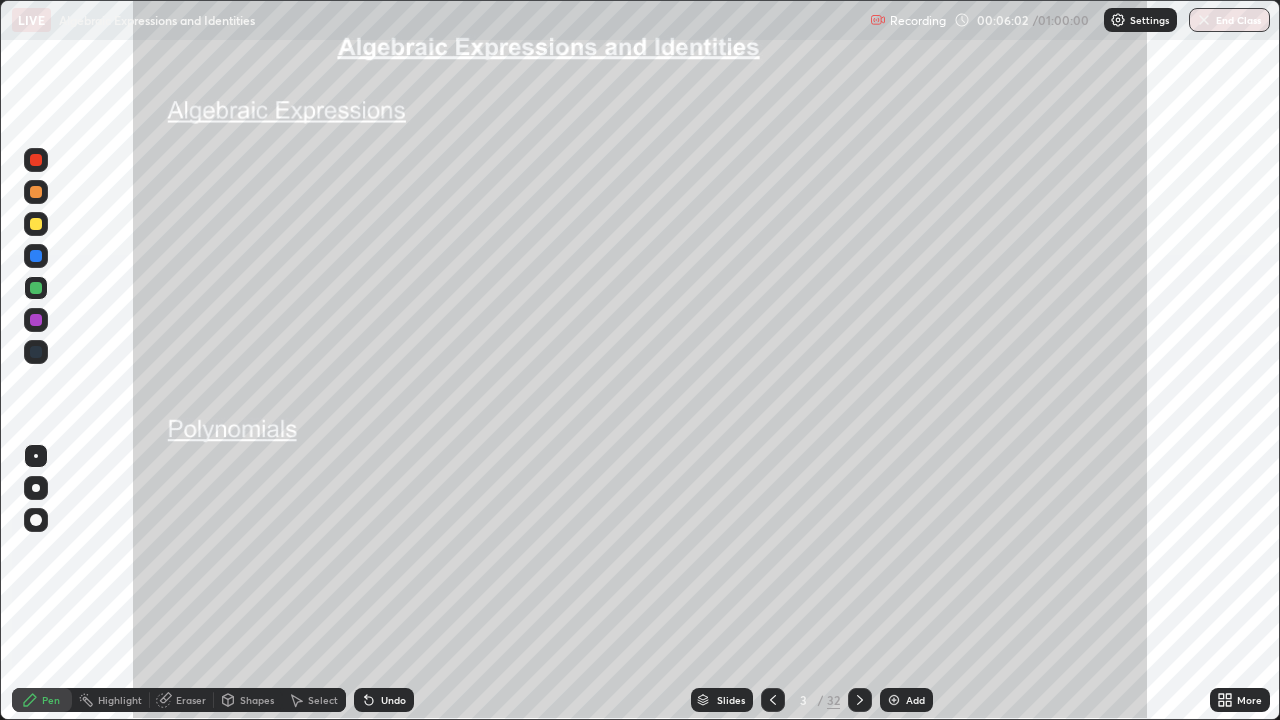 click at bounding box center [36, 256] 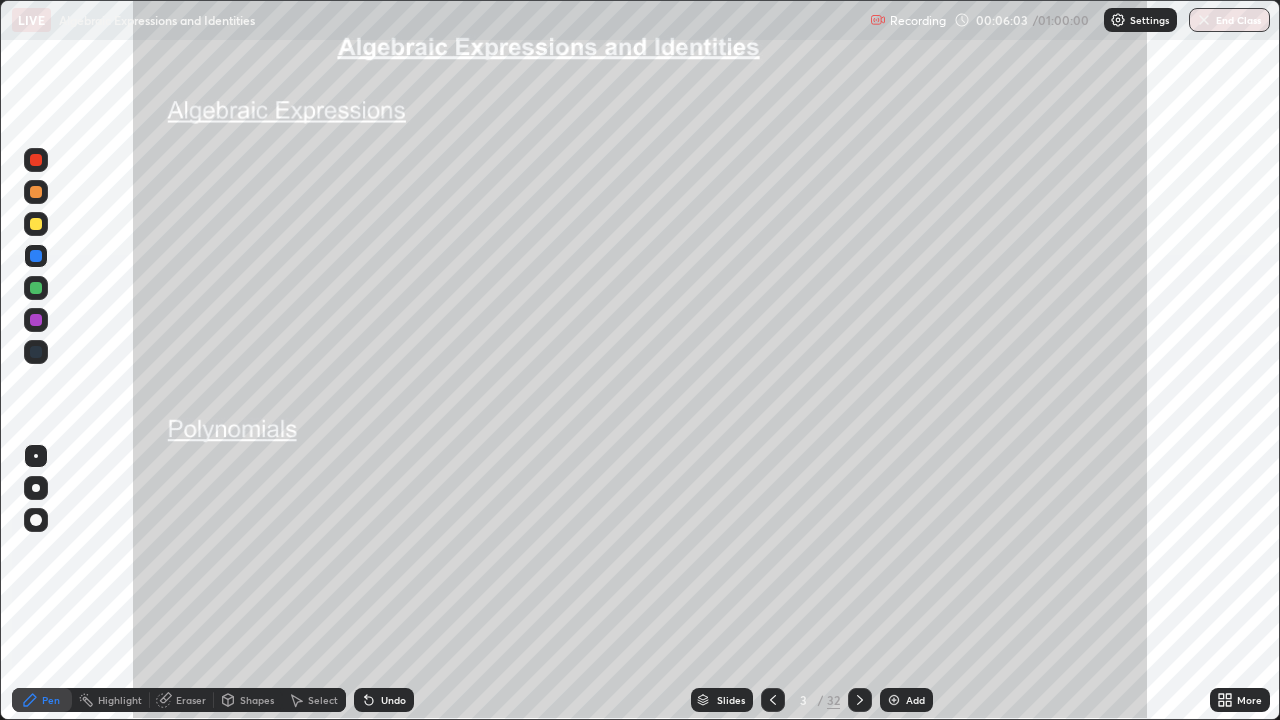 click on "Shapes" at bounding box center [257, 700] 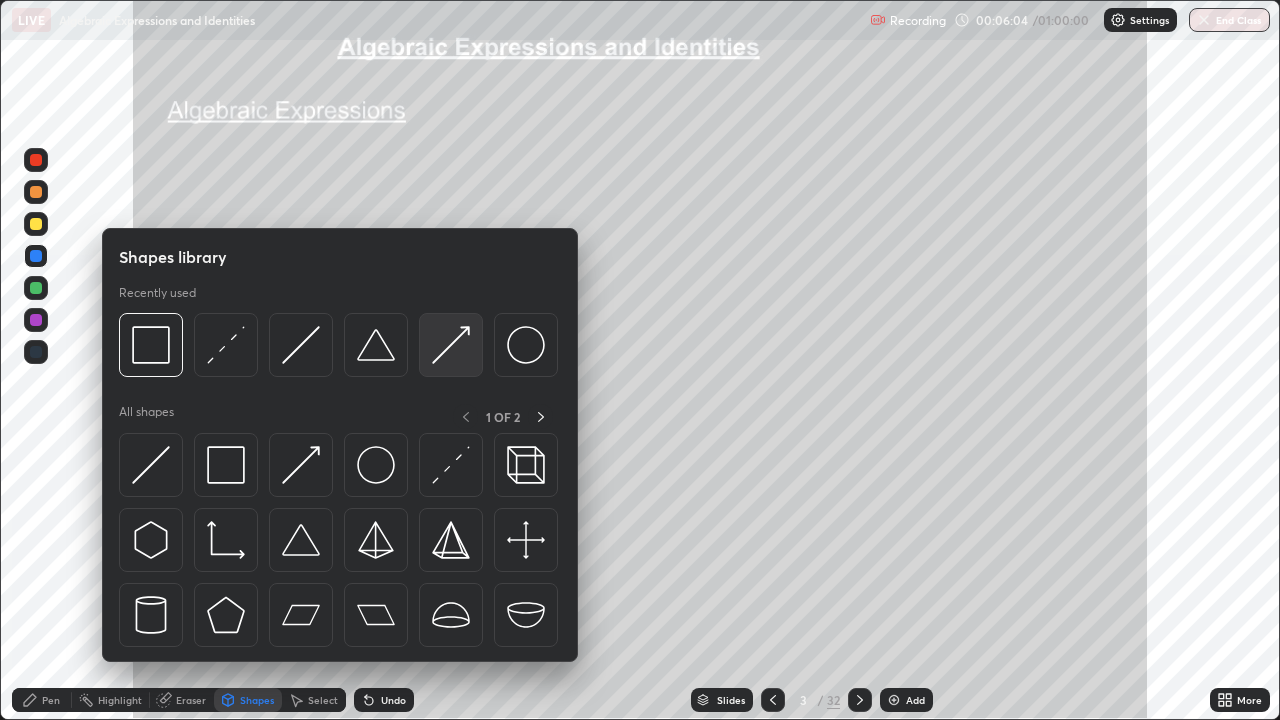 click at bounding box center (451, 345) 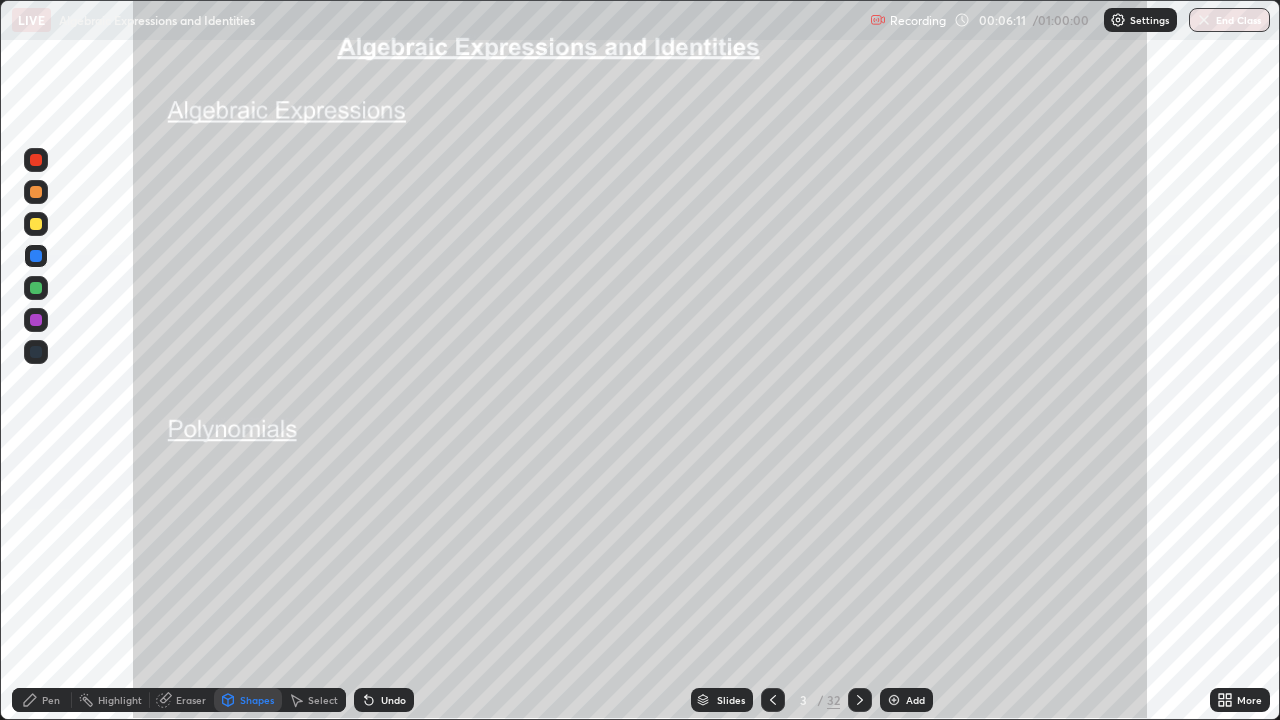 click on "Pen" at bounding box center [42, 700] 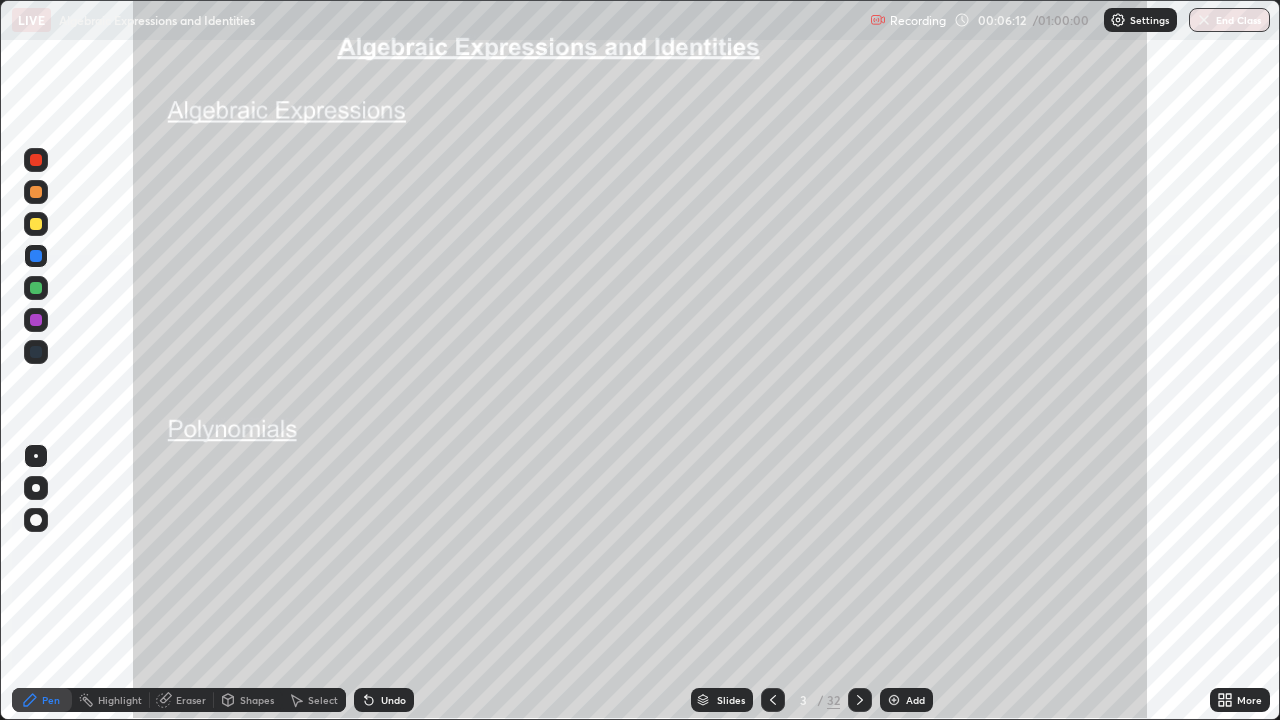 click at bounding box center (36, 320) 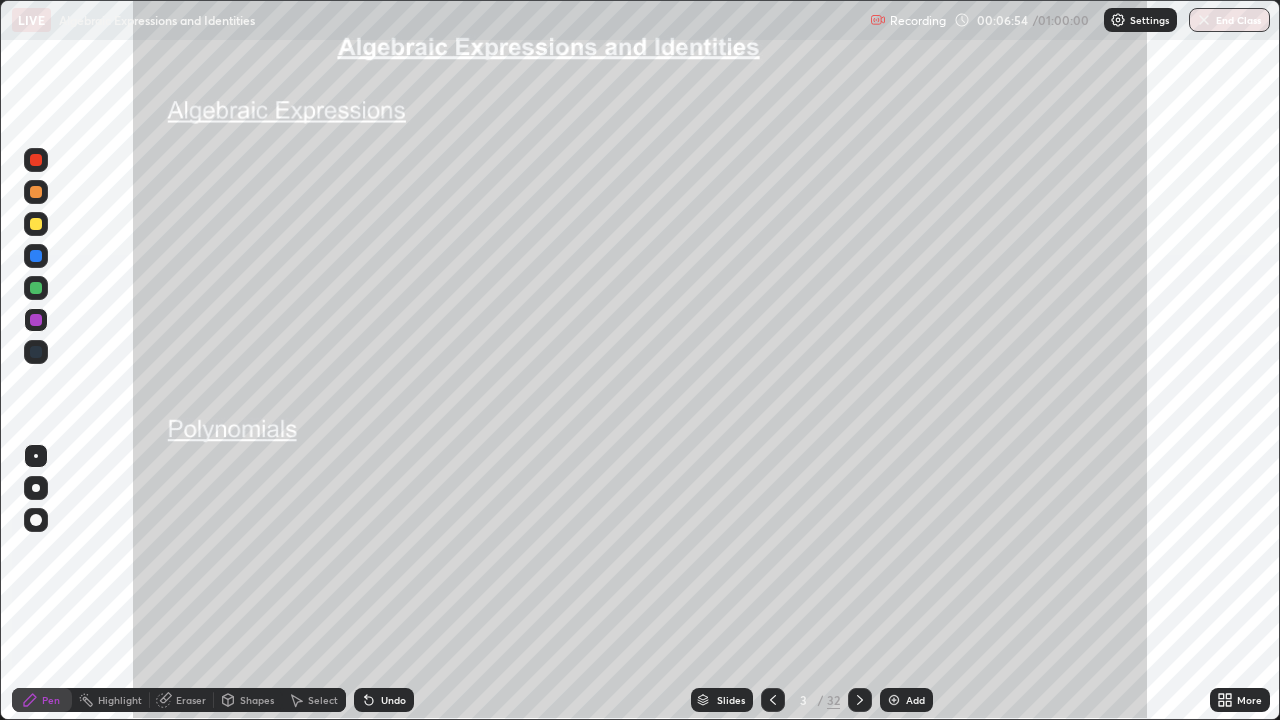 click at bounding box center [36, 192] 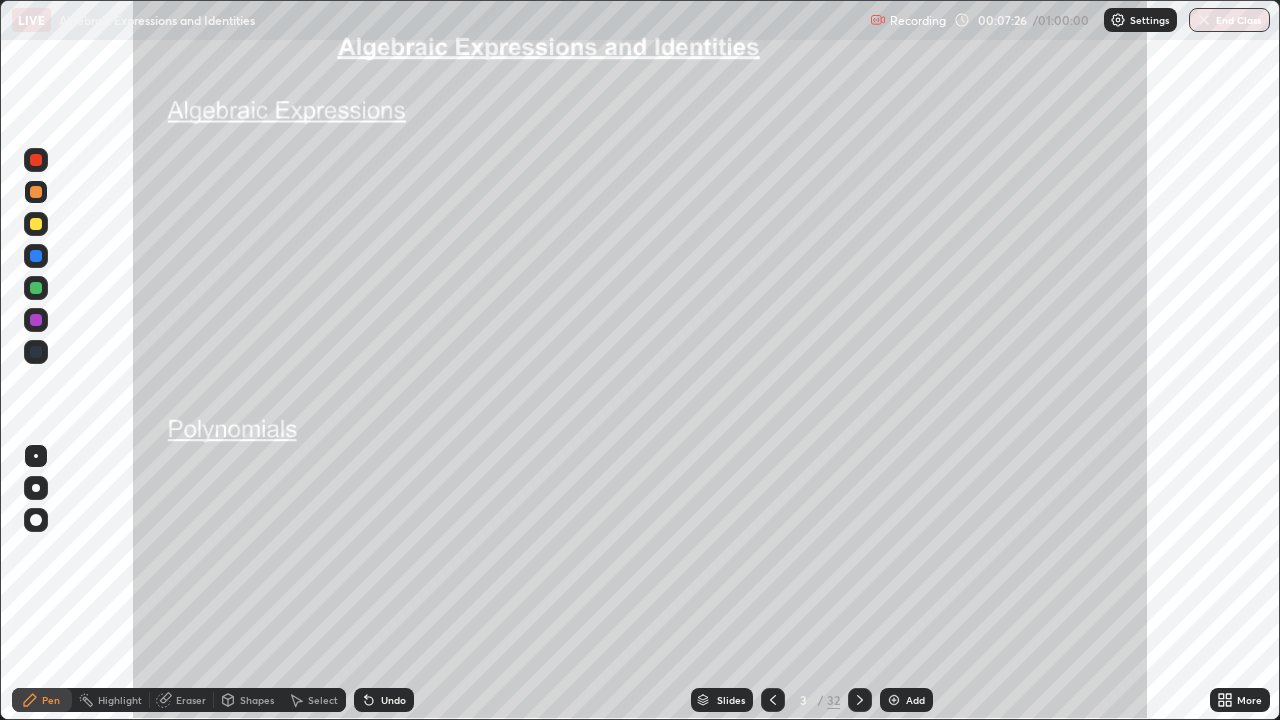 click on "Highlight" at bounding box center (120, 700) 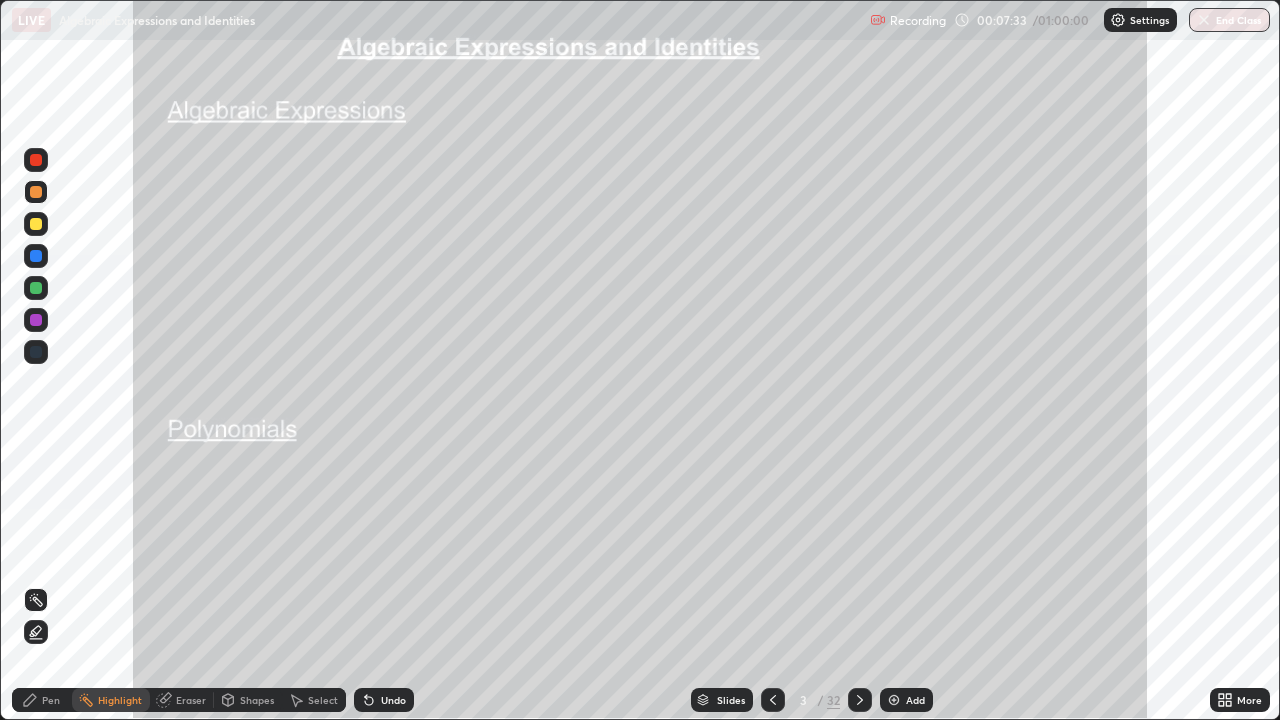 click on "Pen" at bounding box center [51, 700] 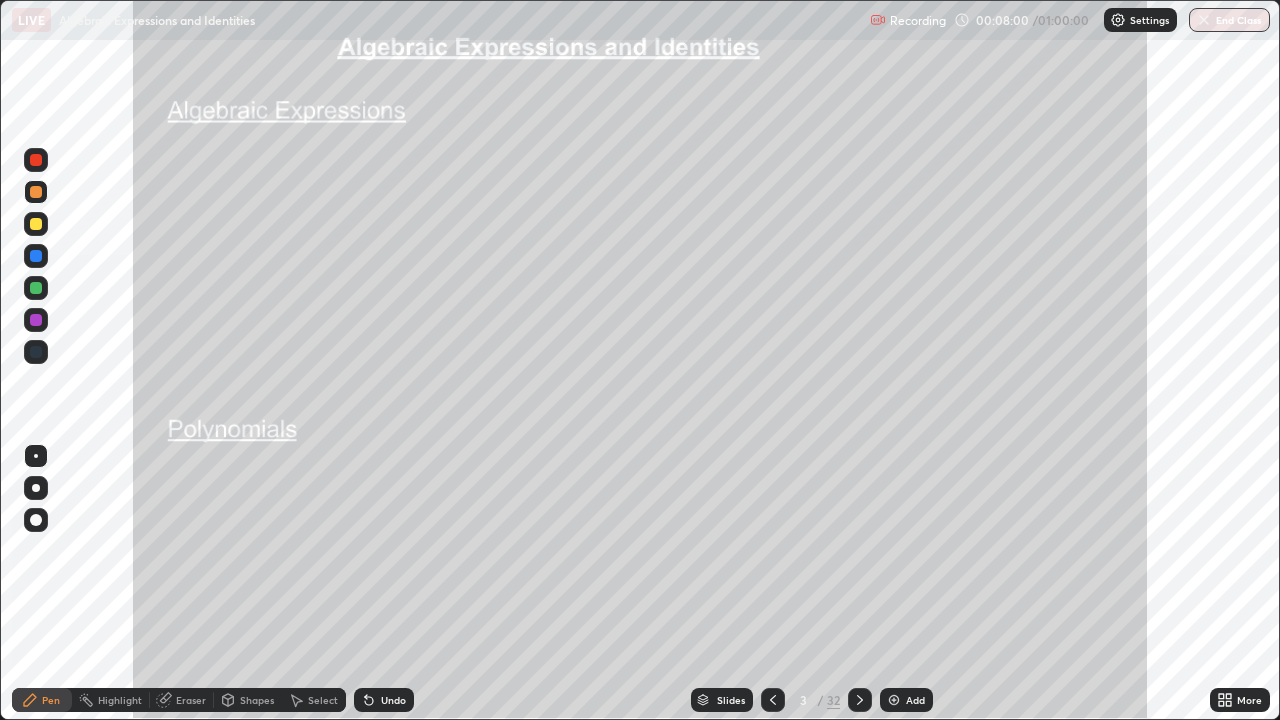 click at bounding box center [36, 288] 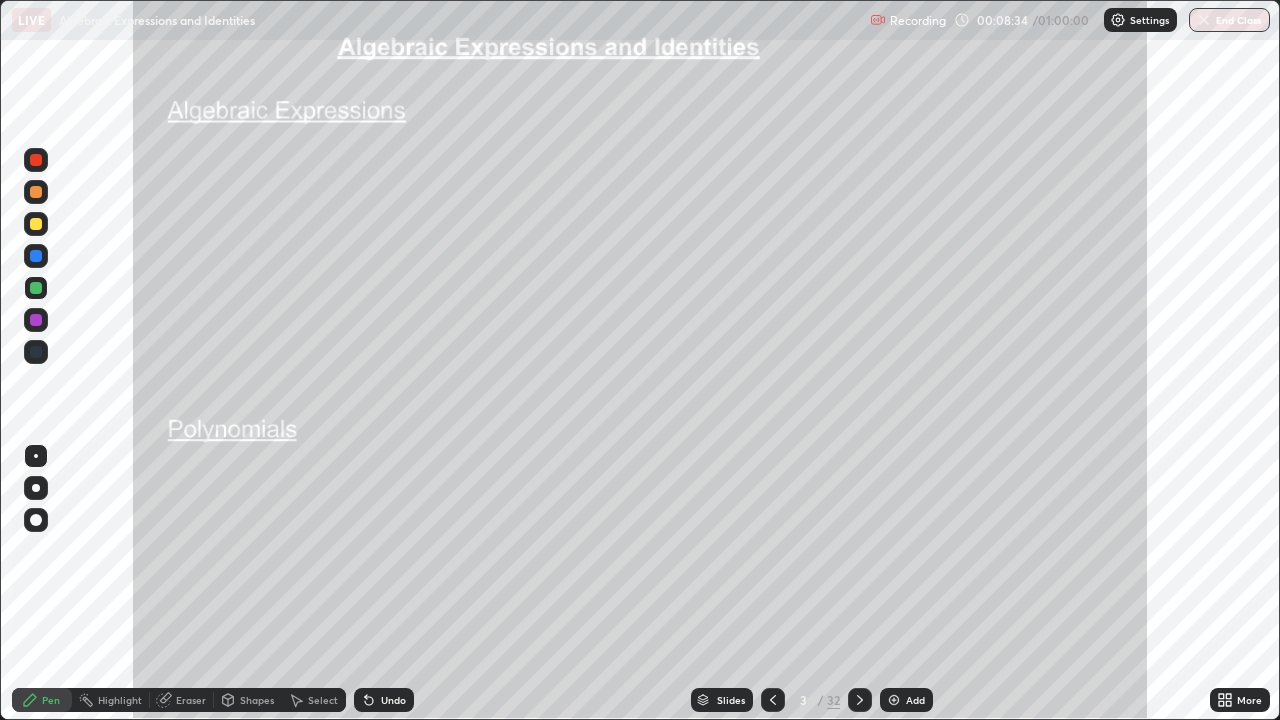 click at bounding box center [36, 288] 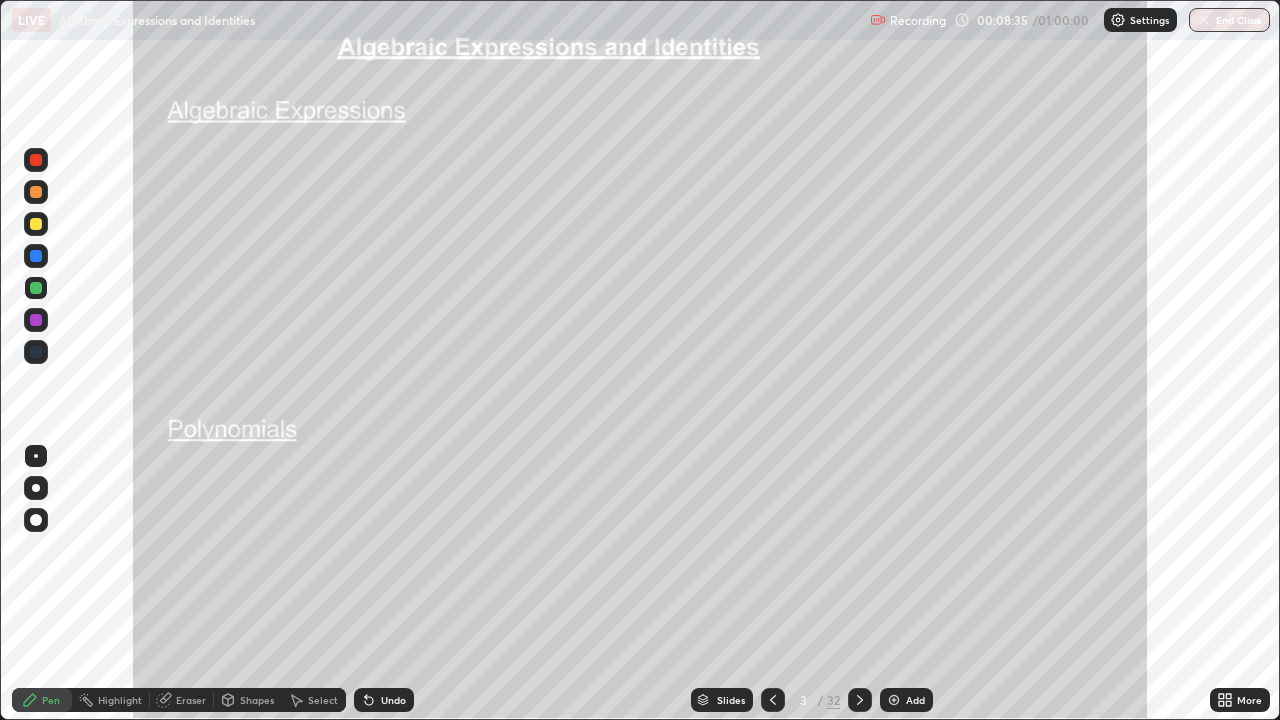 click at bounding box center [36, 288] 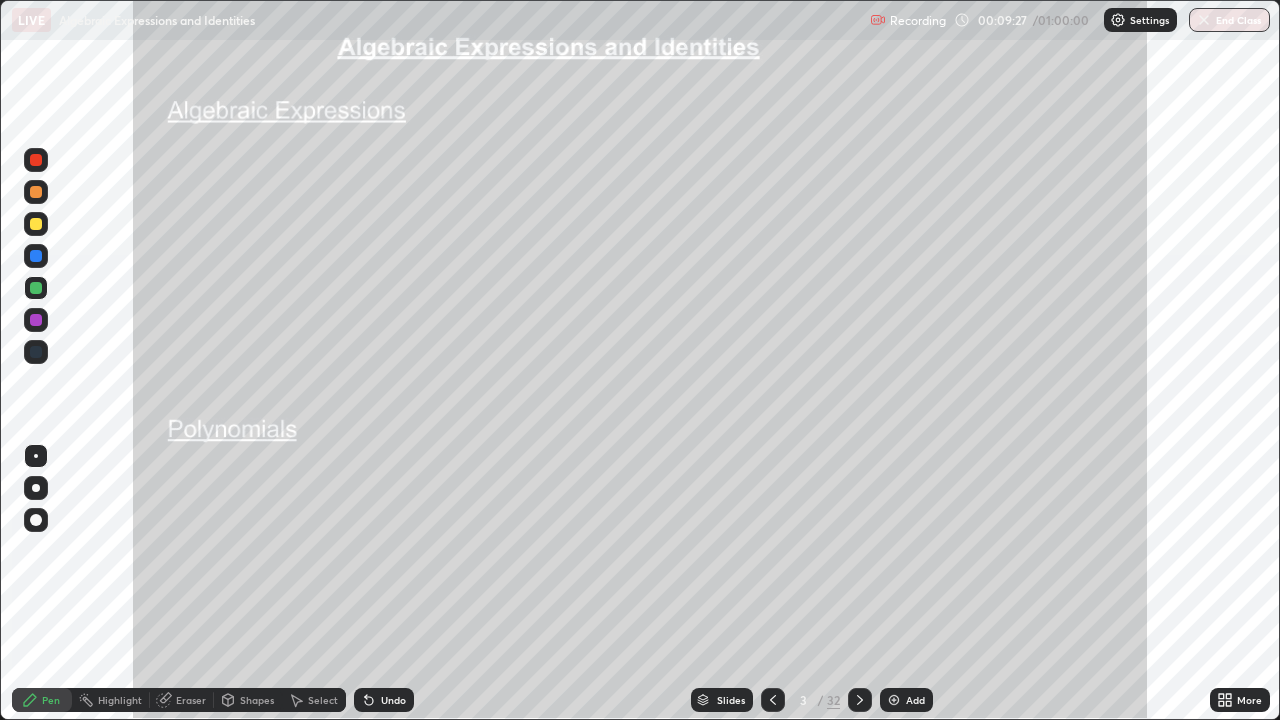 click at bounding box center (36, 320) 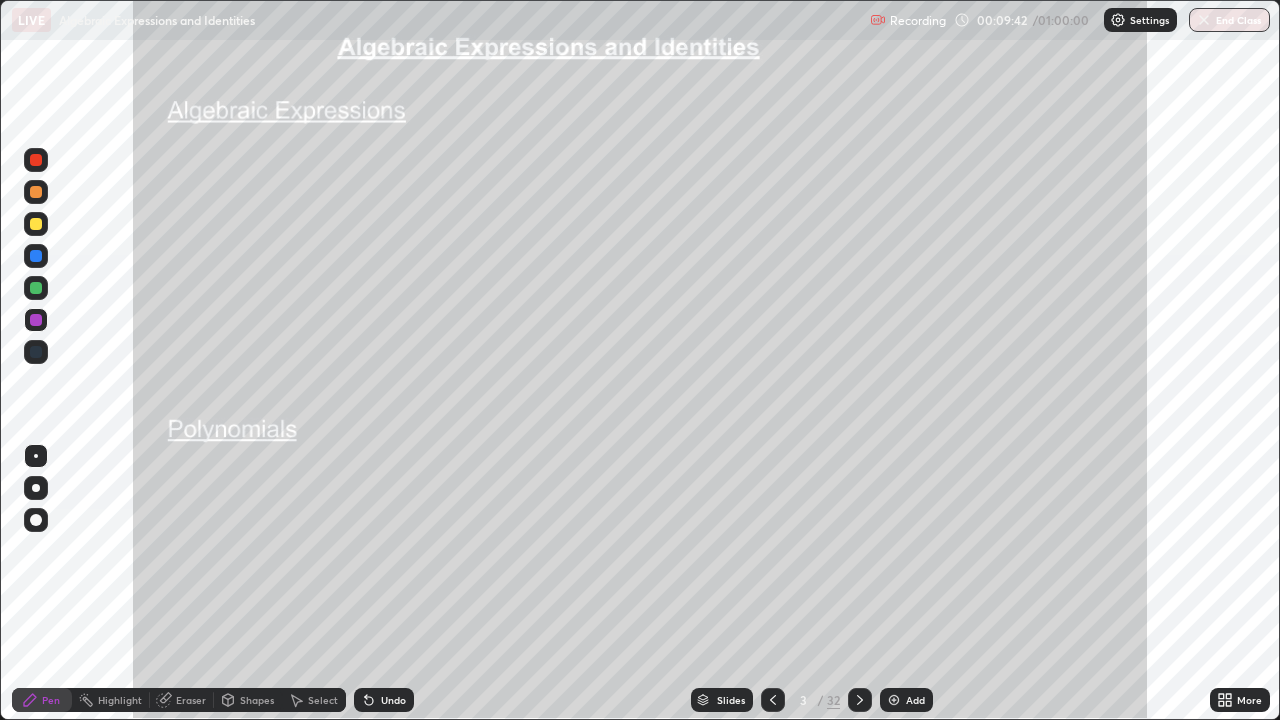 click at bounding box center [36, 288] 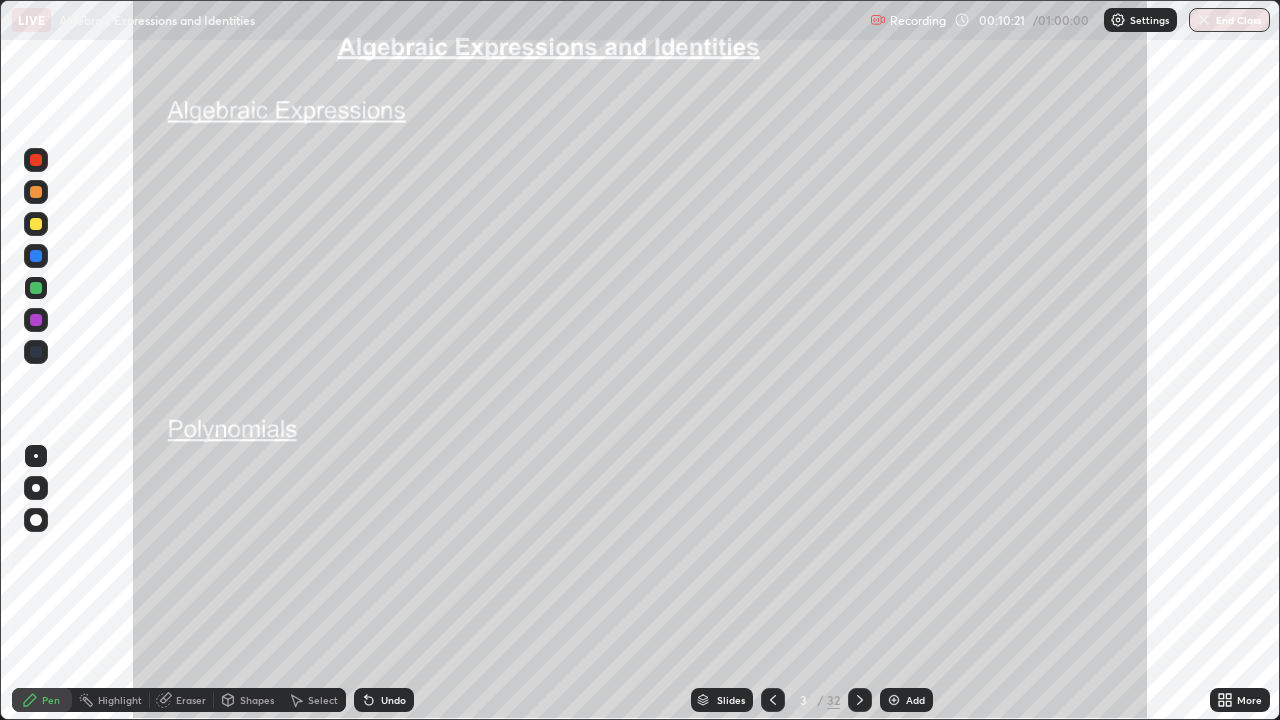 click at bounding box center (36, 256) 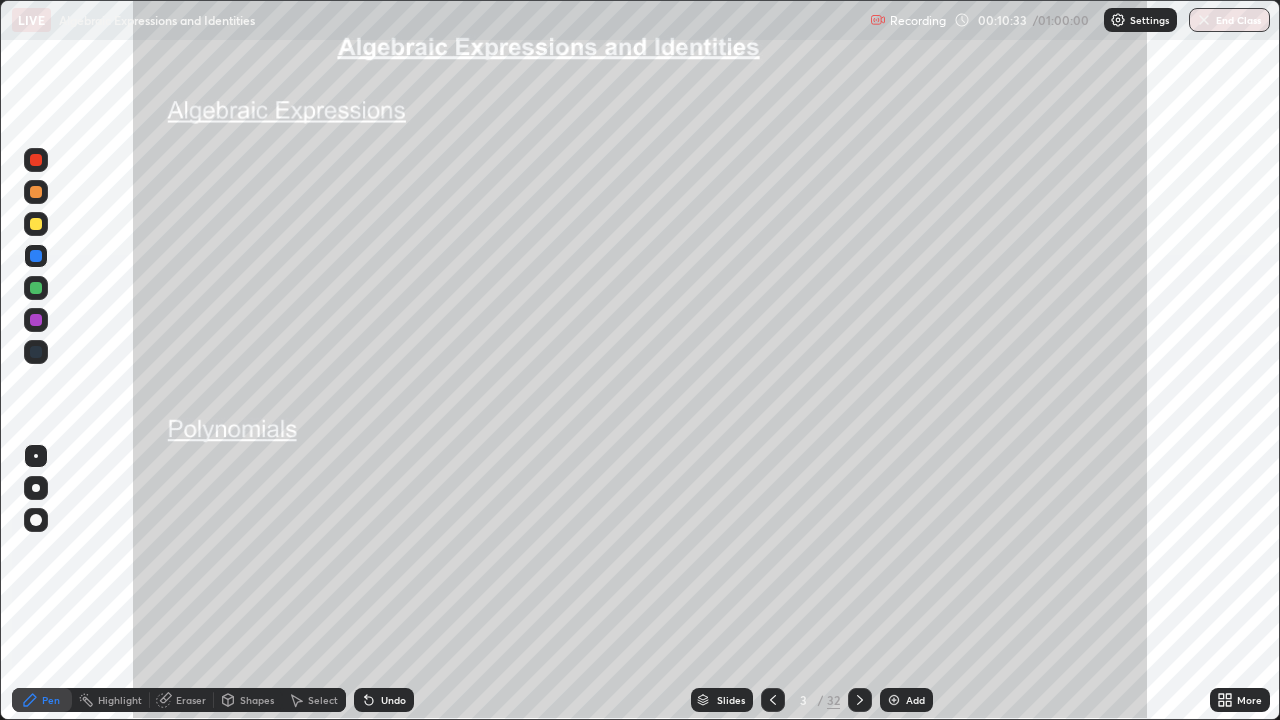 click at bounding box center [36, 288] 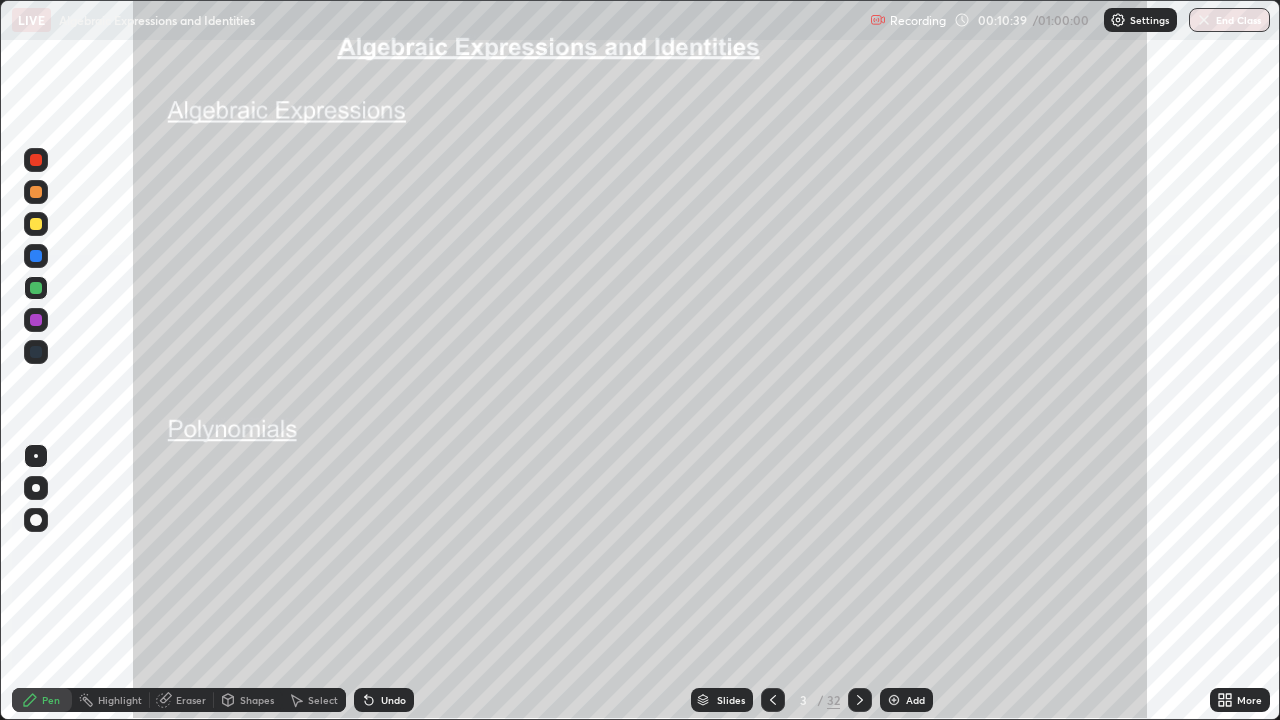 click at bounding box center (36, 192) 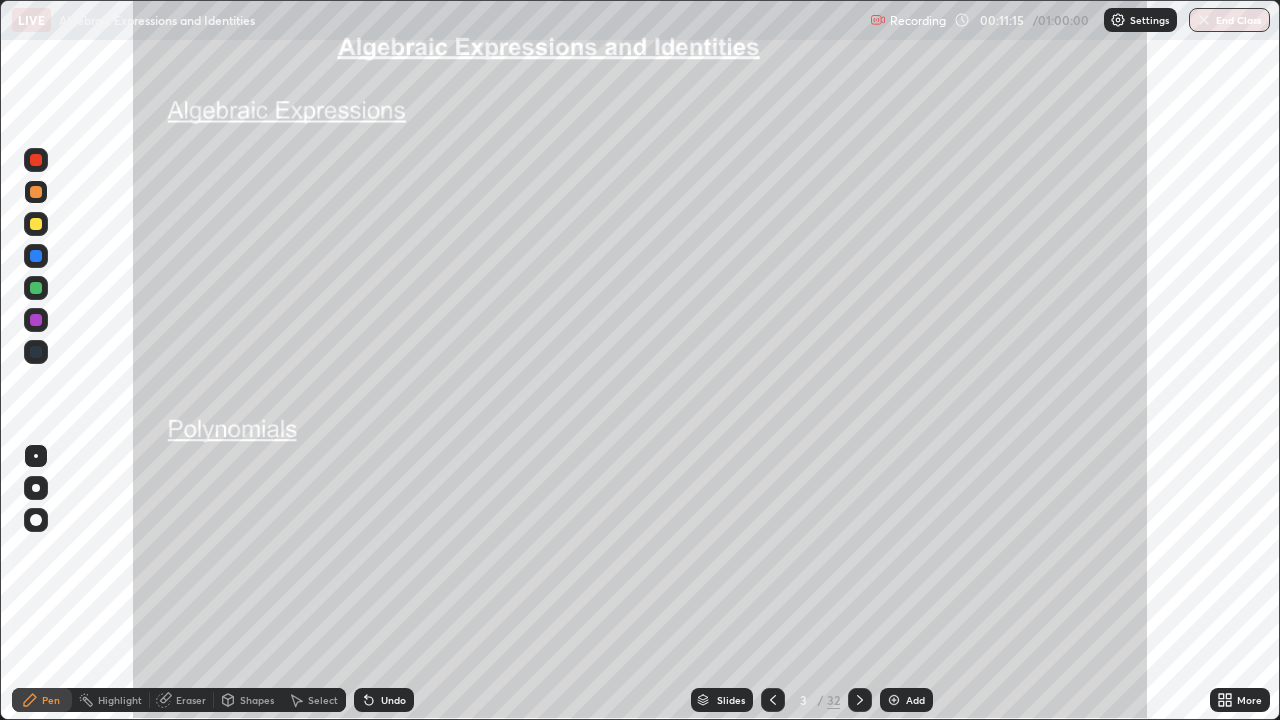 click on "Undo" at bounding box center [393, 700] 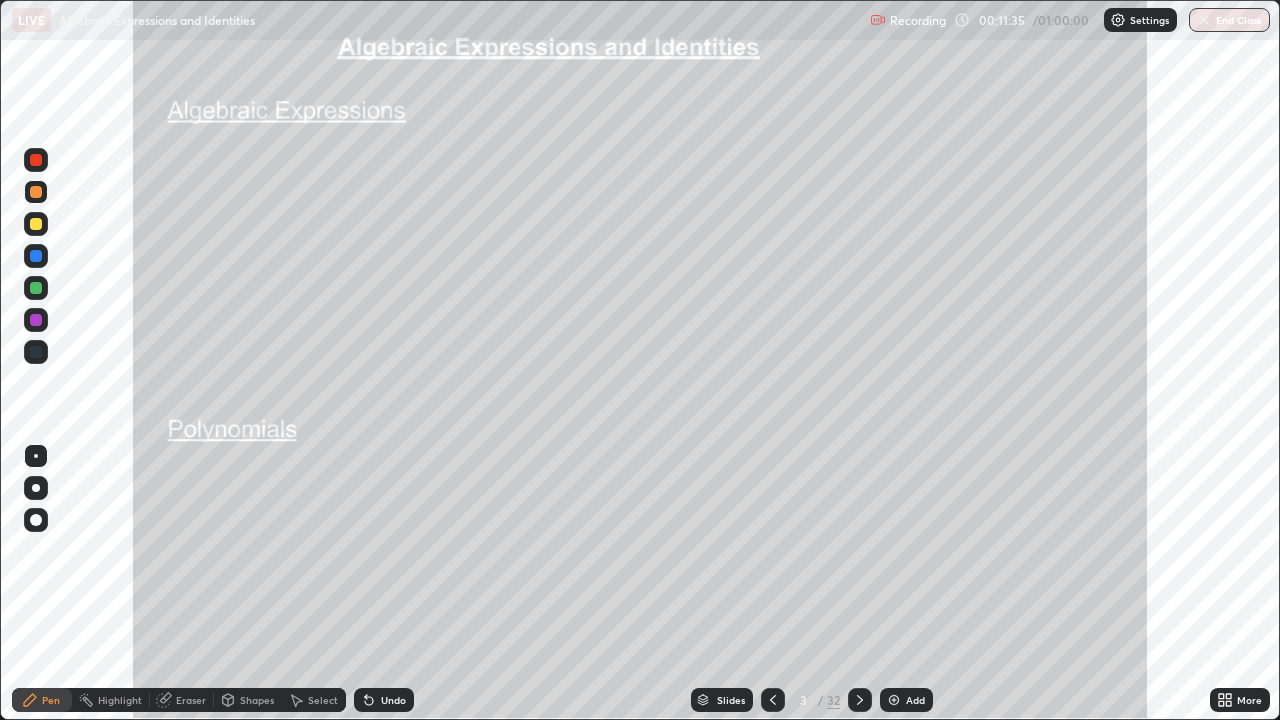 click at bounding box center [36, 224] 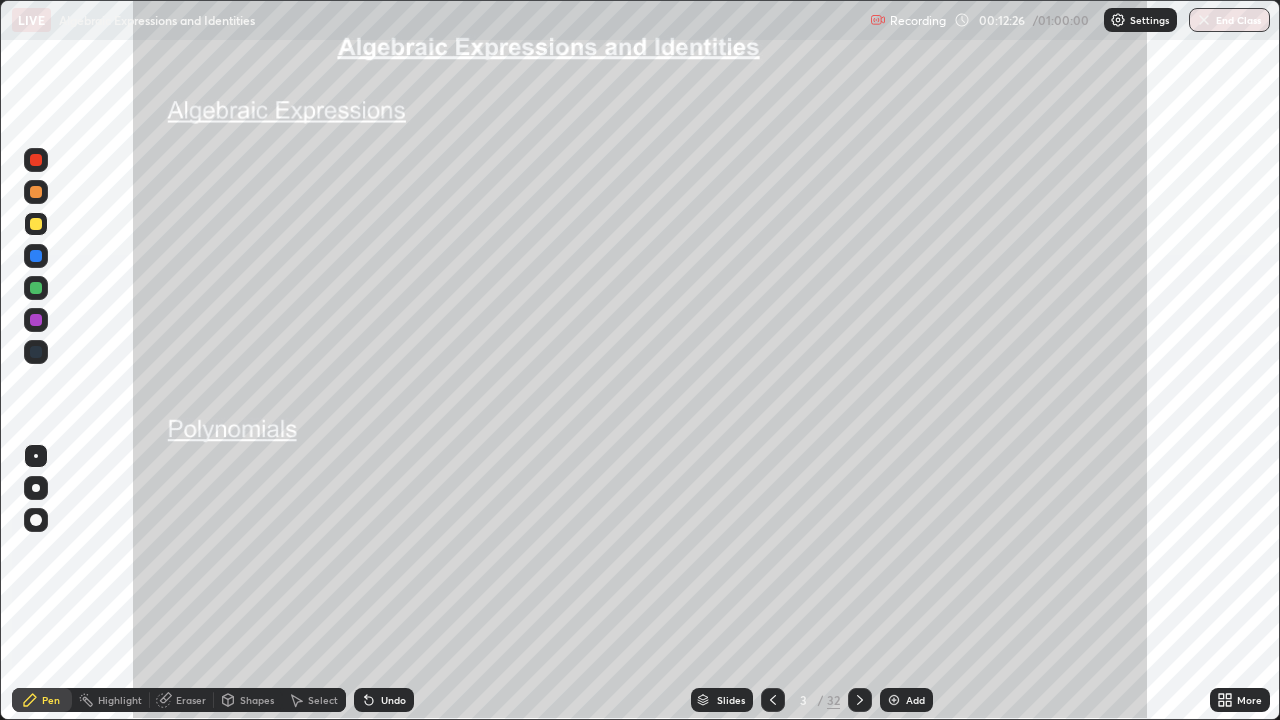 click on "Undo" at bounding box center [393, 700] 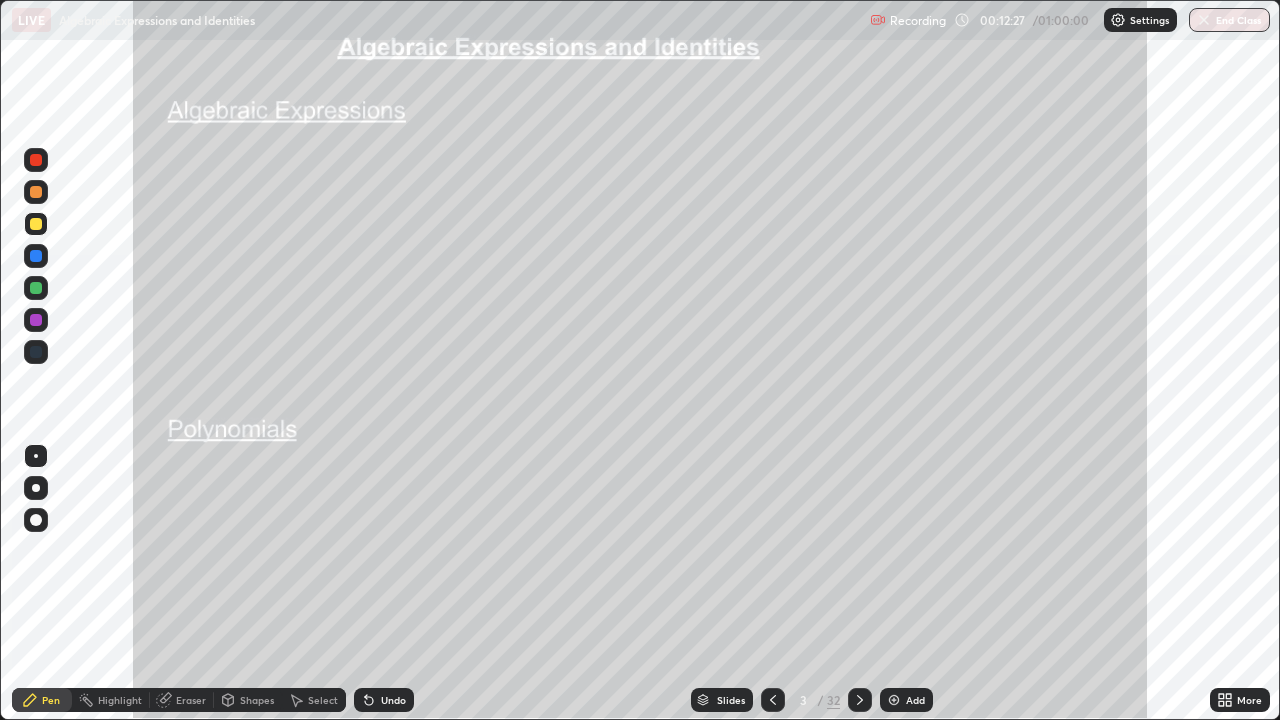 click on "Undo" at bounding box center [393, 700] 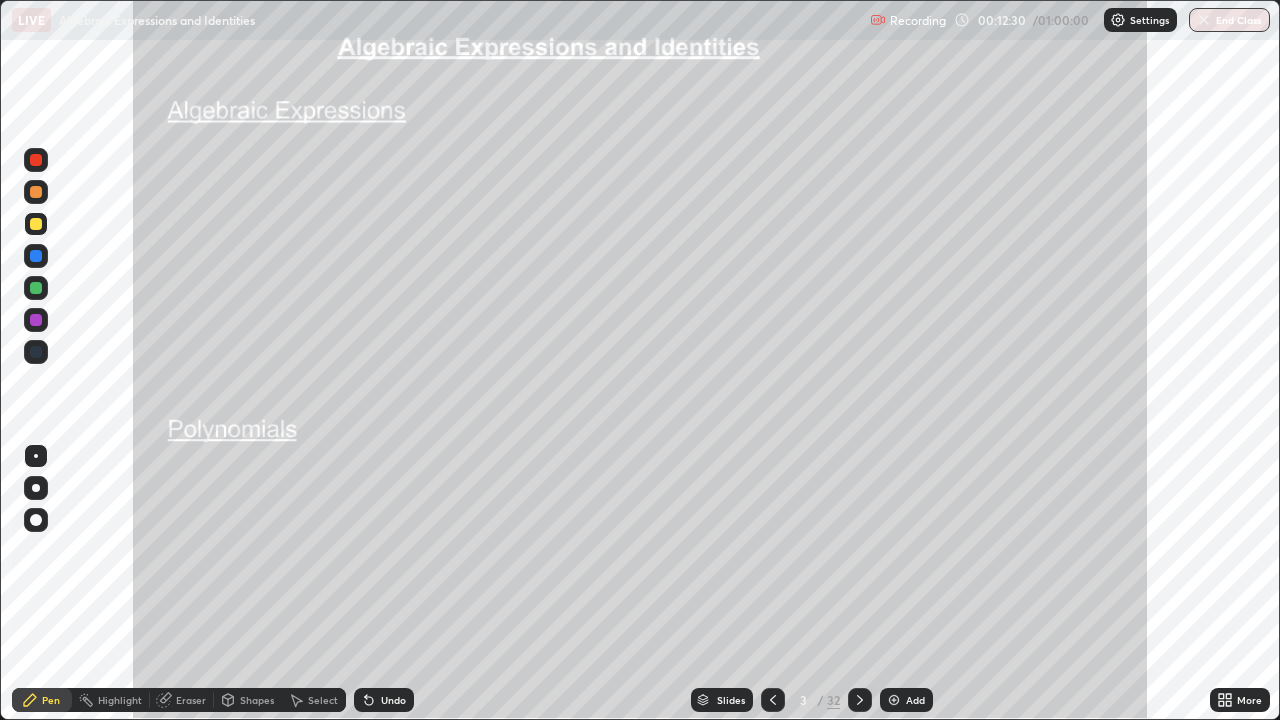 click on "Undo" at bounding box center (384, 700) 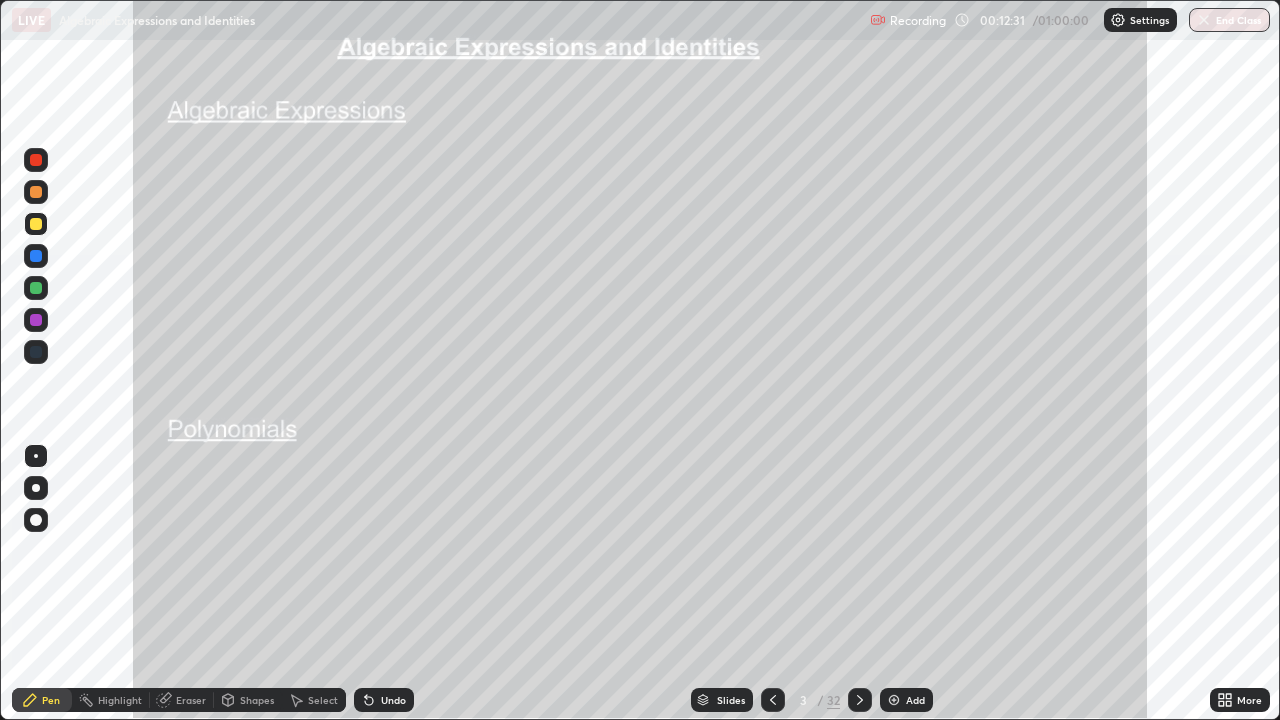 click on "Undo" at bounding box center [384, 700] 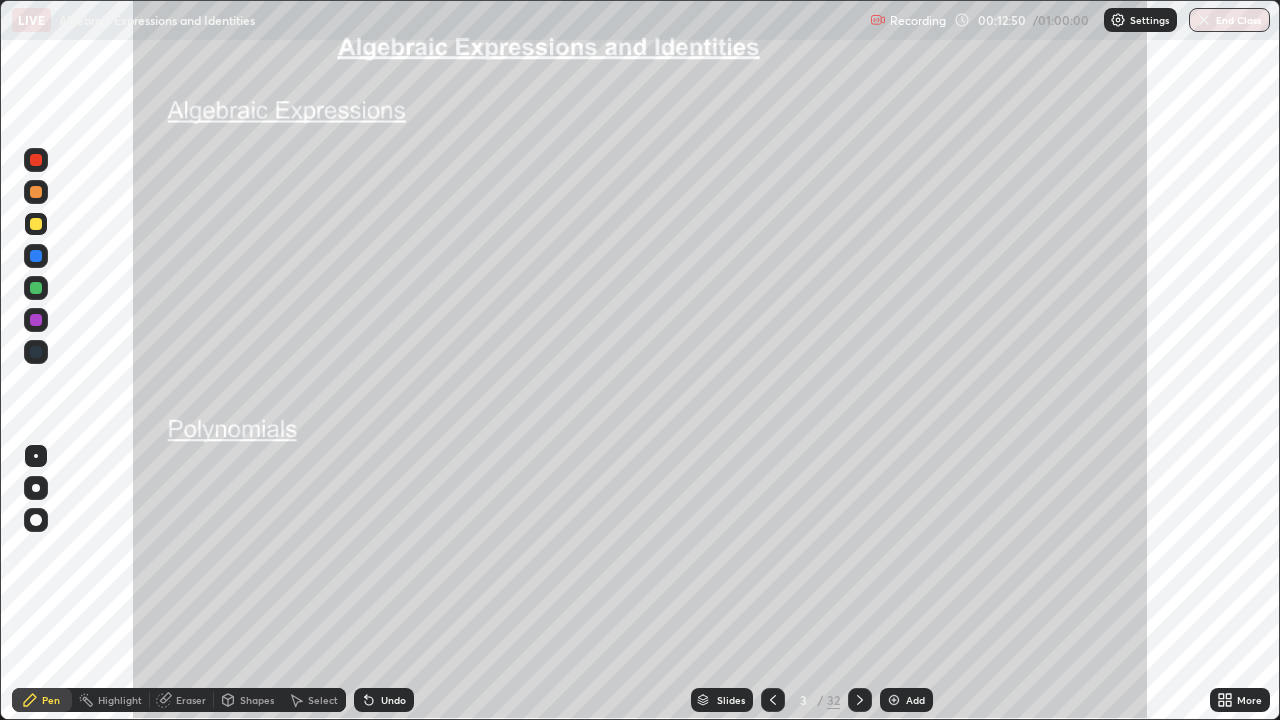 click at bounding box center [36, 320] 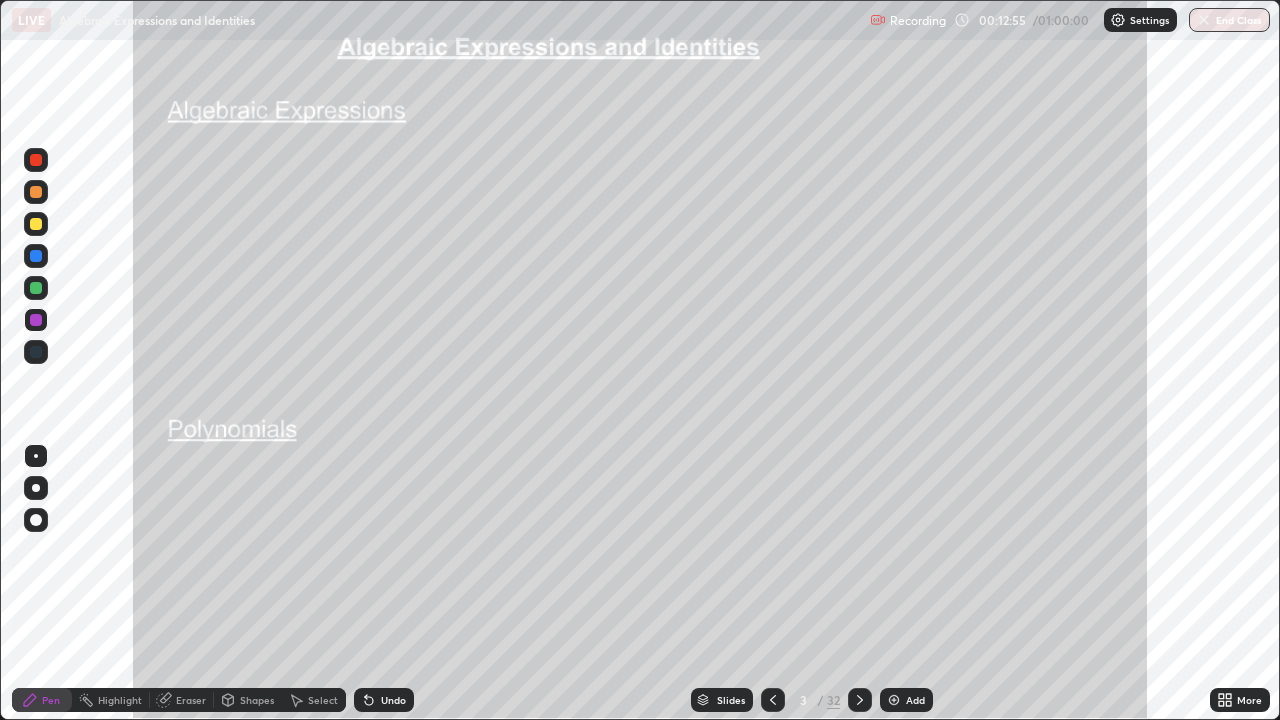 click at bounding box center [36, 256] 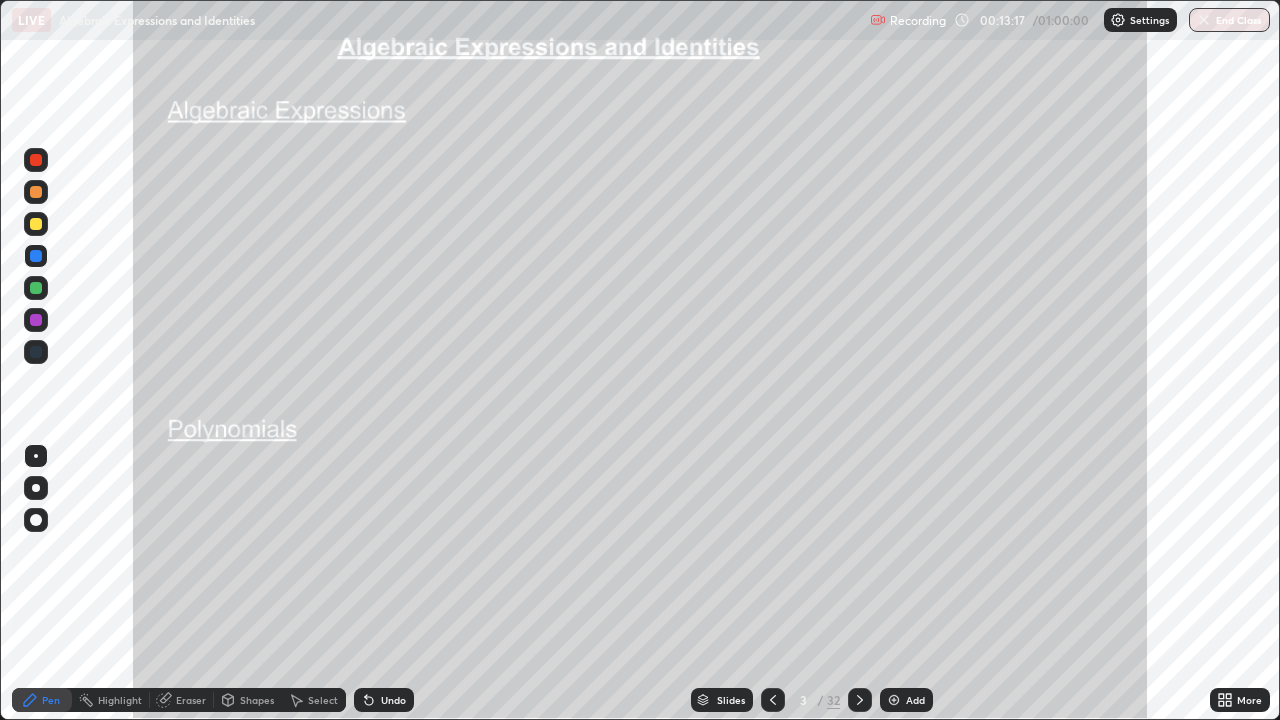 click on "Undo" at bounding box center [393, 700] 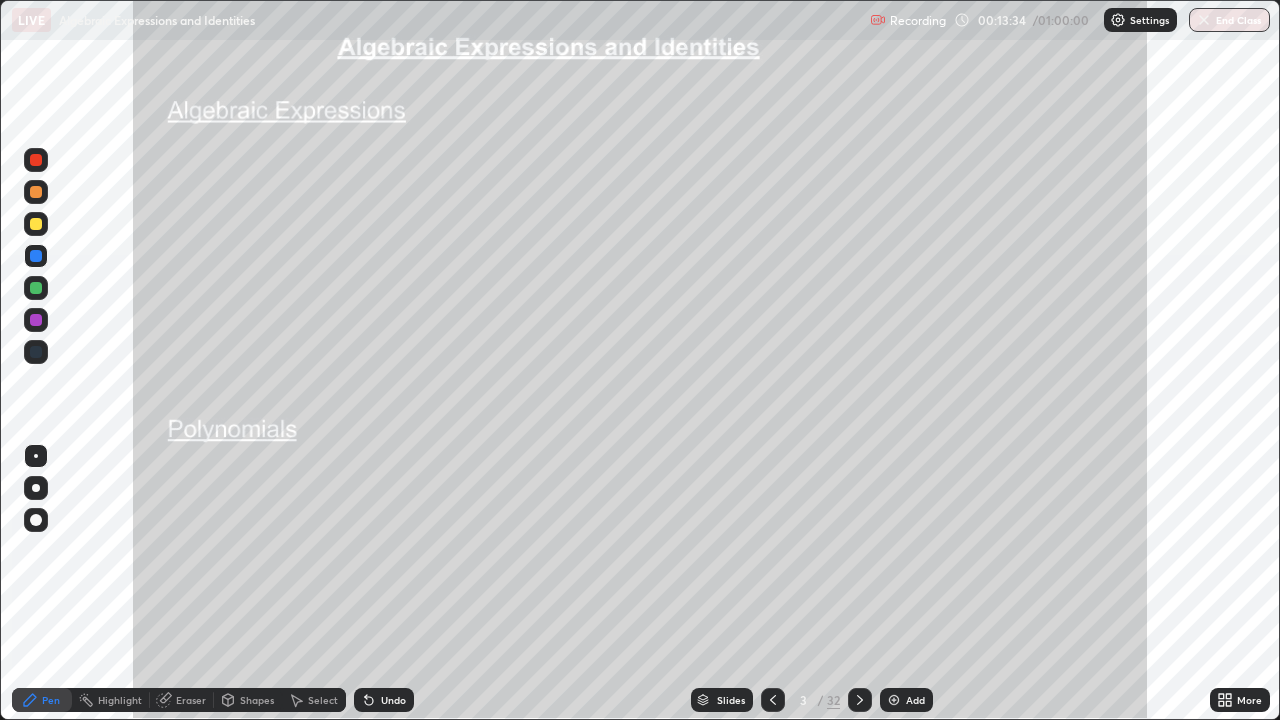 click at bounding box center (36, 256) 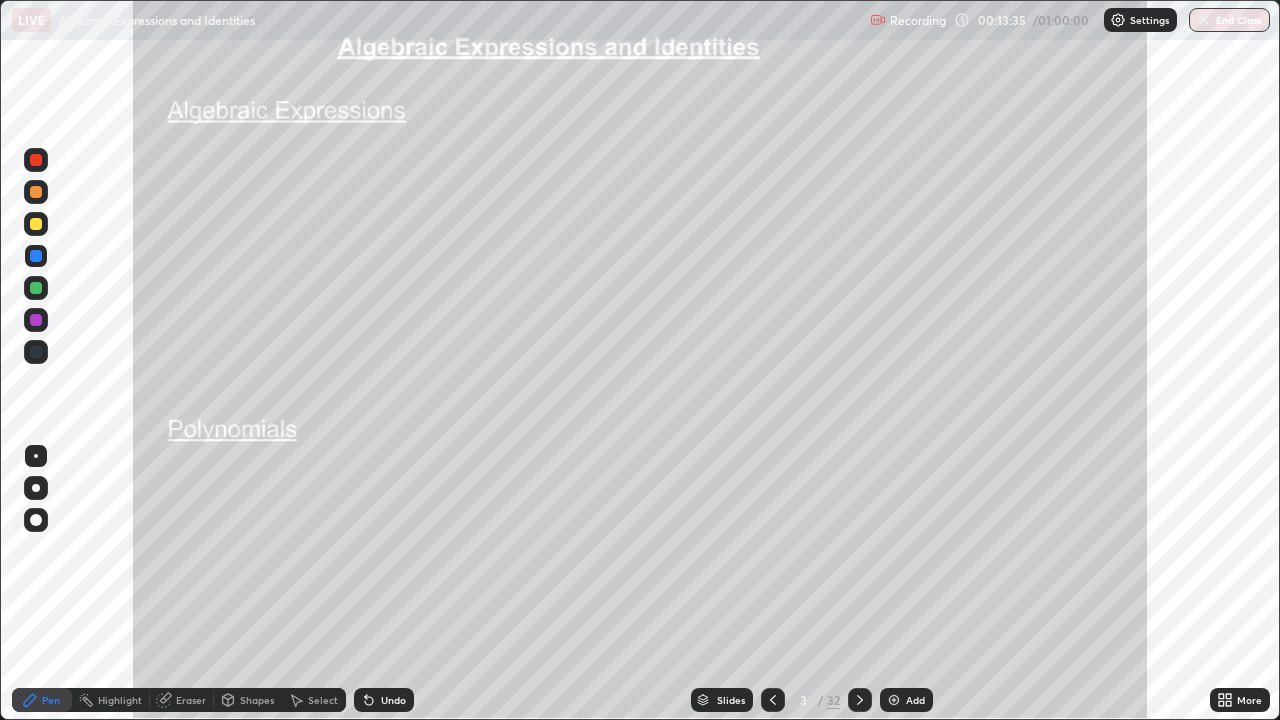 click at bounding box center [36, 224] 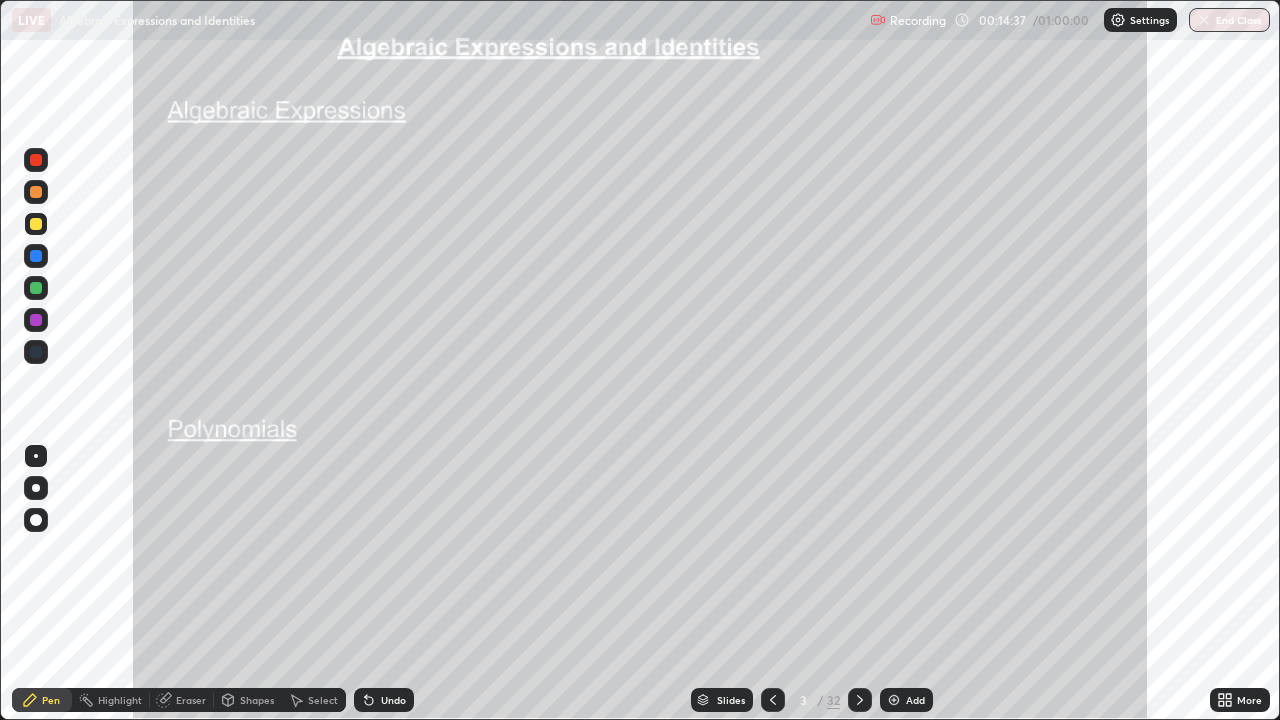 click 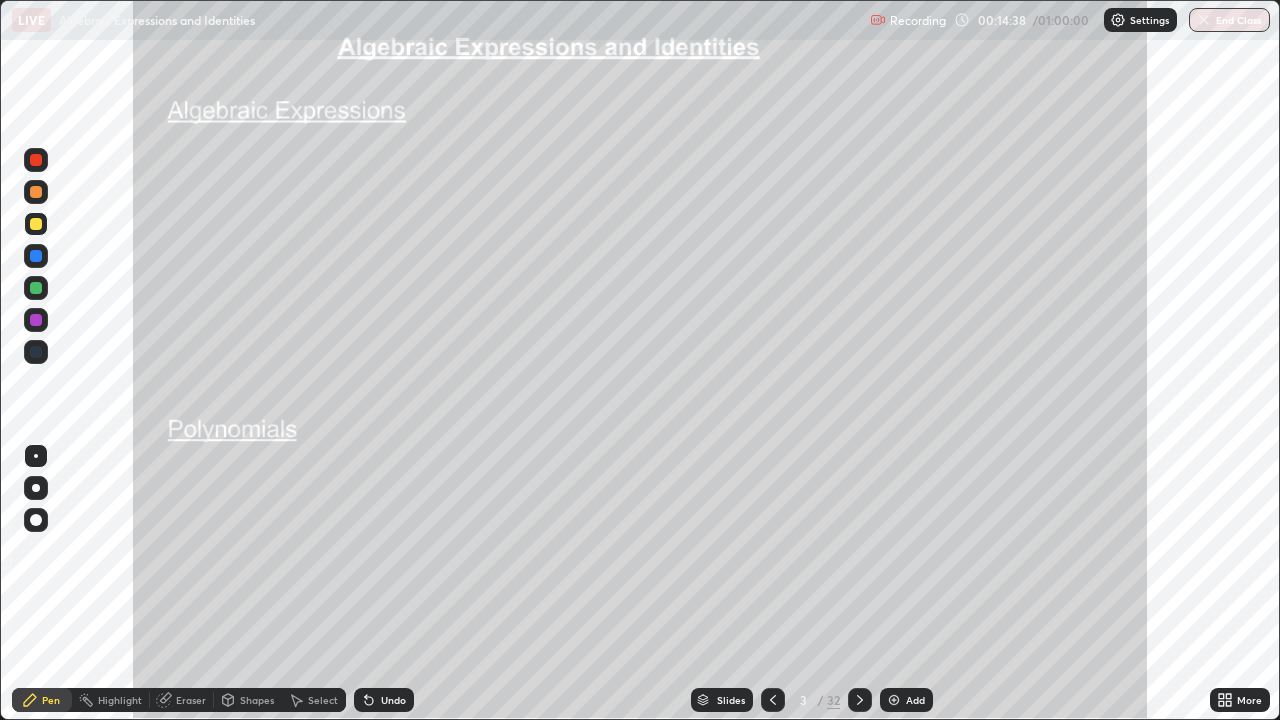 click on "Undo" at bounding box center (384, 700) 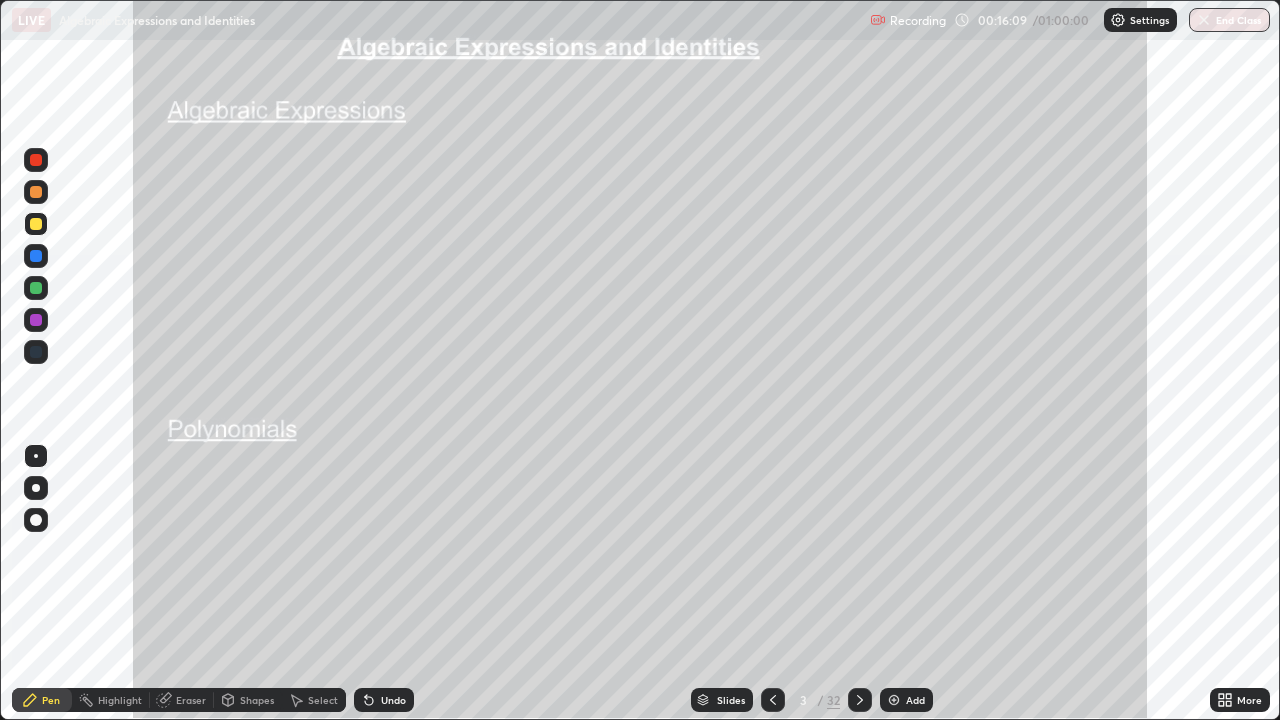 click on "Undo" at bounding box center [393, 700] 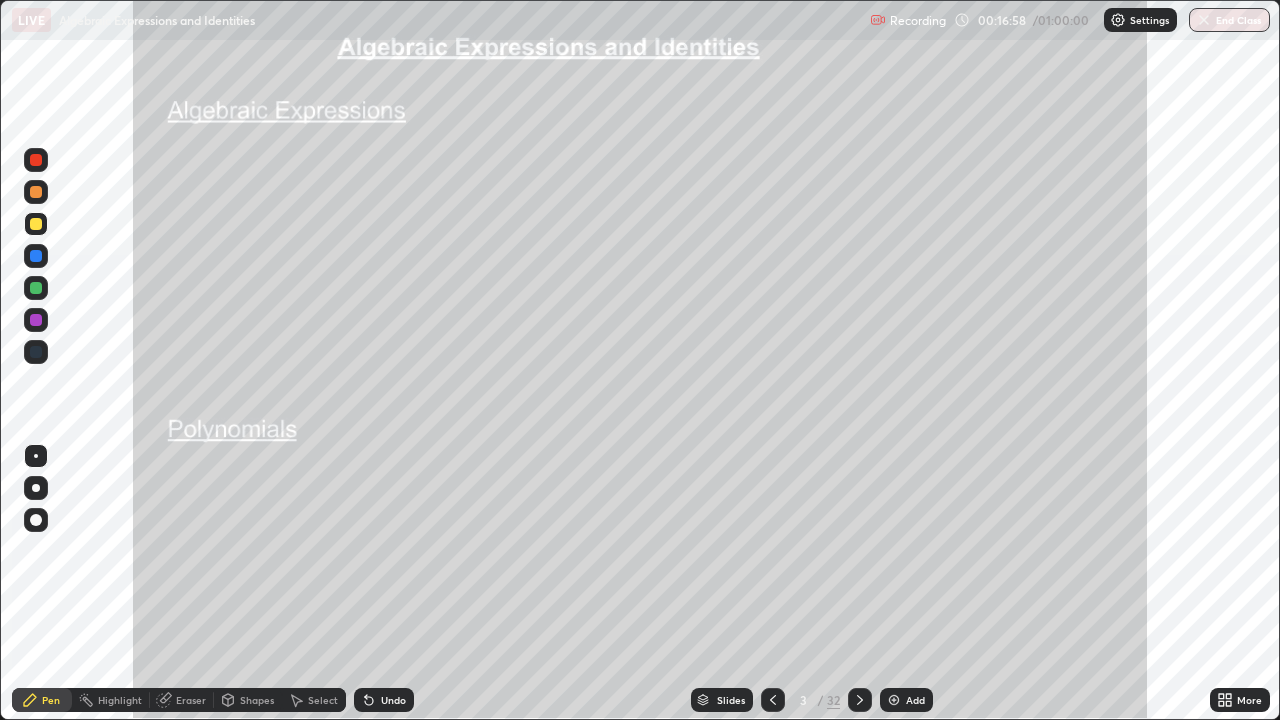 click at bounding box center [36, 160] 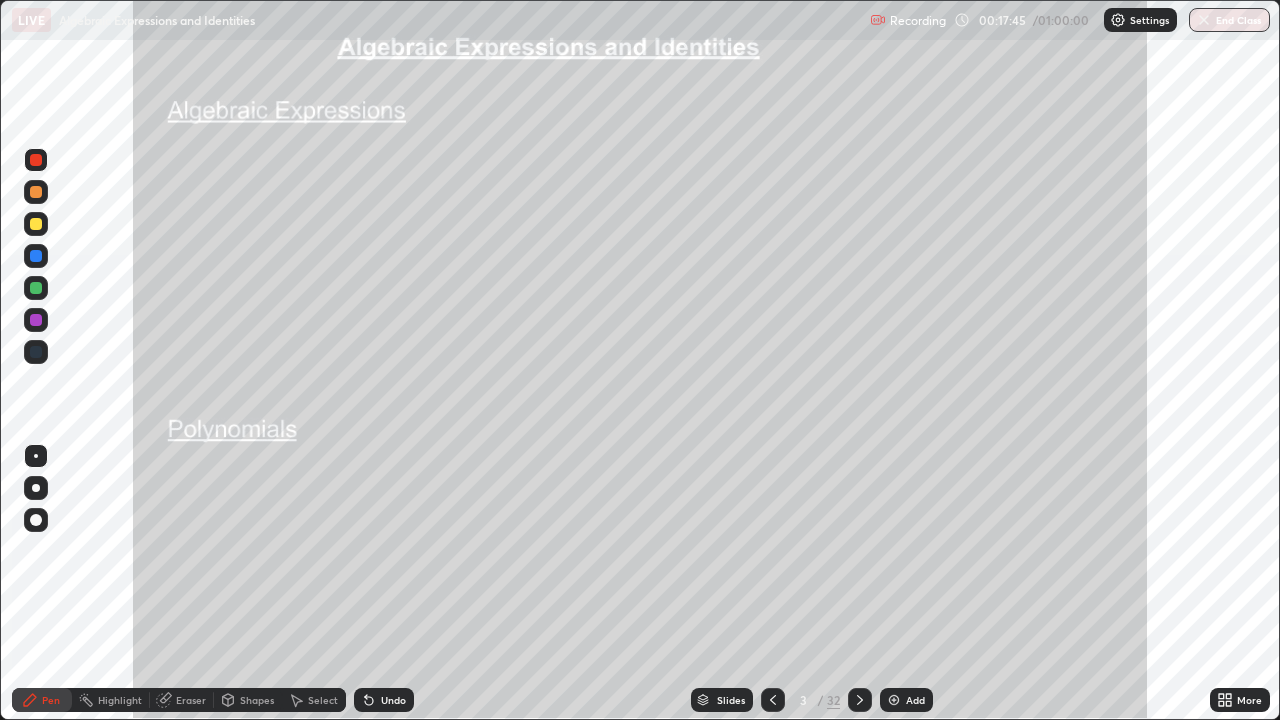 click on "Undo" at bounding box center [384, 700] 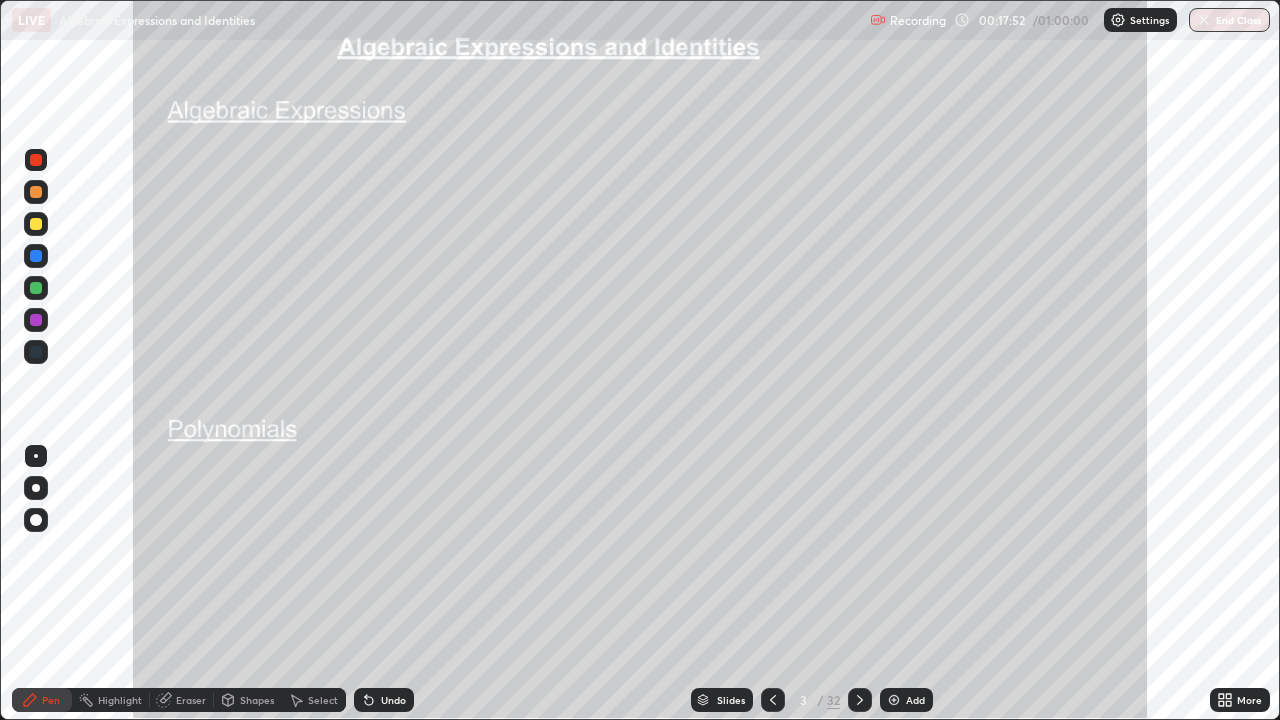 click on "More" at bounding box center (1240, 700) 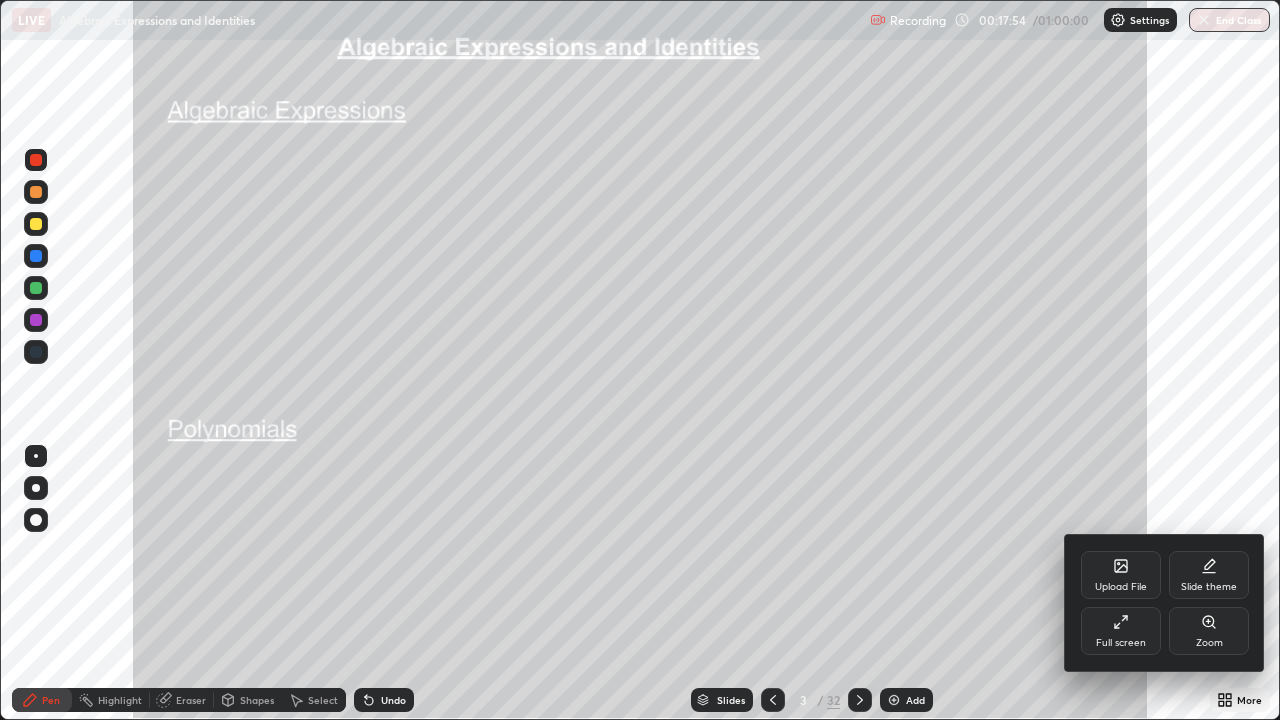 click at bounding box center (640, 360) 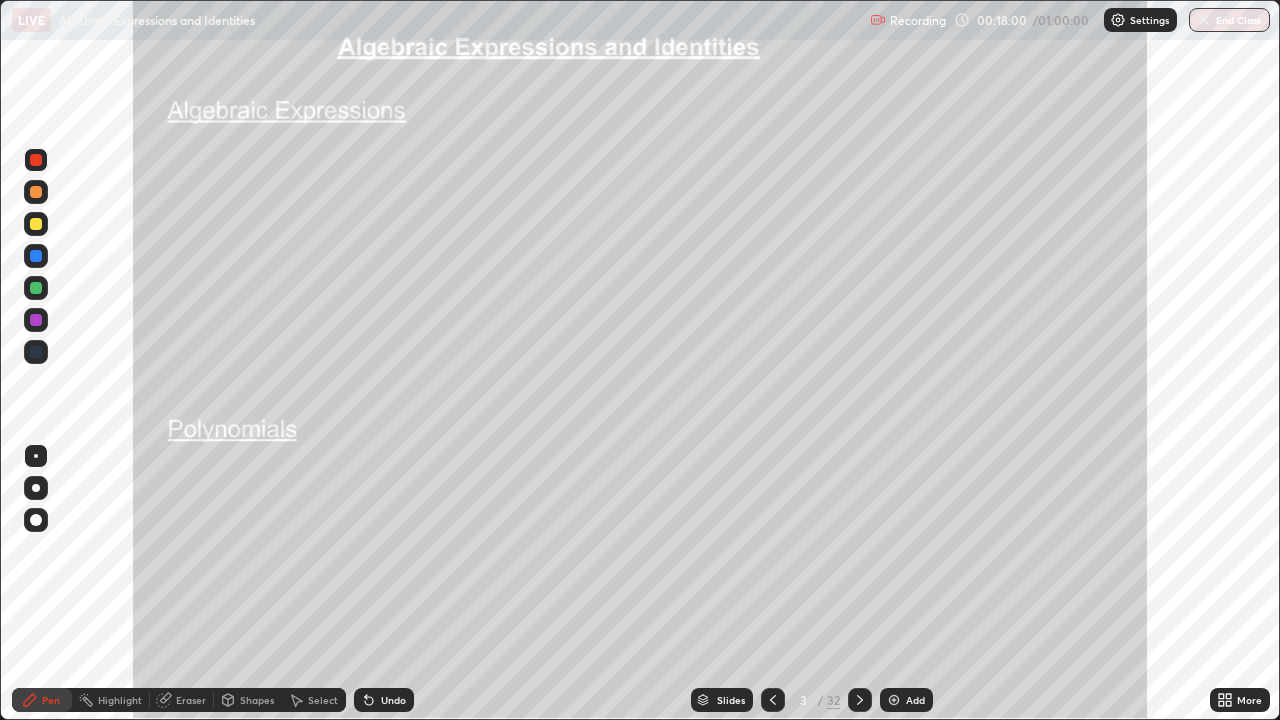 click on "Highlight" at bounding box center [120, 700] 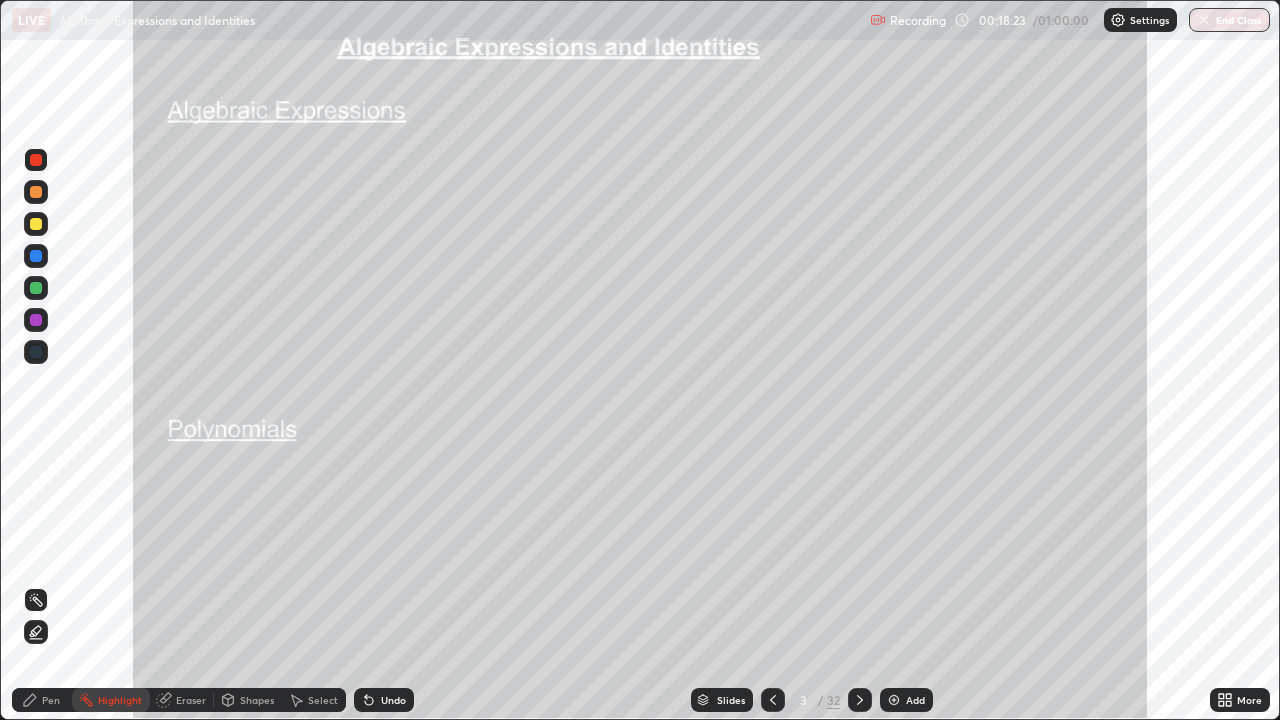 click on "Pen" at bounding box center [51, 700] 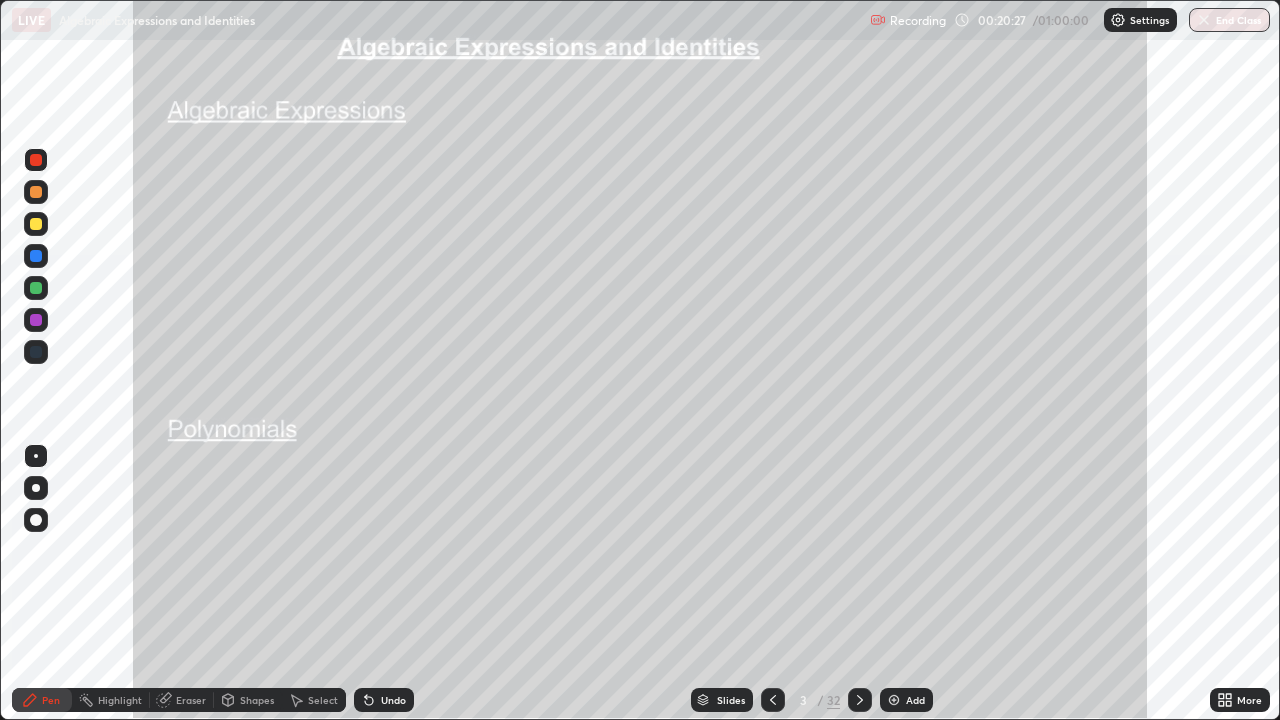 click 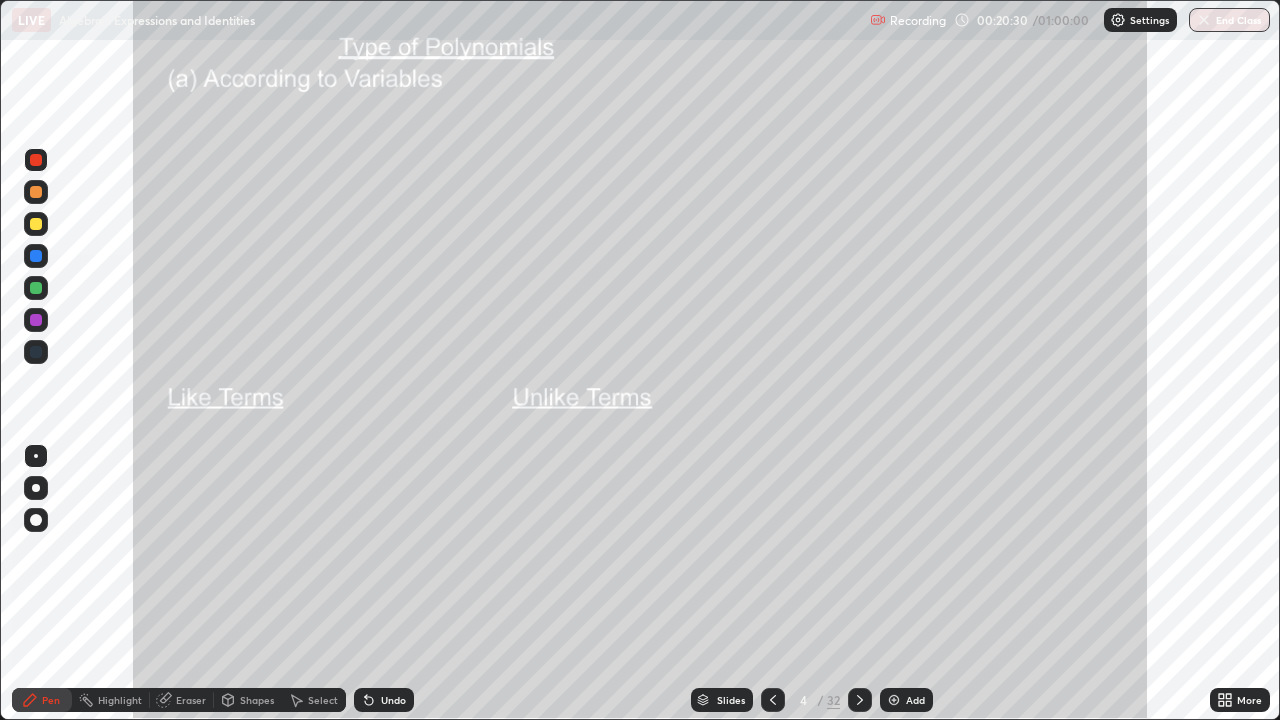 click at bounding box center [36, 224] 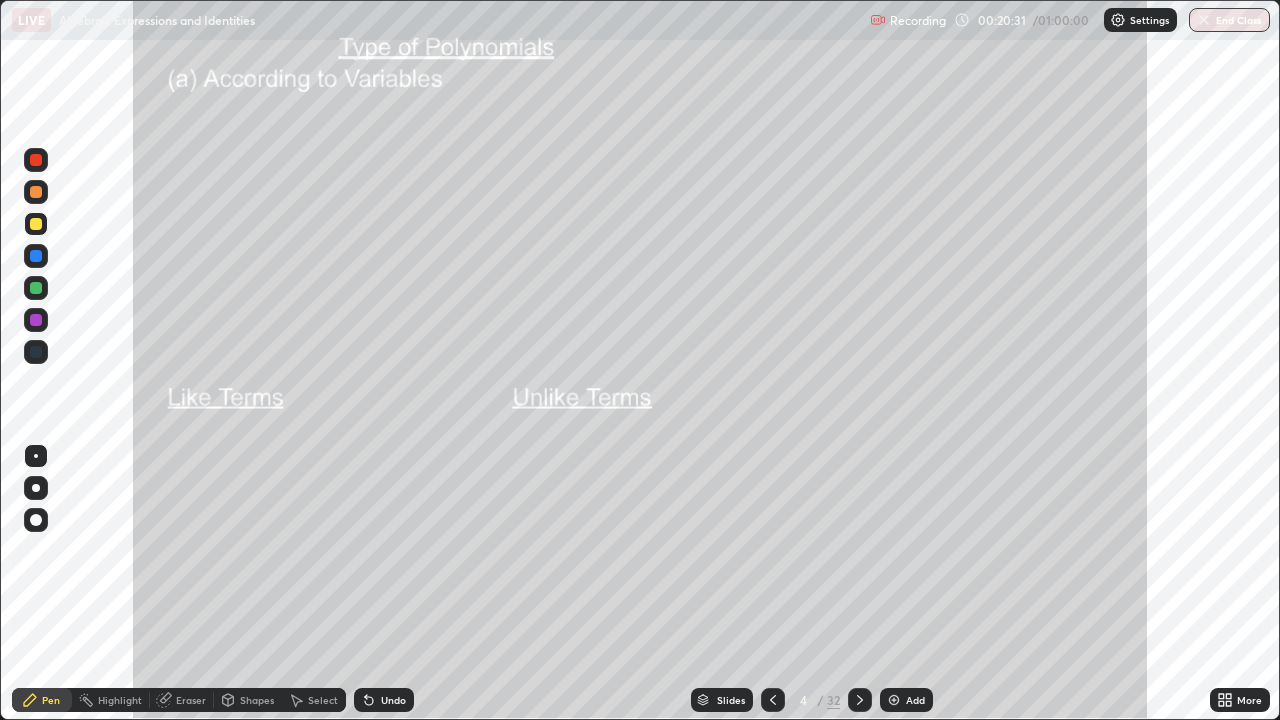 click at bounding box center [36, 224] 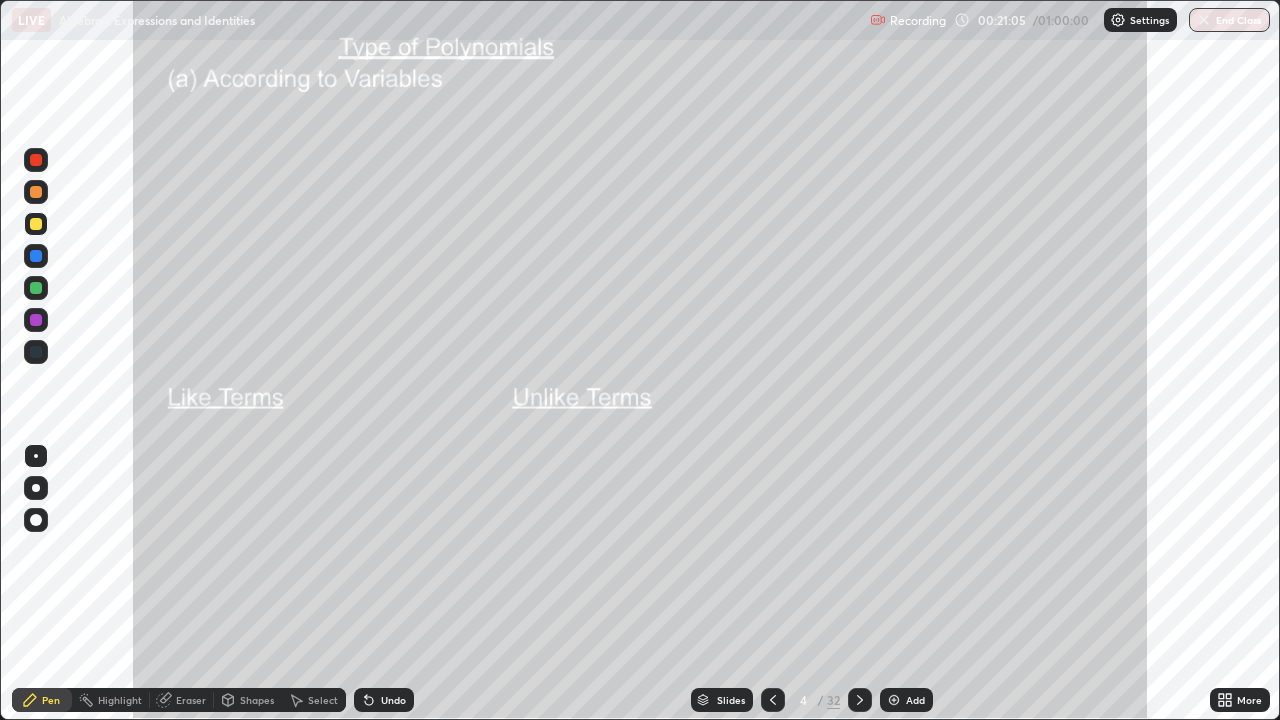 click at bounding box center [36, 192] 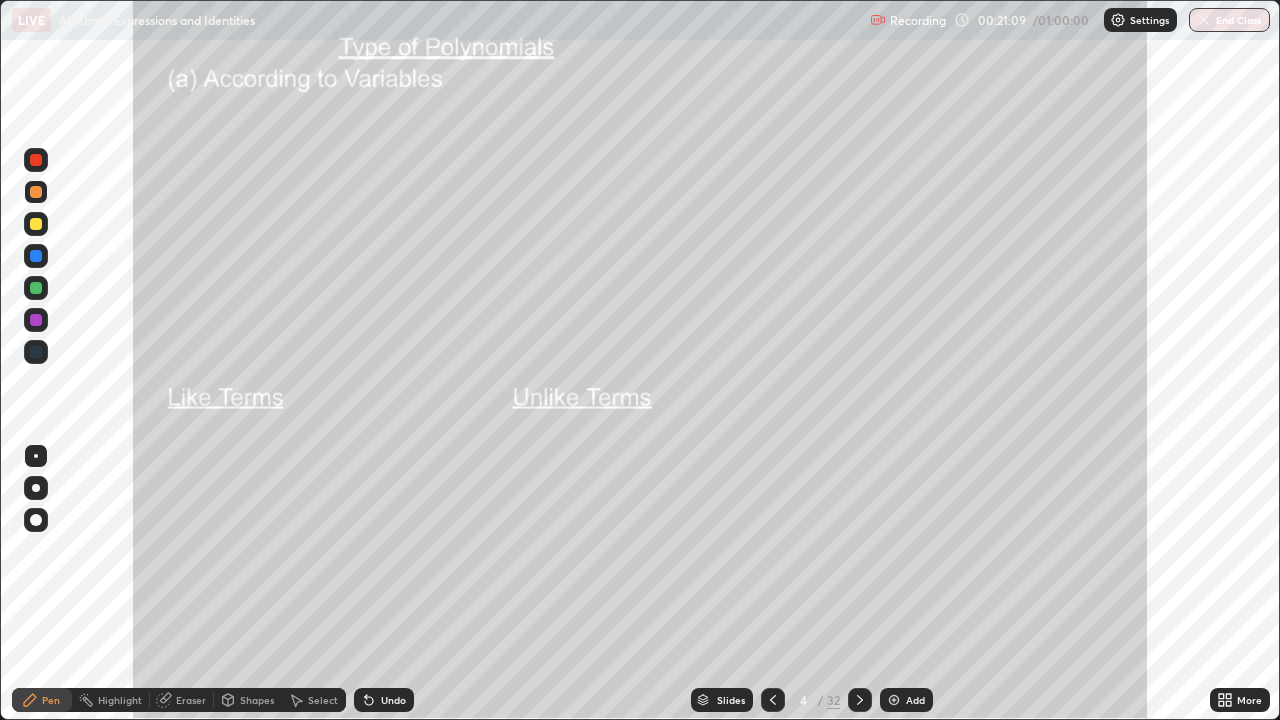 click on "Undo" at bounding box center (384, 700) 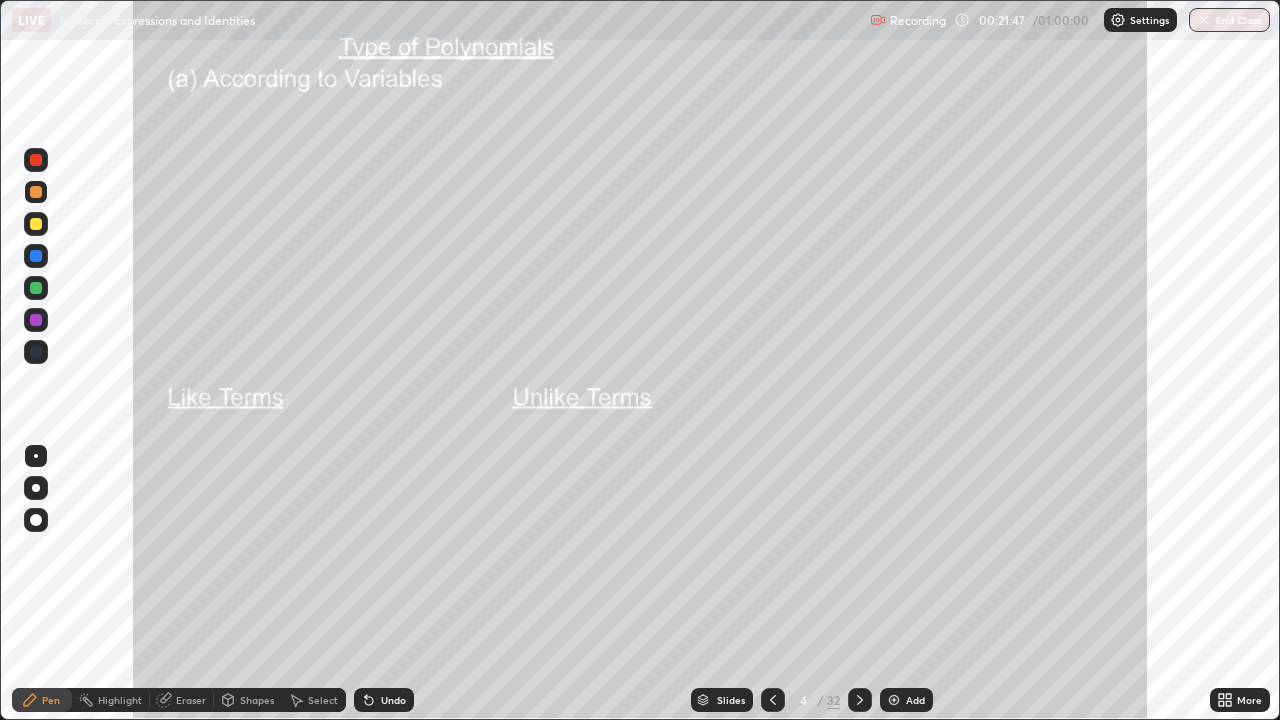 click at bounding box center [36, 192] 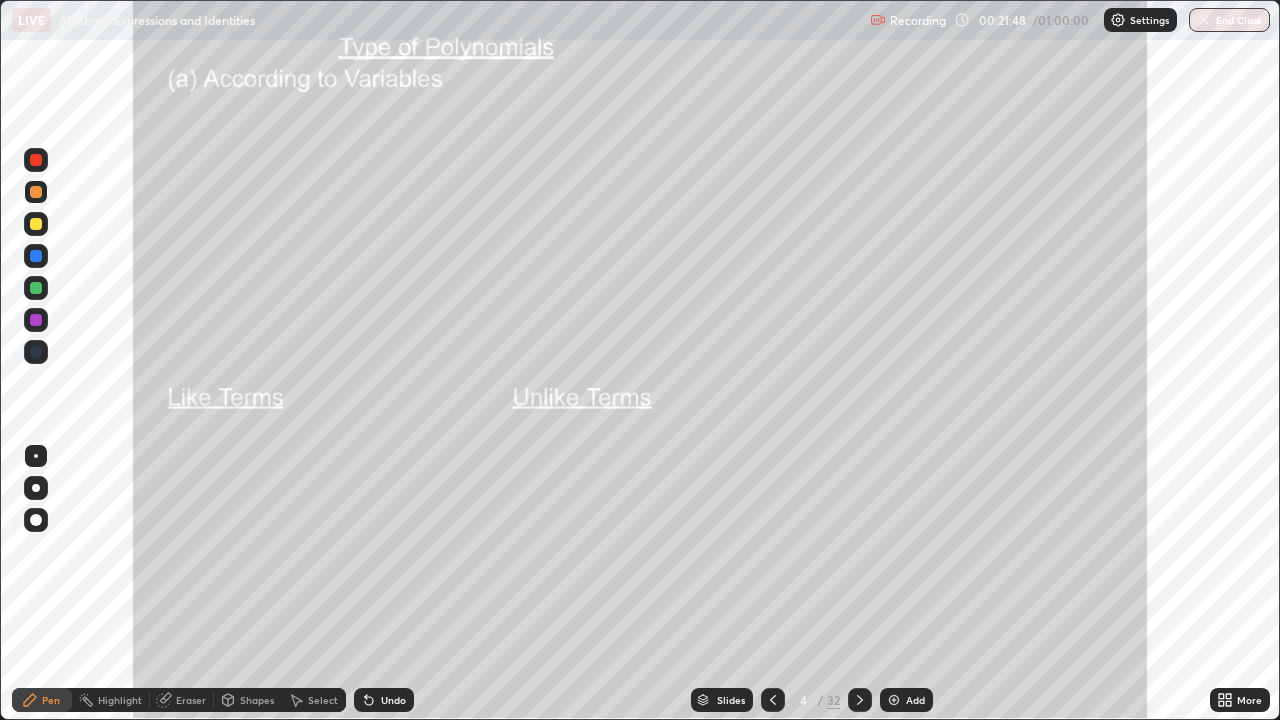 click at bounding box center [36, 256] 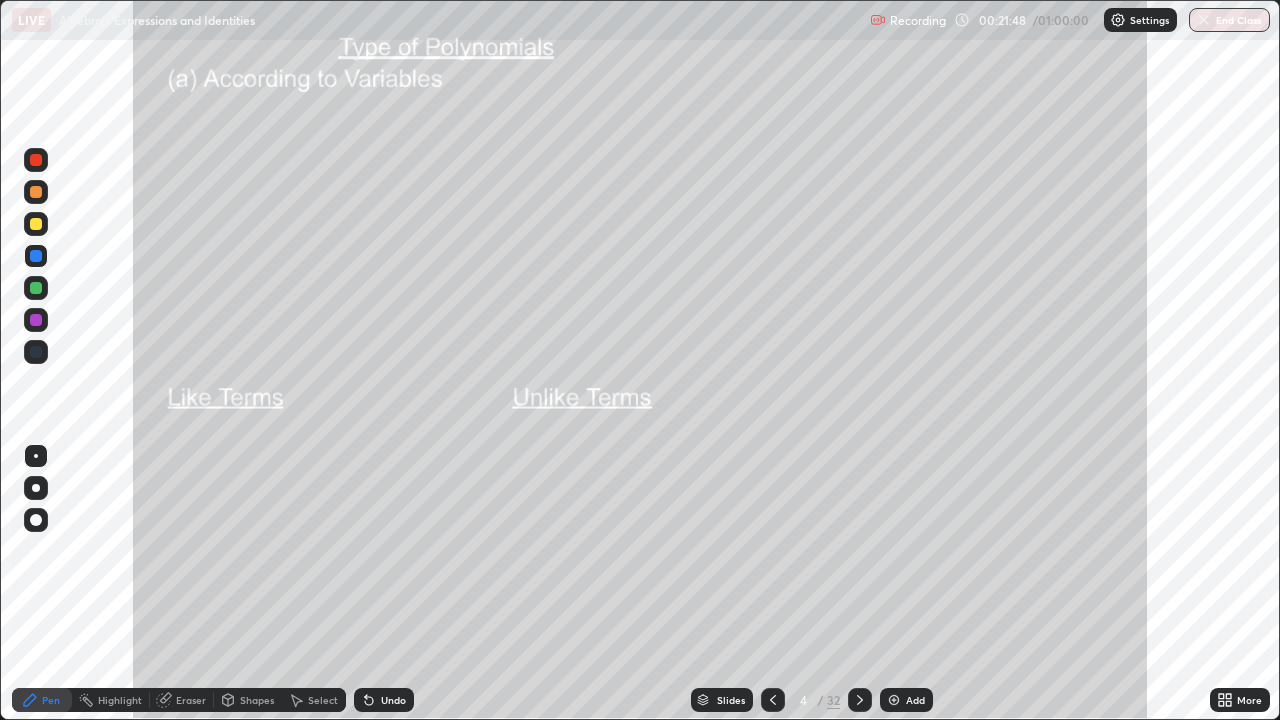 click at bounding box center [36, 288] 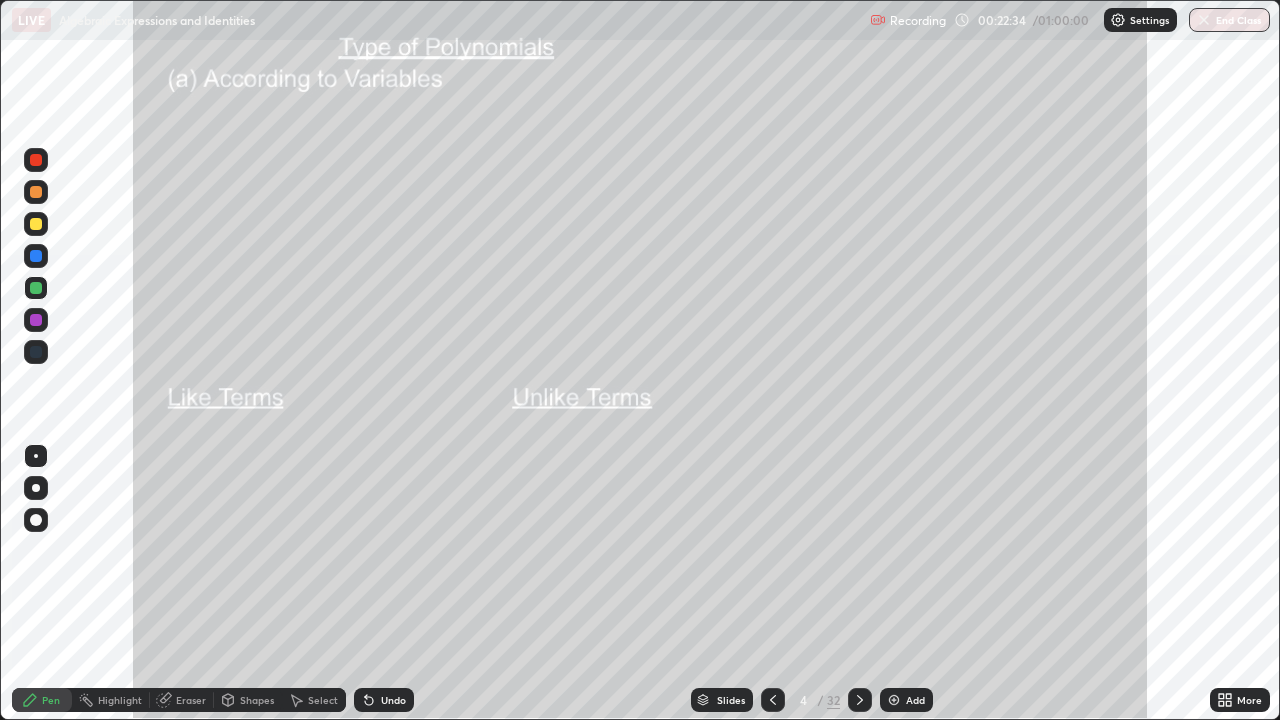 click at bounding box center [36, 224] 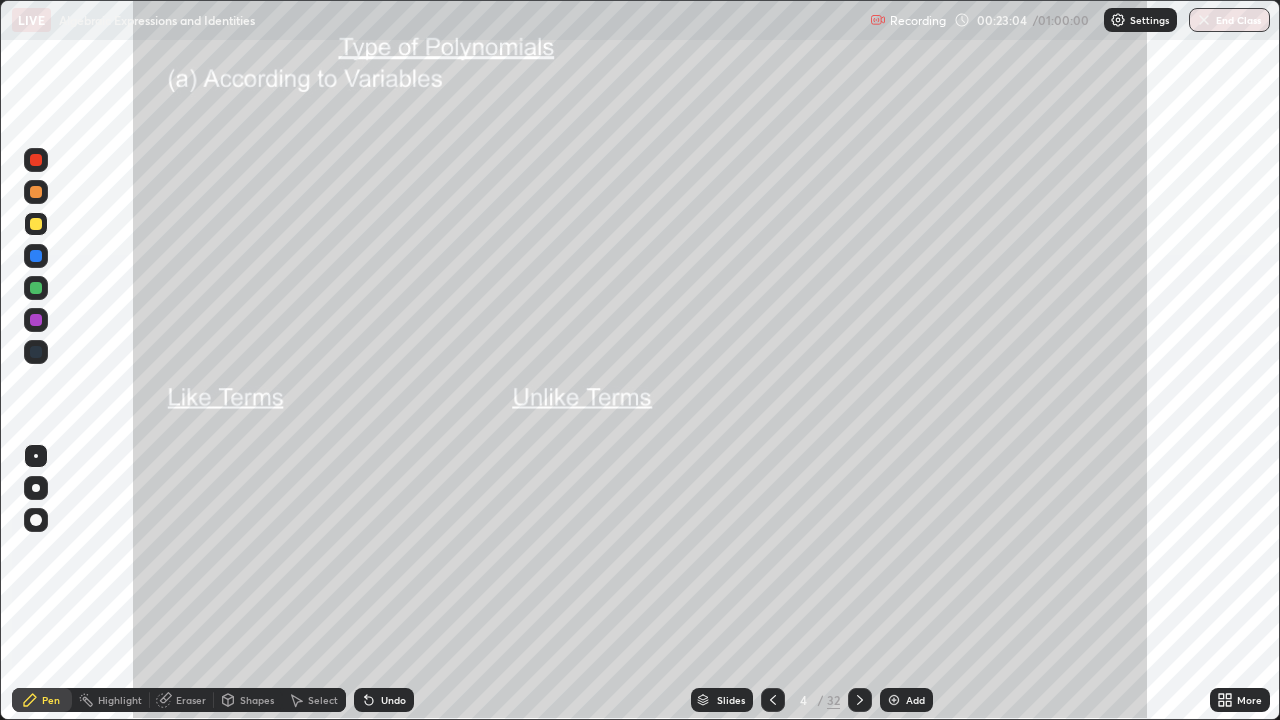 click on "Undo" at bounding box center (393, 700) 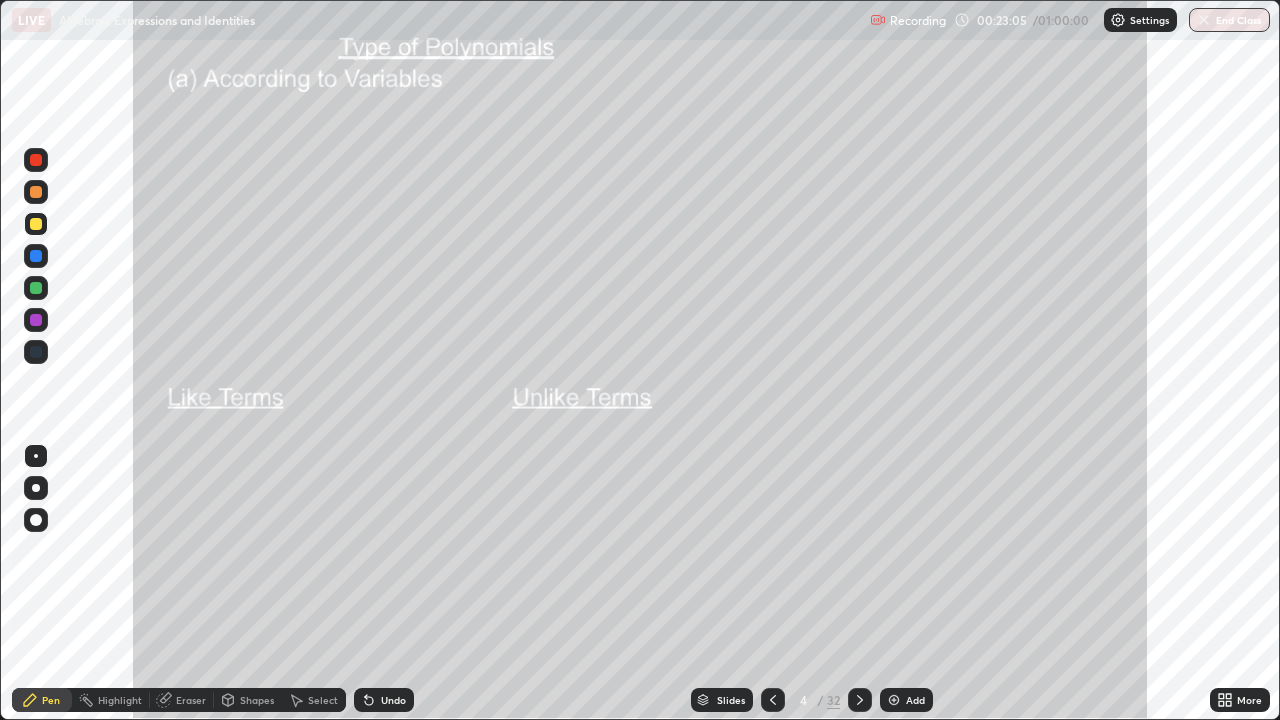 click on "Undo" at bounding box center (393, 700) 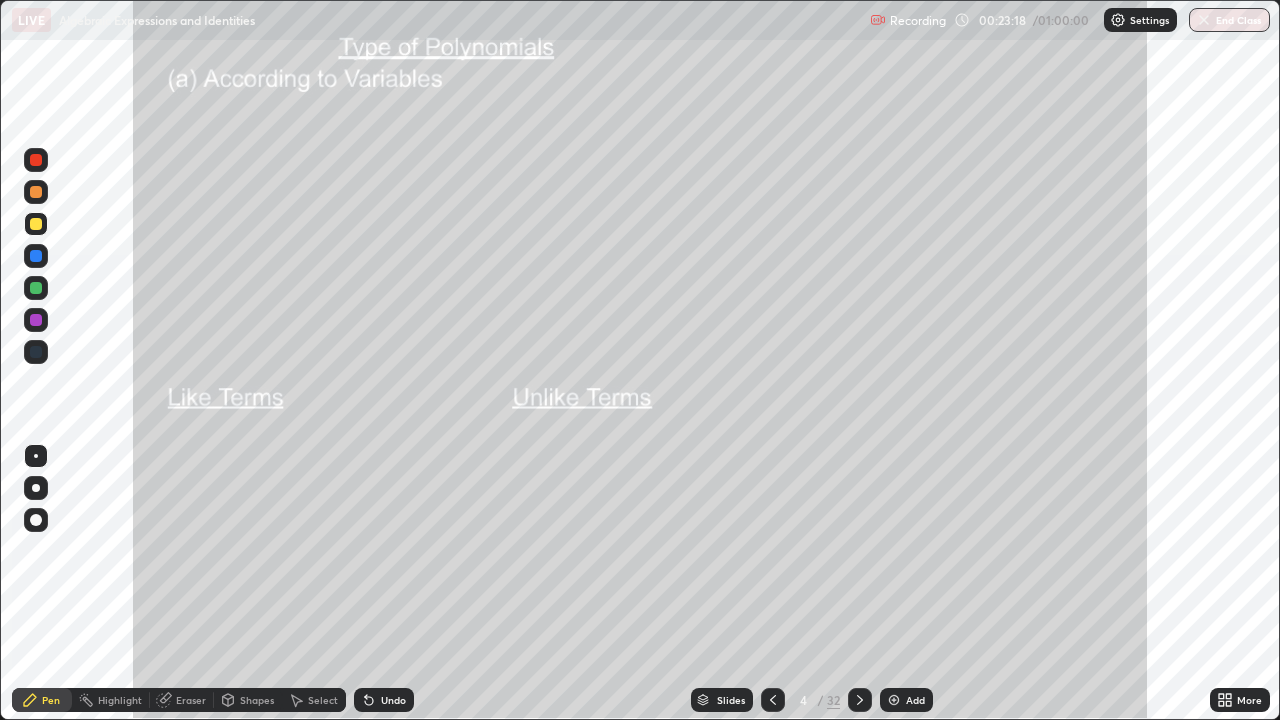 click at bounding box center (36, 192) 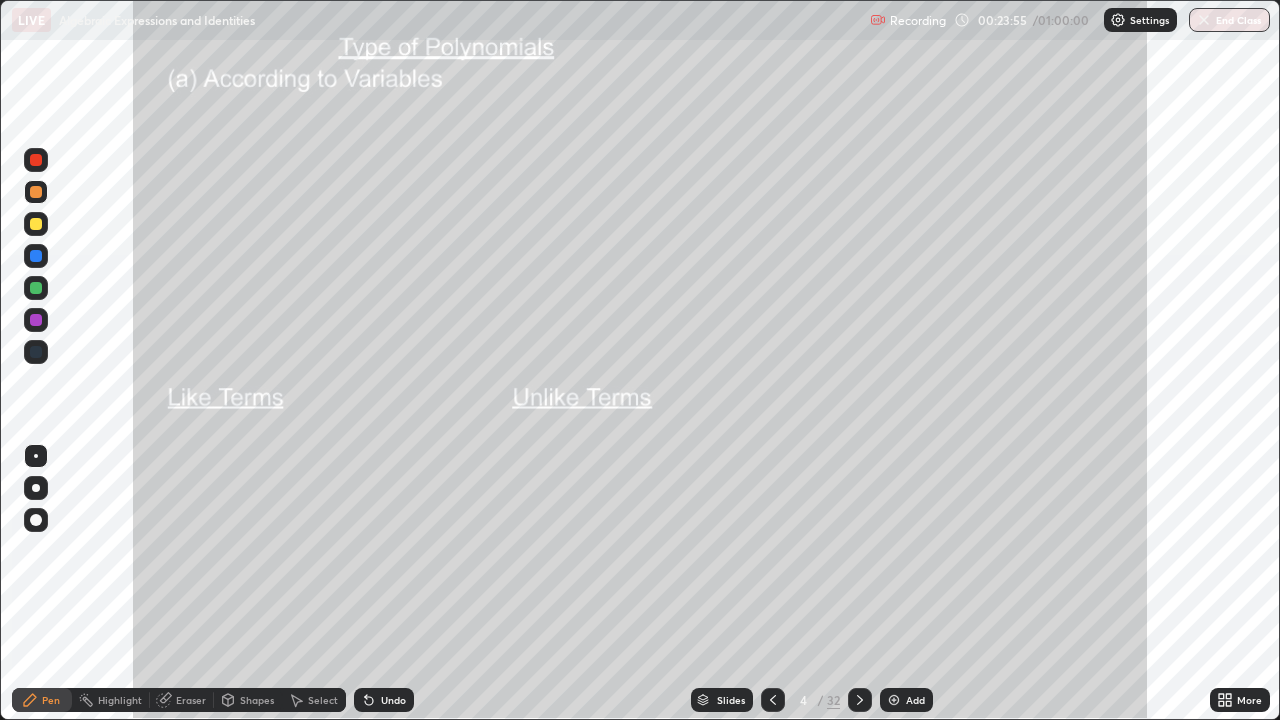 click at bounding box center (36, 320) 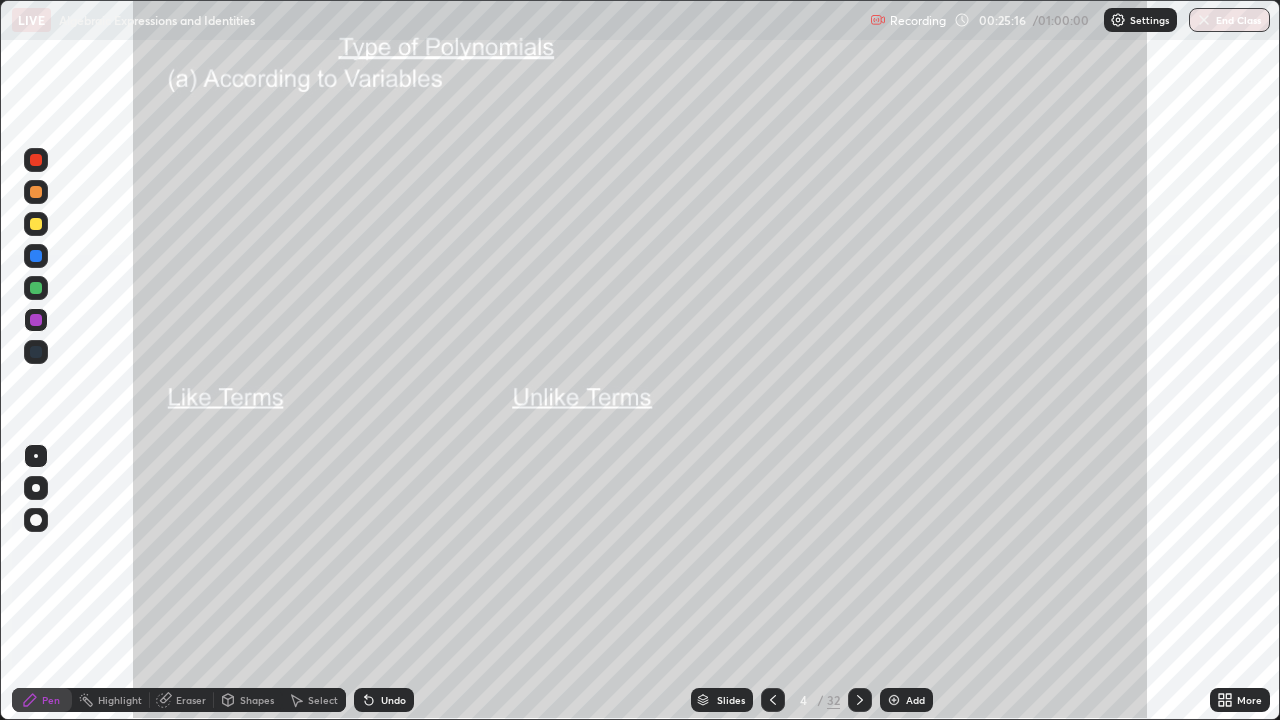 click 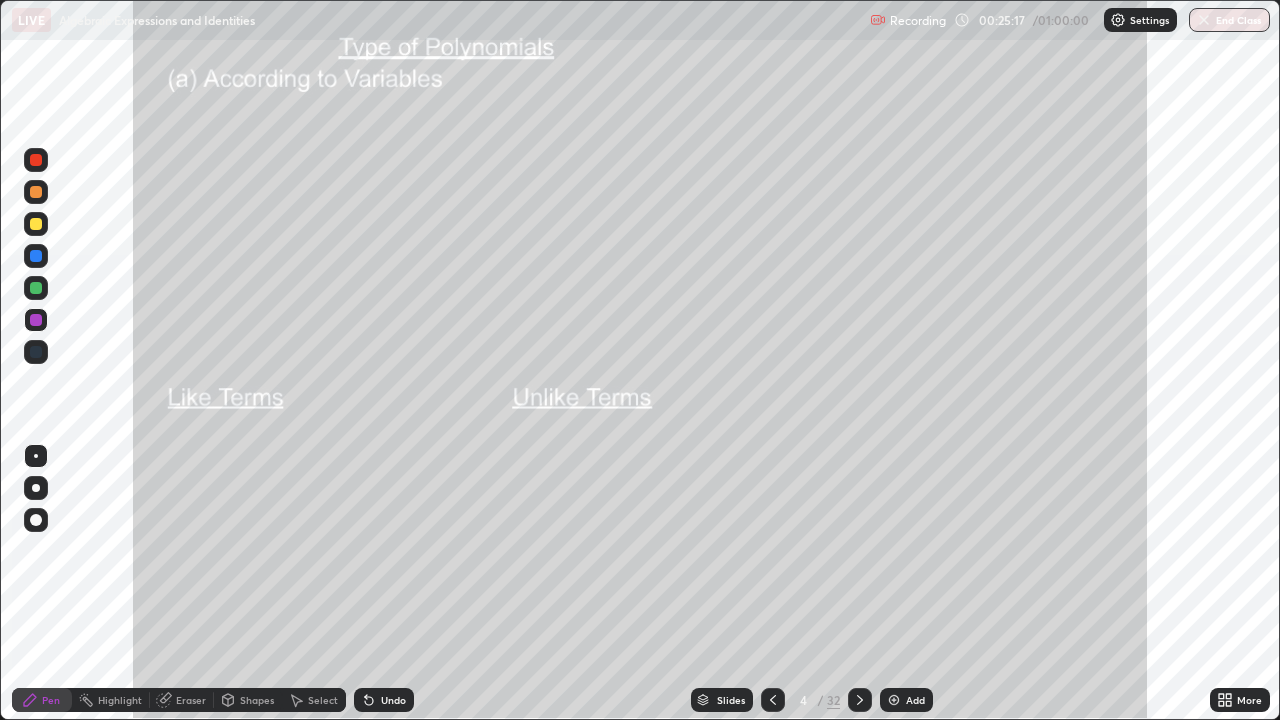 click 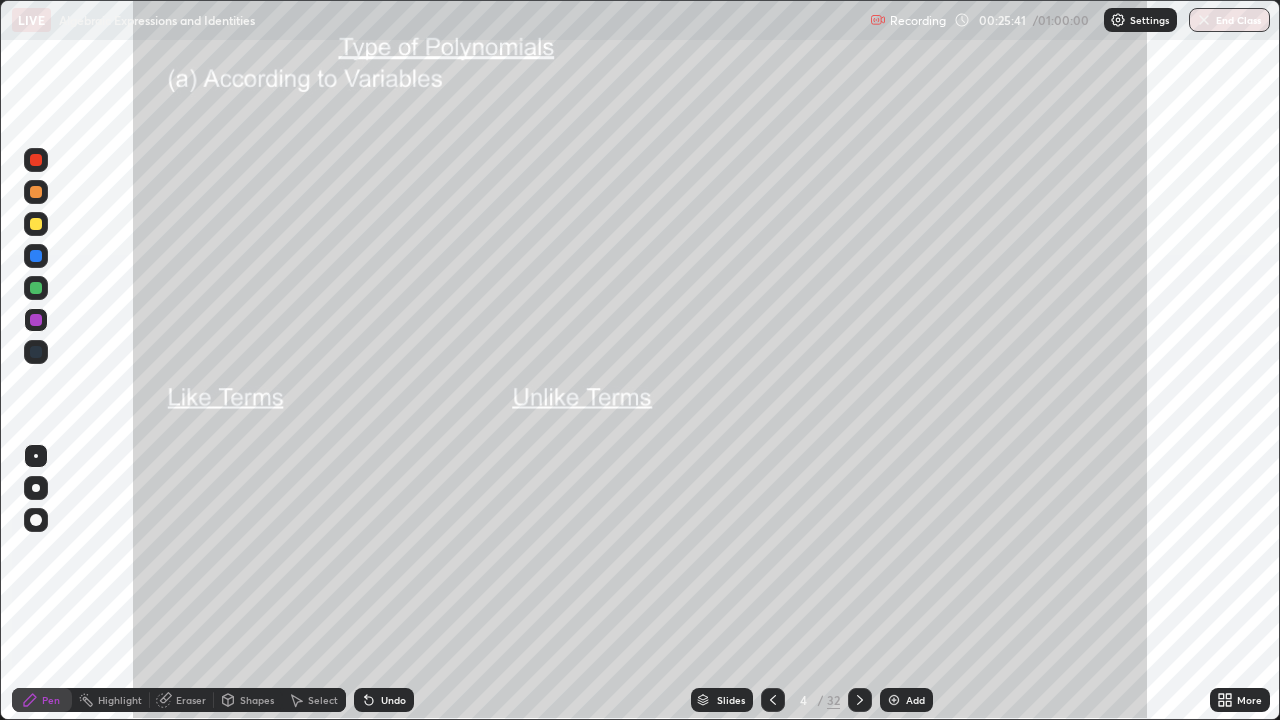 click on "Undo" at bounding box center (393, 700) 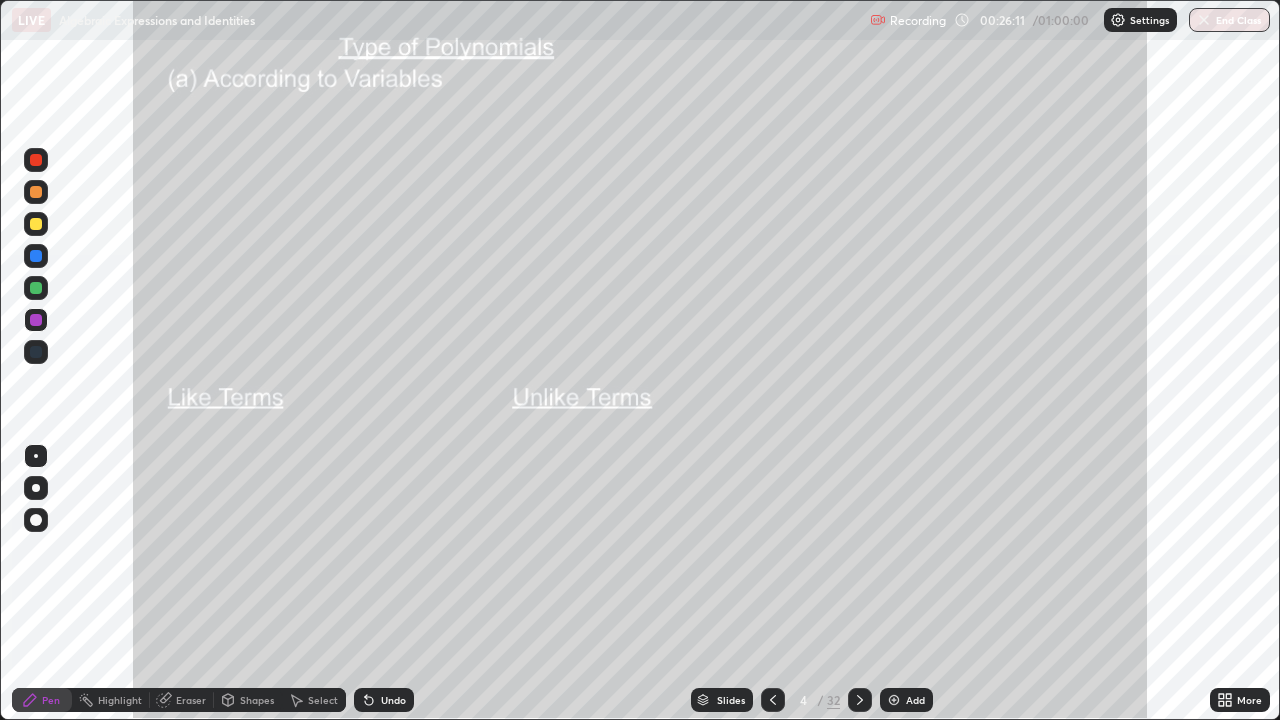click on "Highlight" at bounding box center (111, 700) 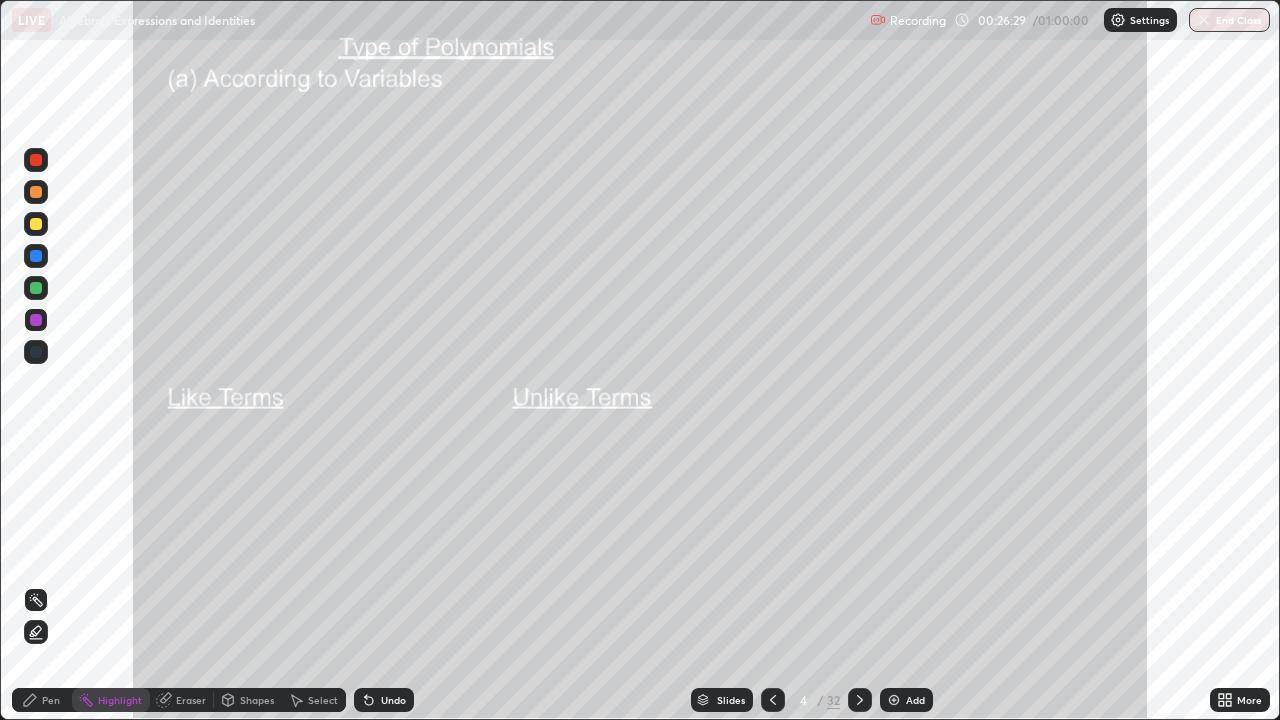 click on "Pen" at bounding box center [51, 700] 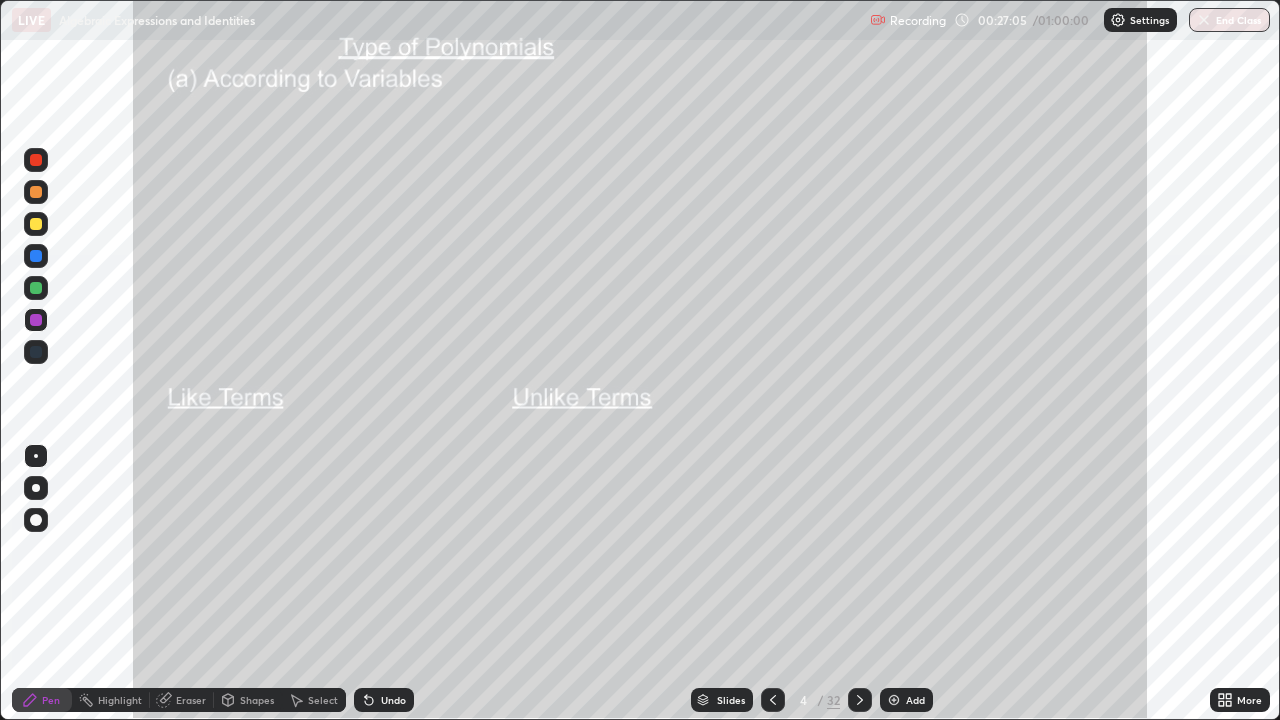 click at bounding box center (36, 224) 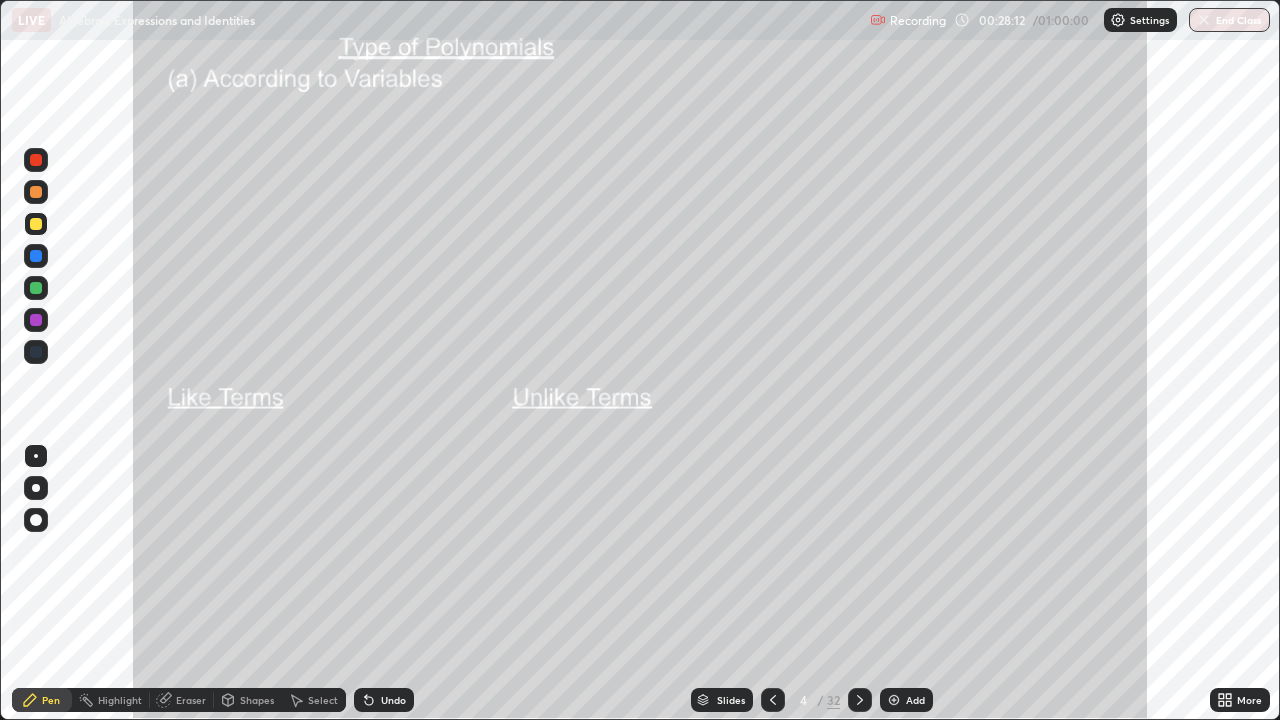 click at bounding box center [36, 224] 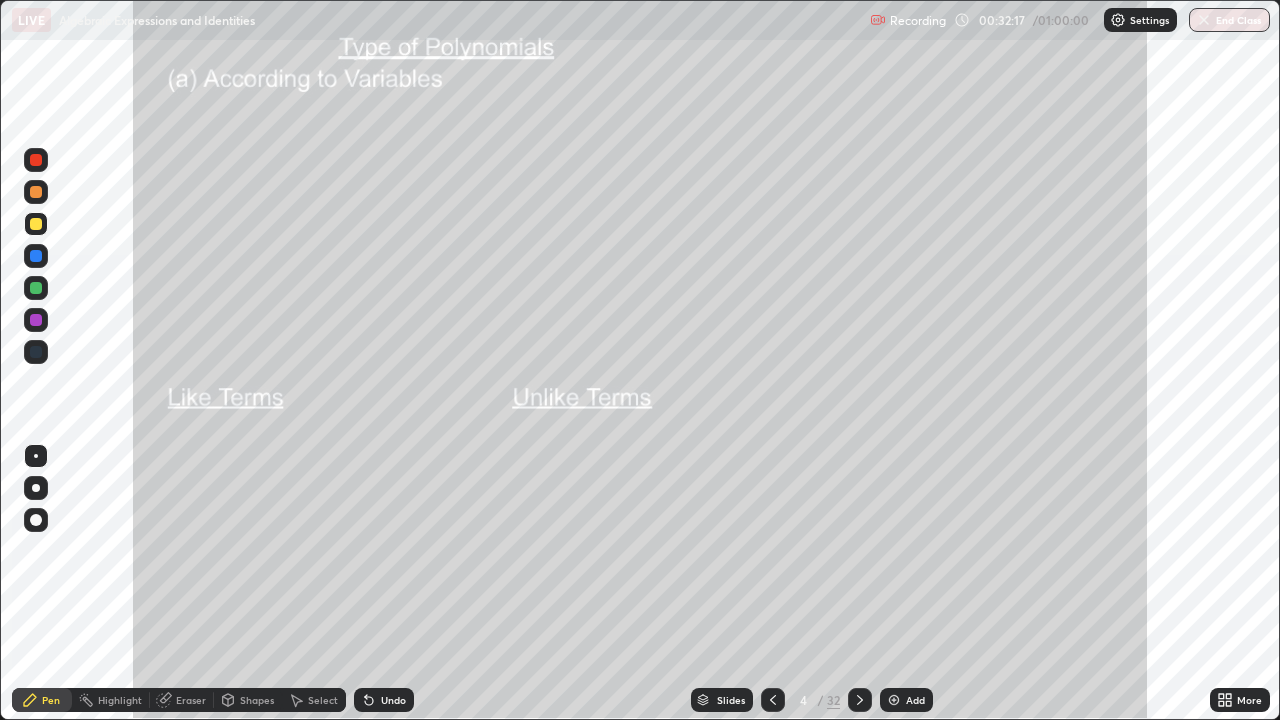 click at bounding box center (36, 320) 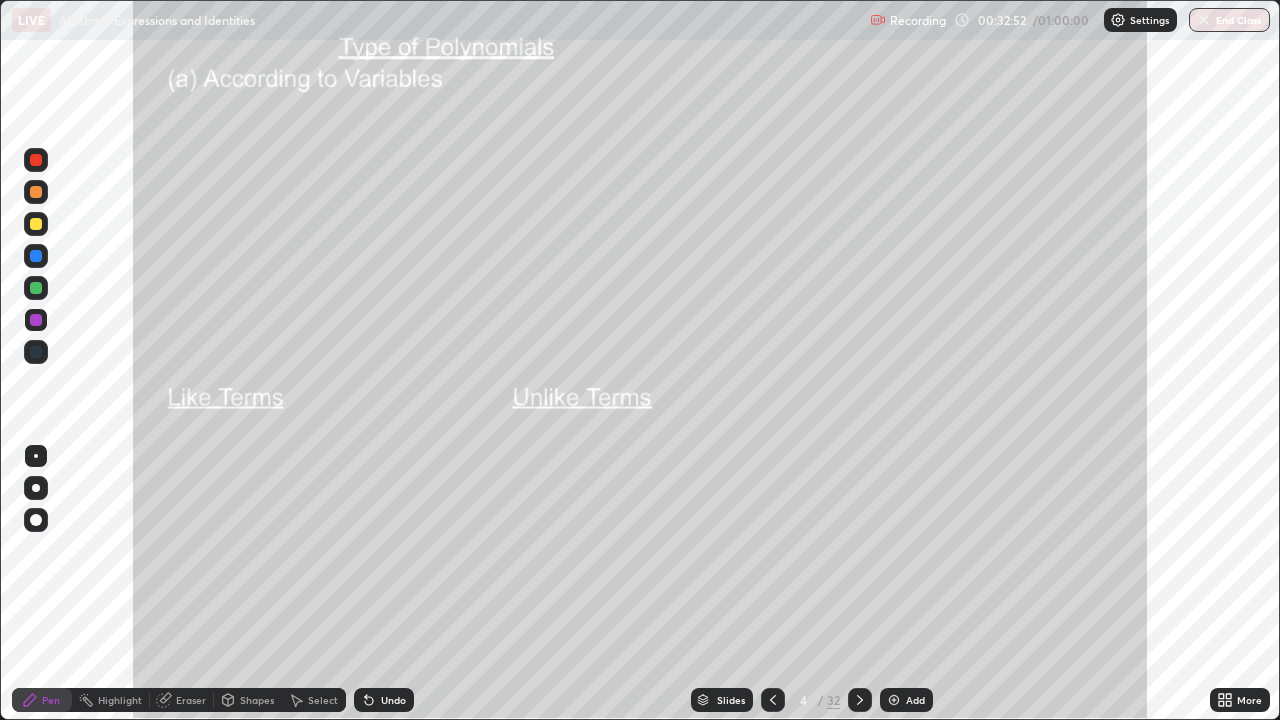 click at bounding box center [36, 256] 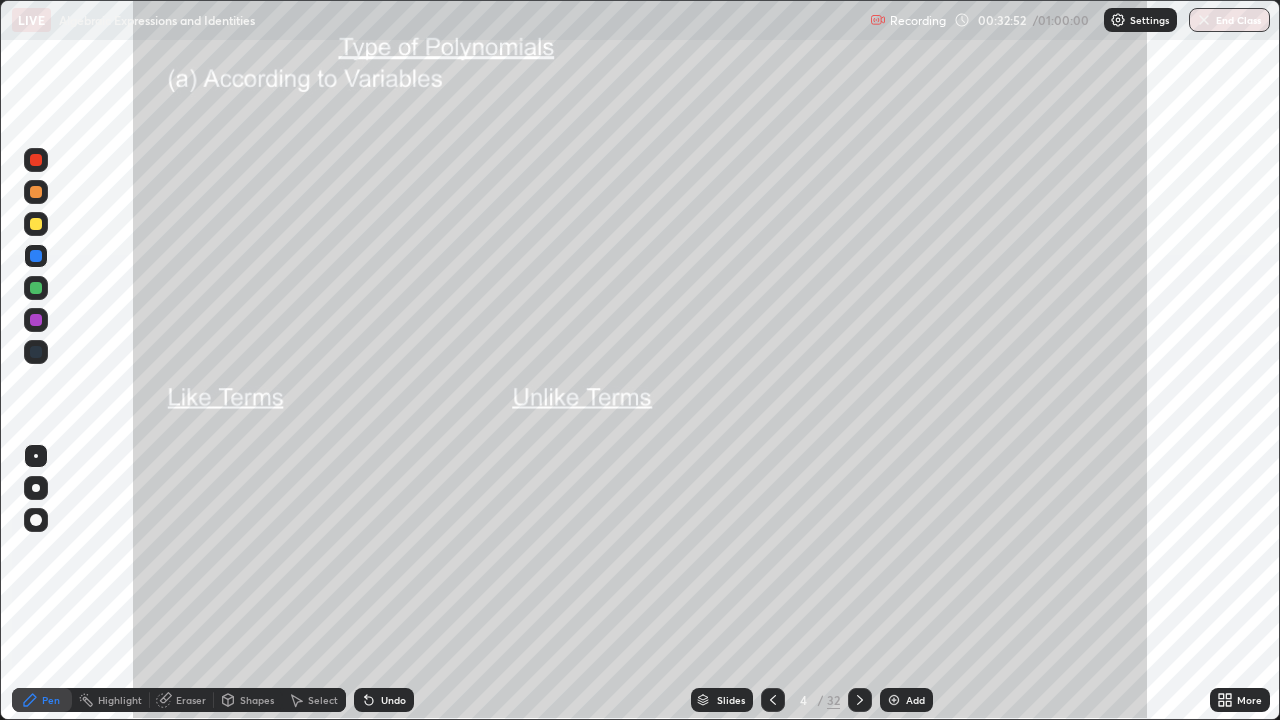 click at bounding box center [36, 224] 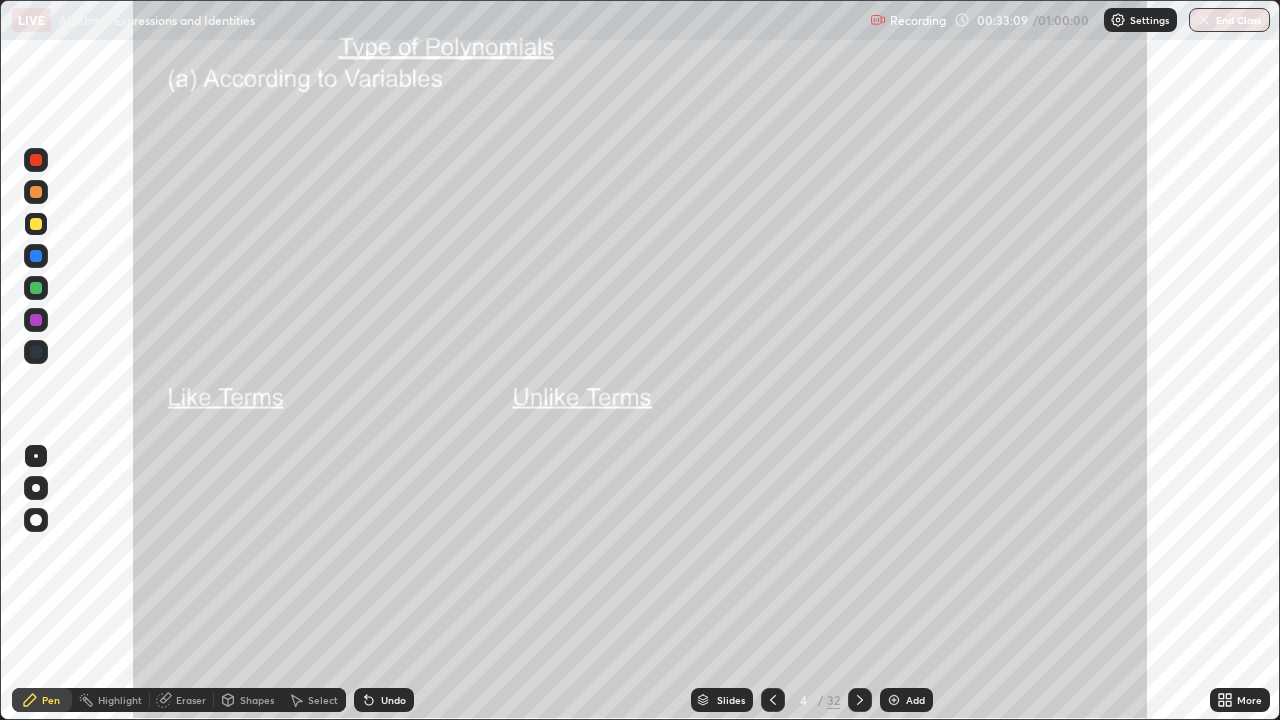click on "Undo" at bounding box center [393, 700] 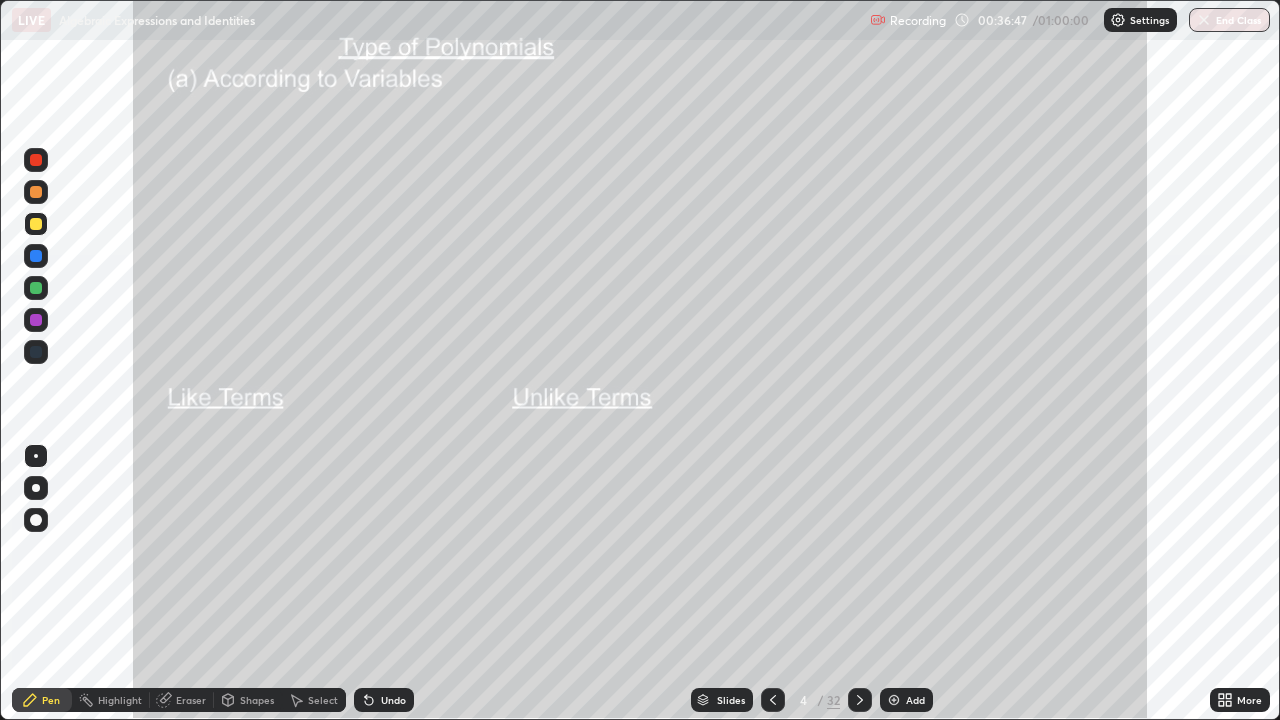 click at bounding box center [36, 224] 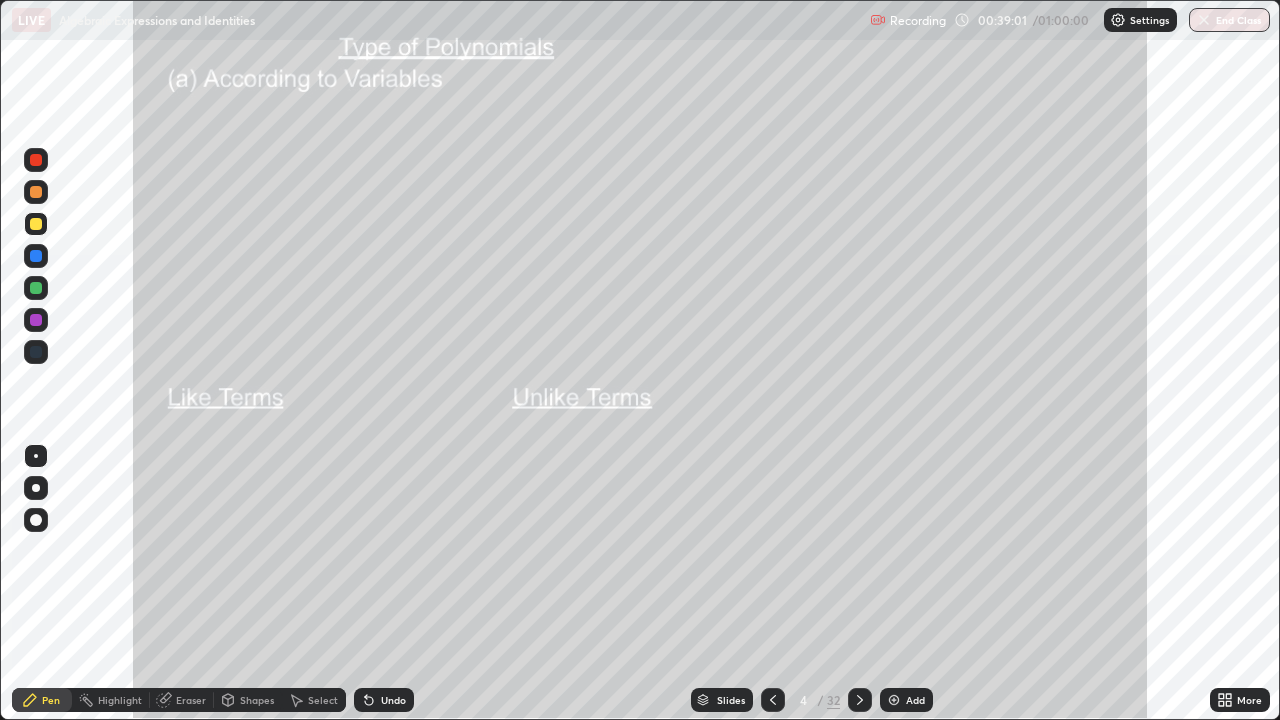 click 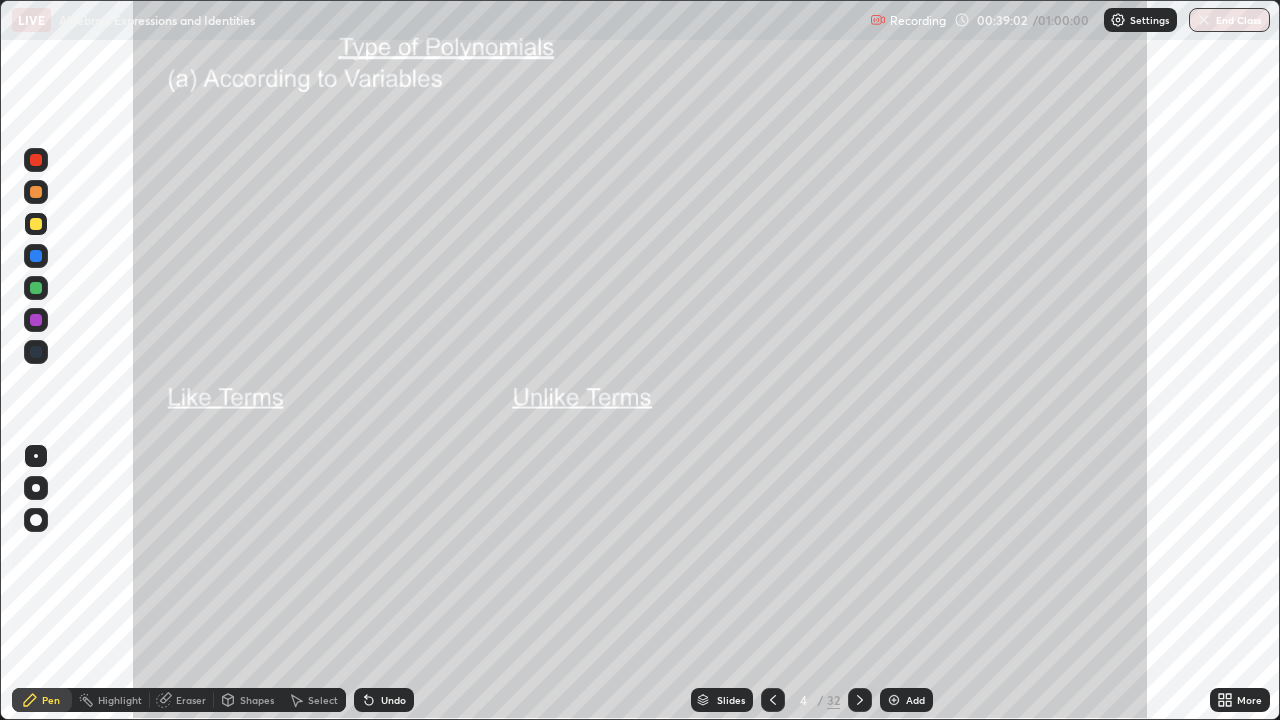 click on "Undo" at bounding box center [384, 700] 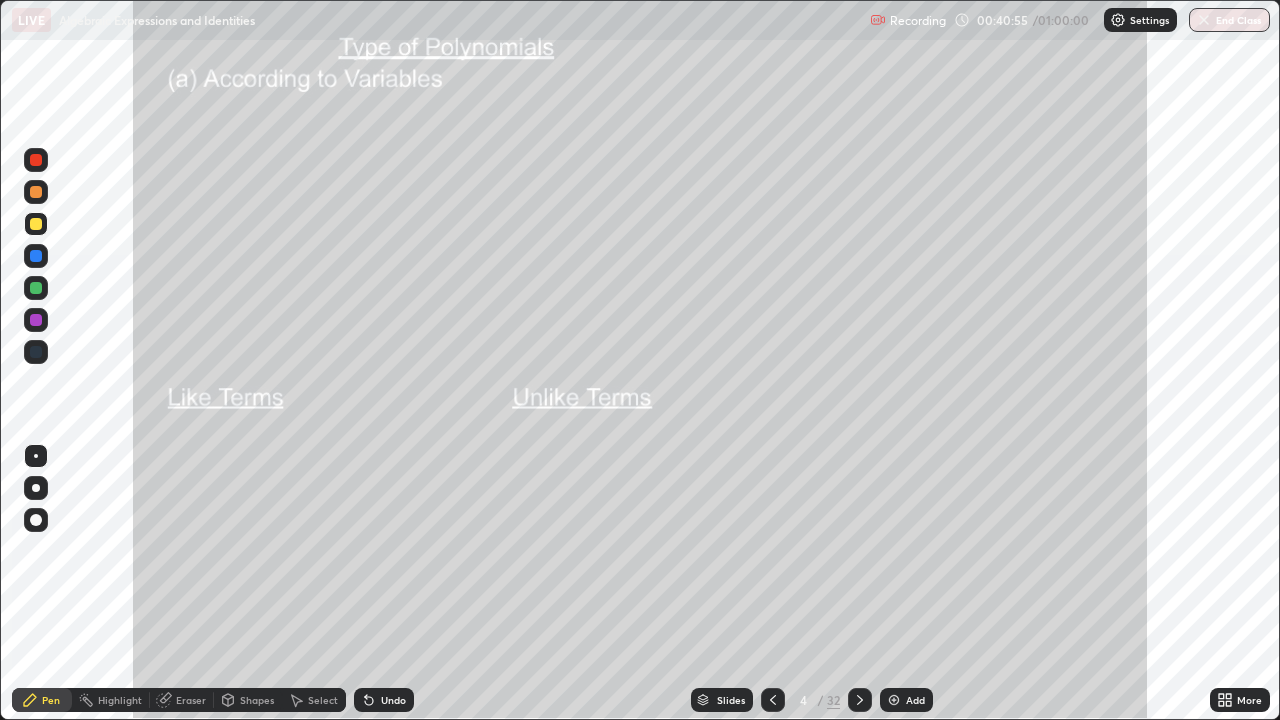 click 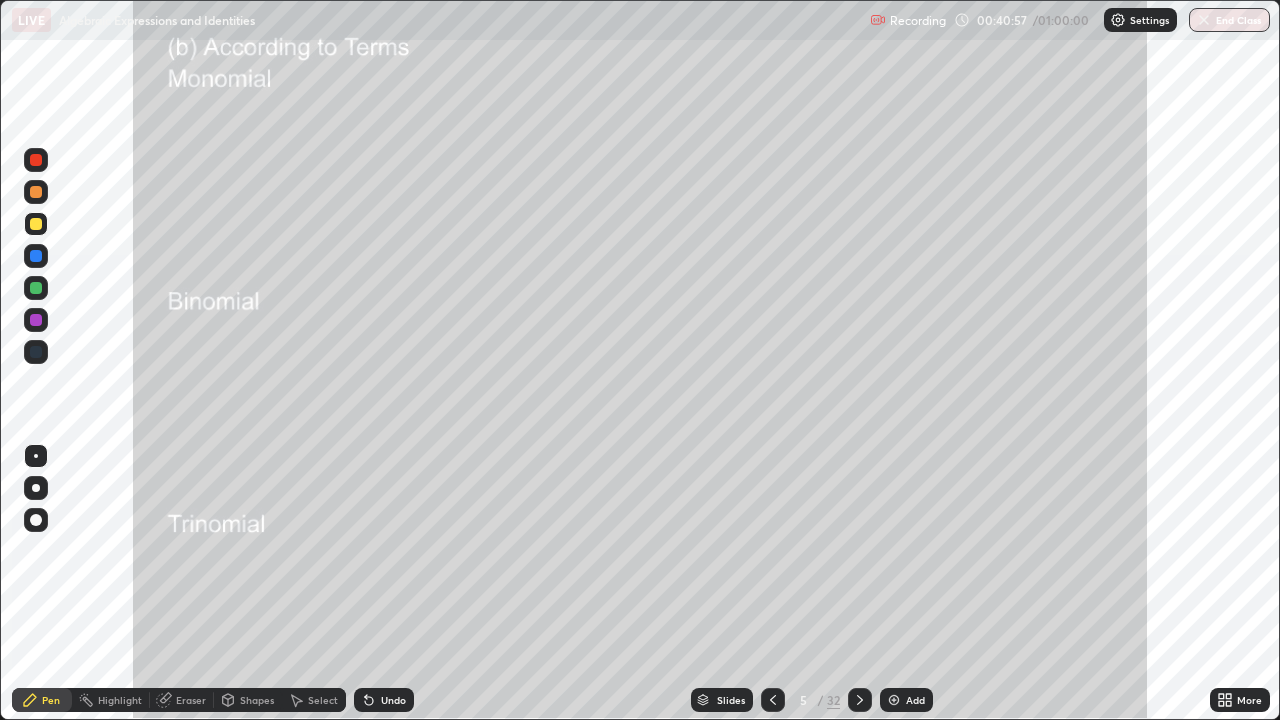 click at bounding box center (36, 224) 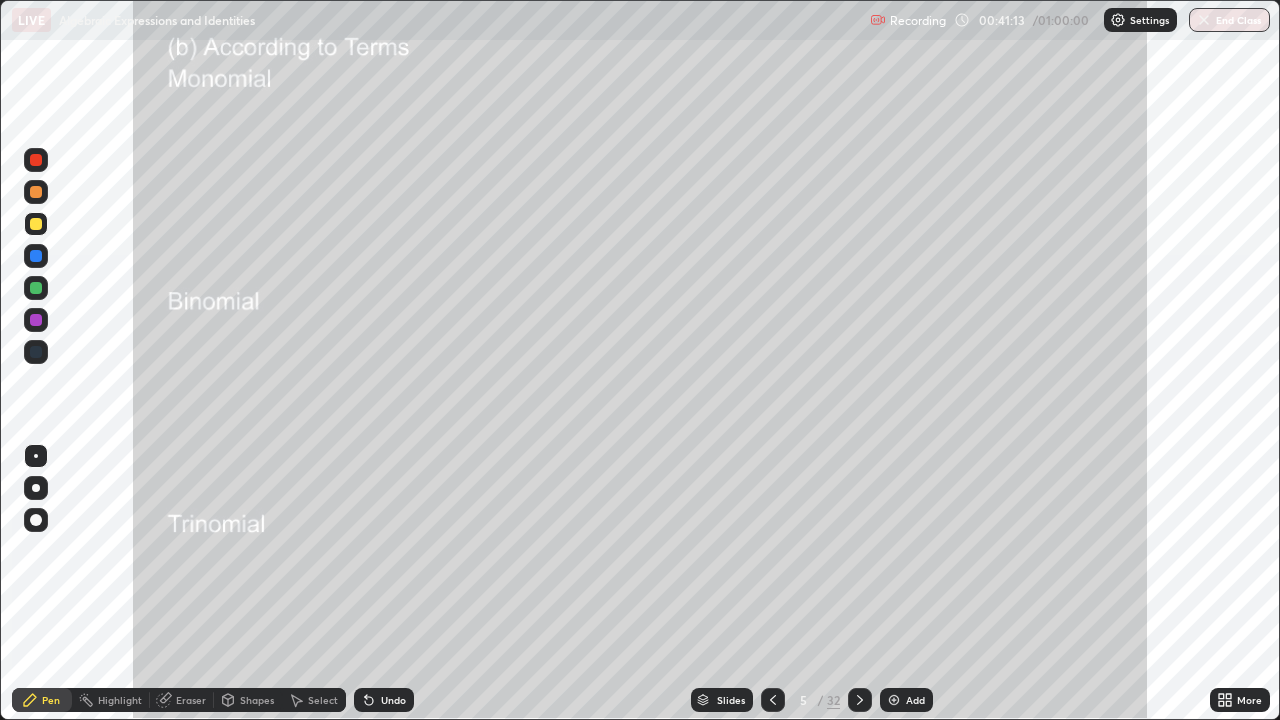 click 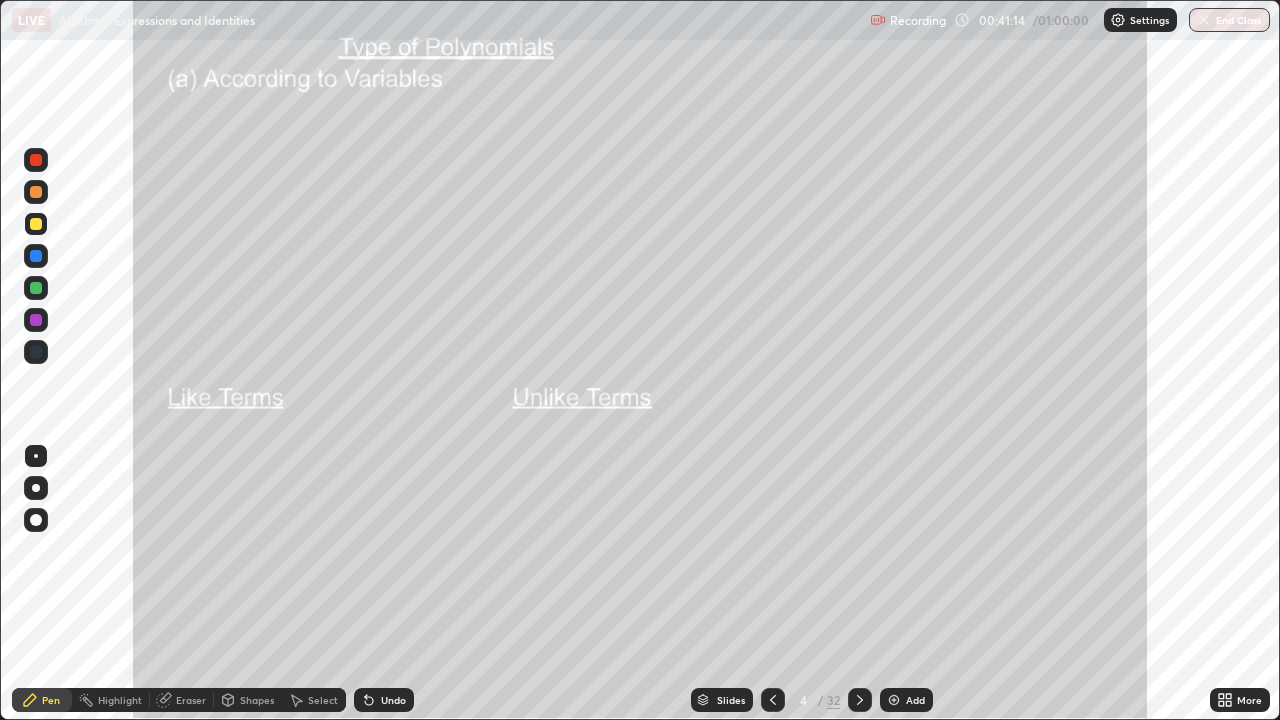 click 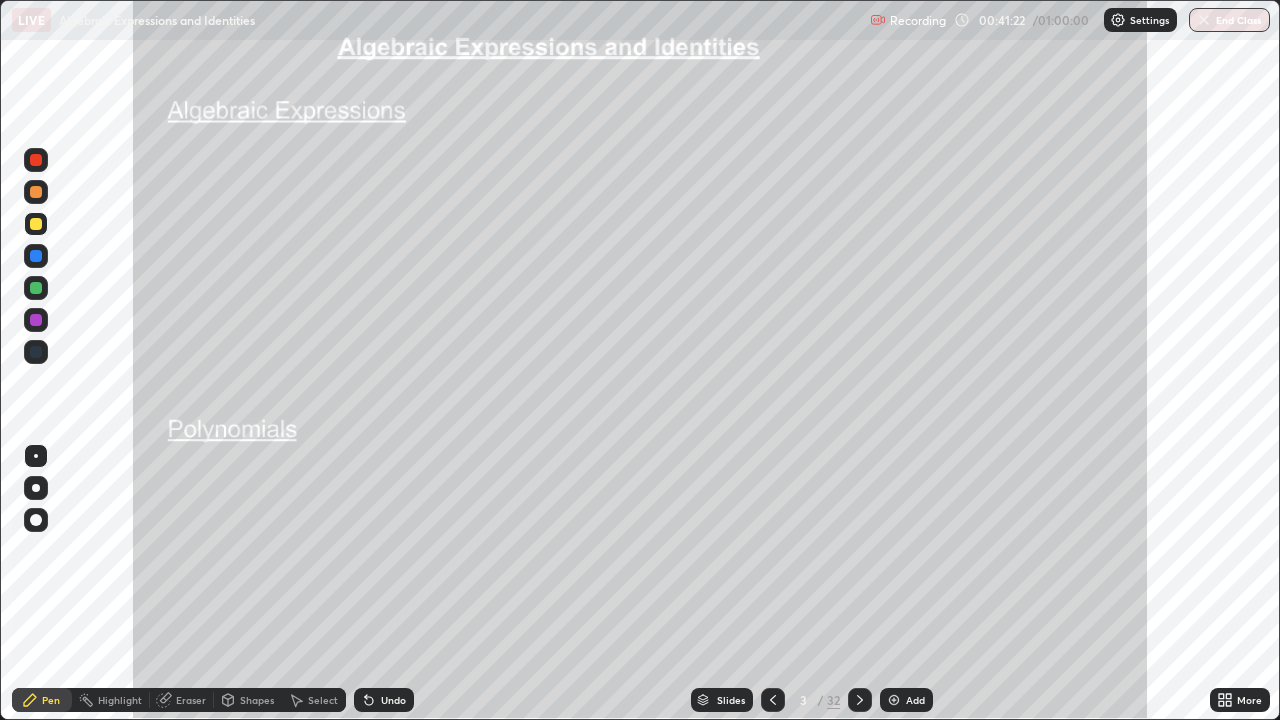 click 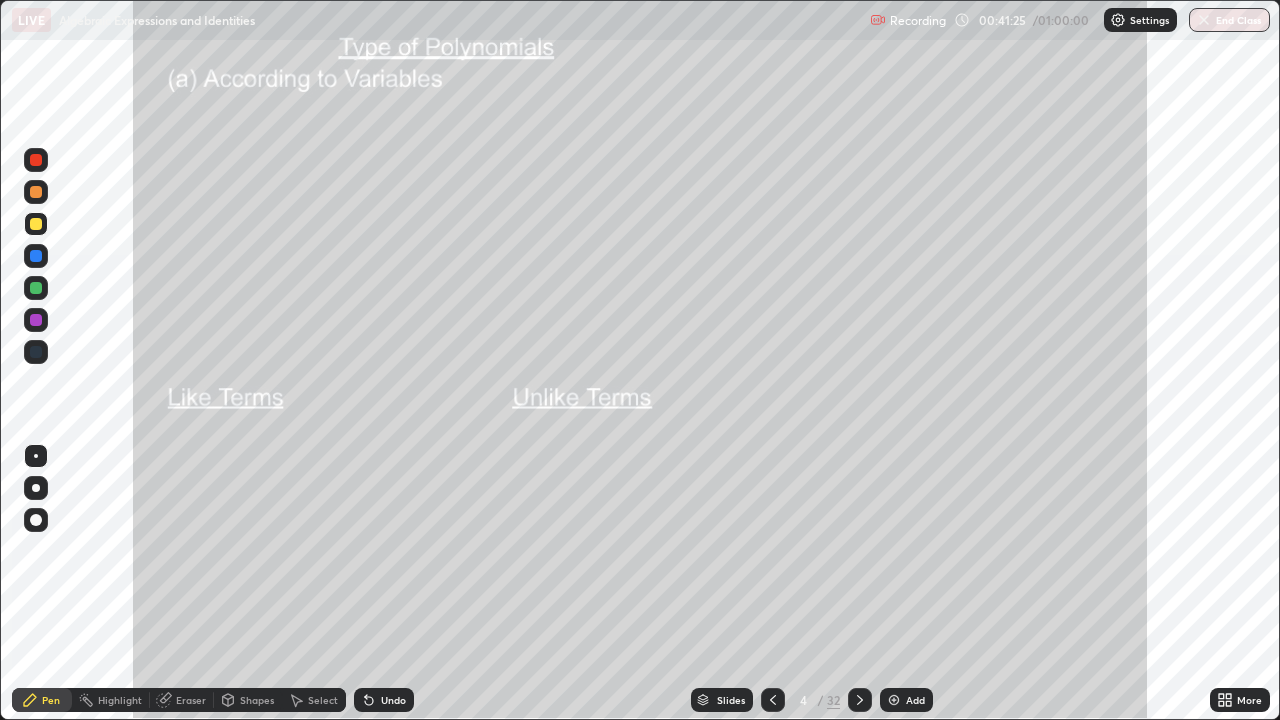 click 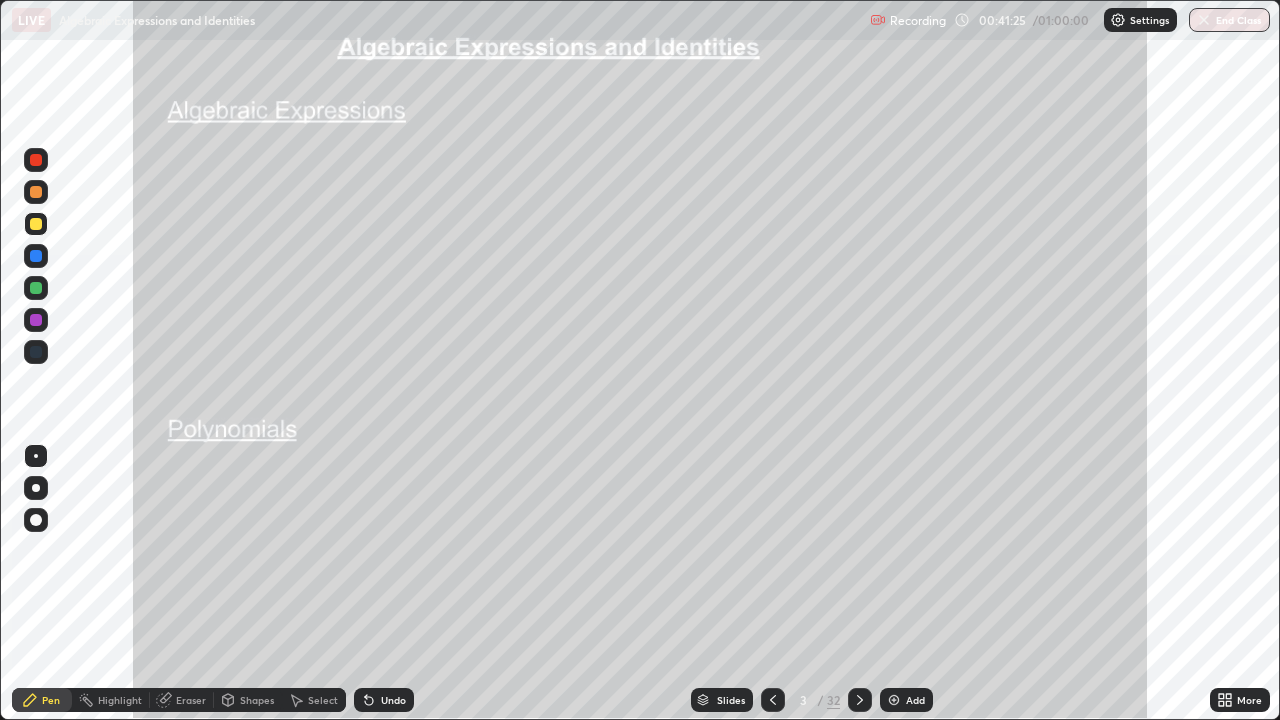 click at bounding box center [860, 700] 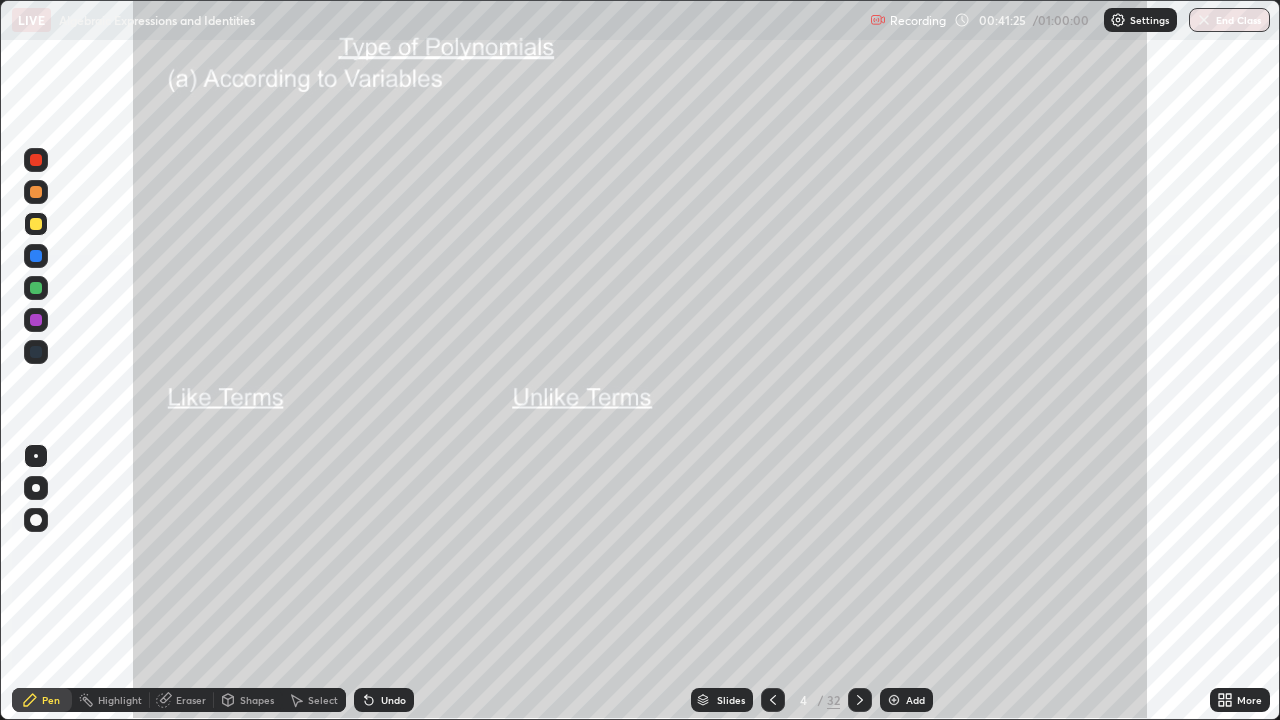 click 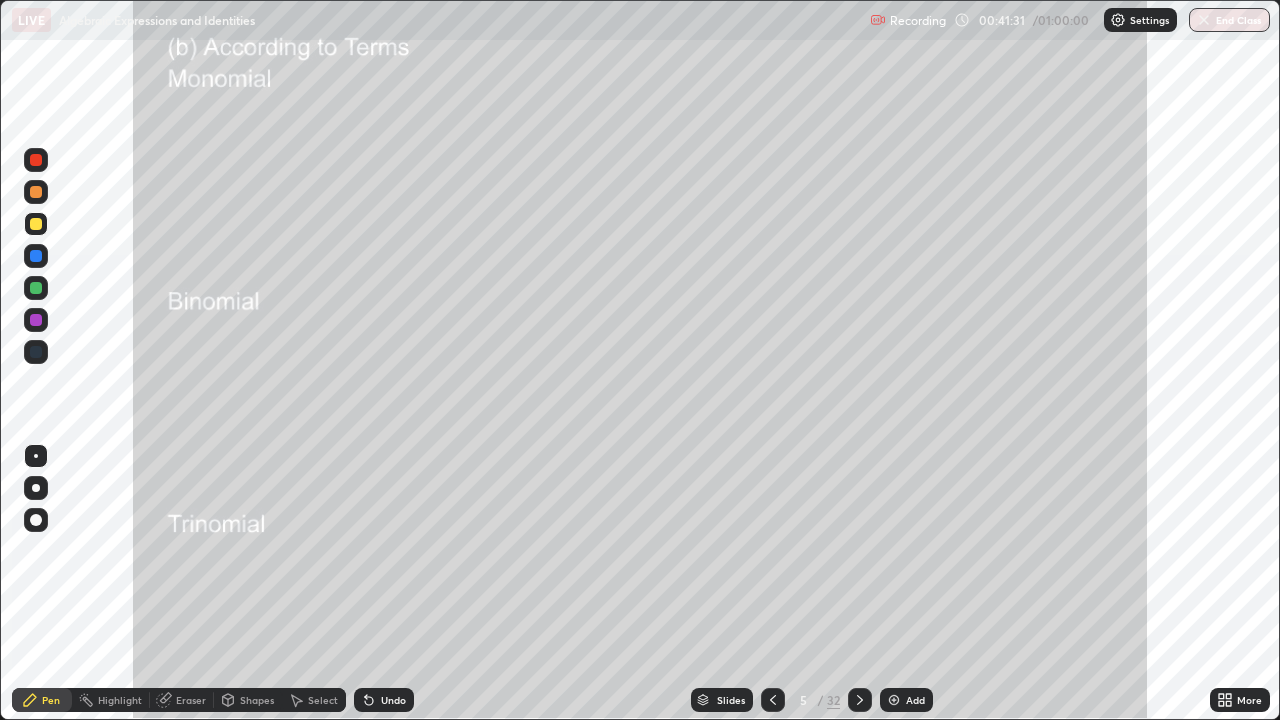 click at bounding box center [36, 192] 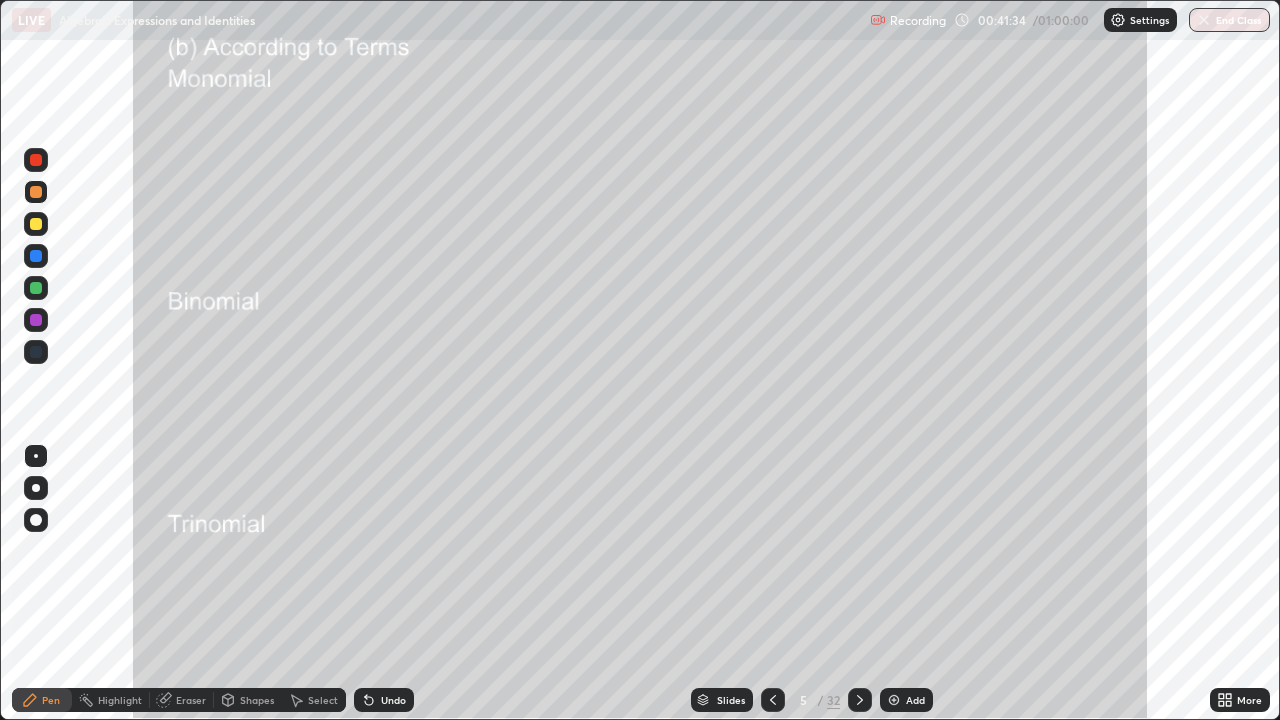 click on "Undo" at bounding box center (393, 700) 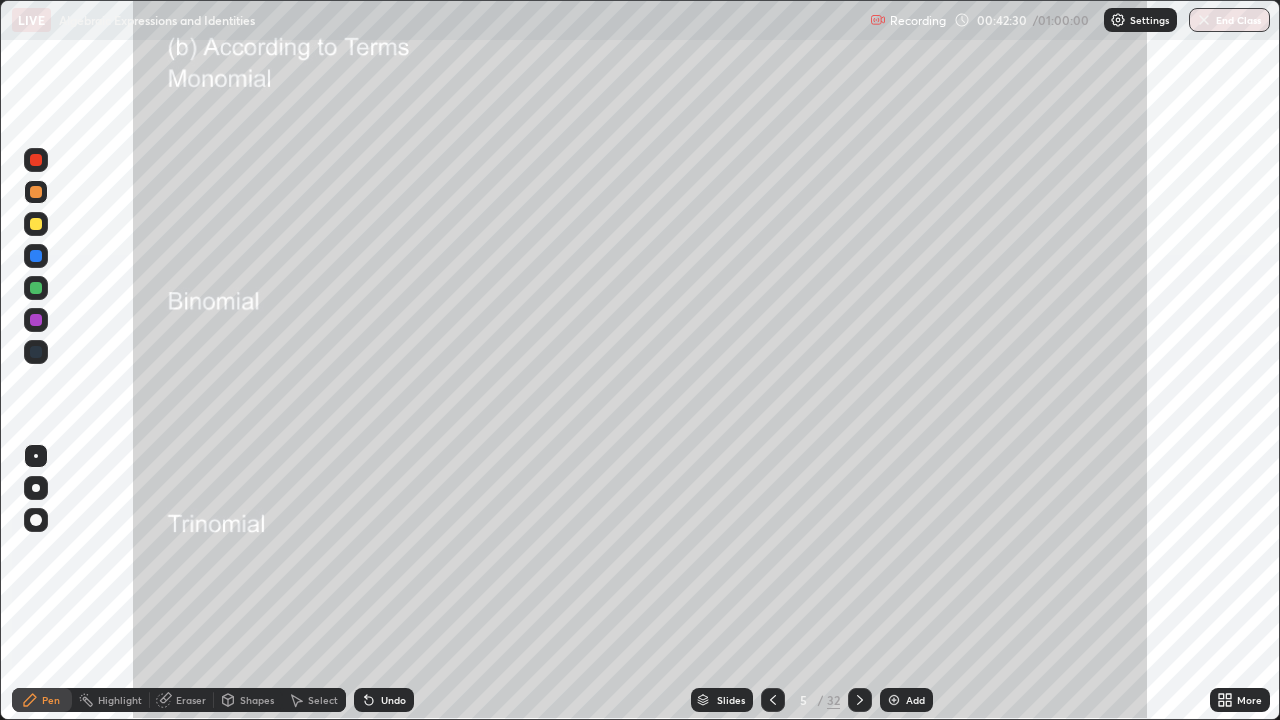 click at bounding box center (36, 224) 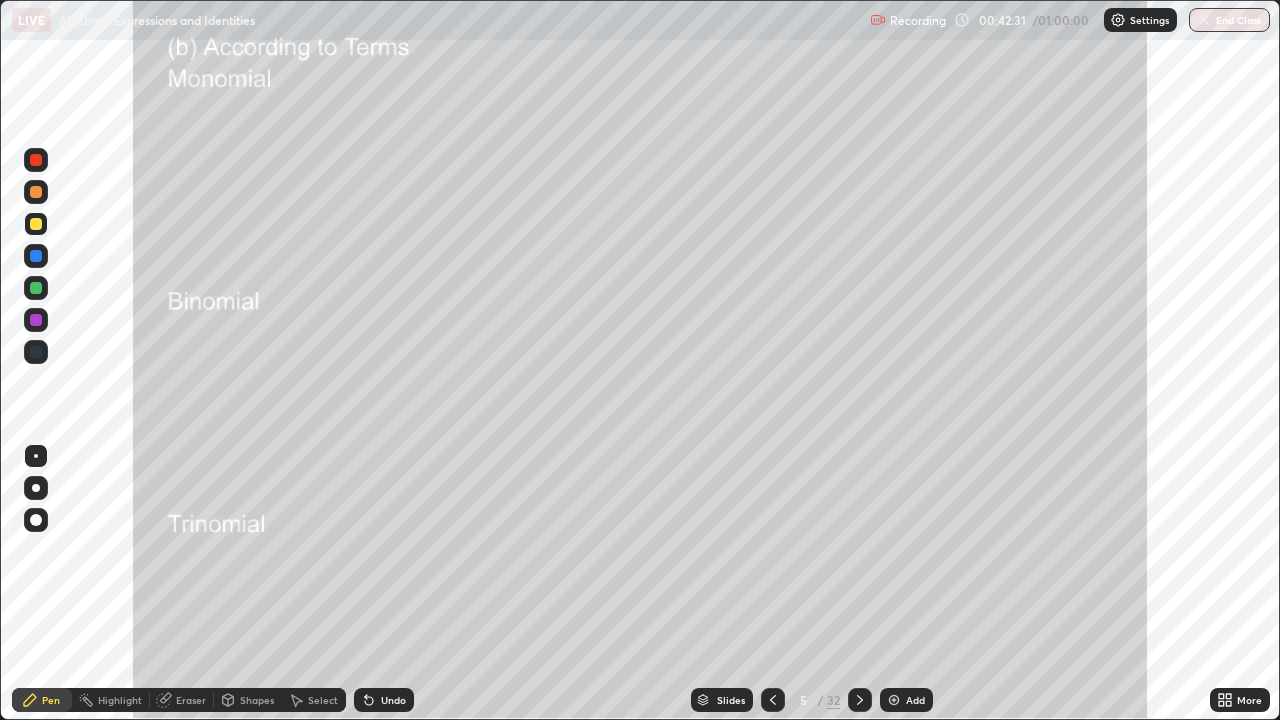 click on "Pen" at bounding box center (42, 700) 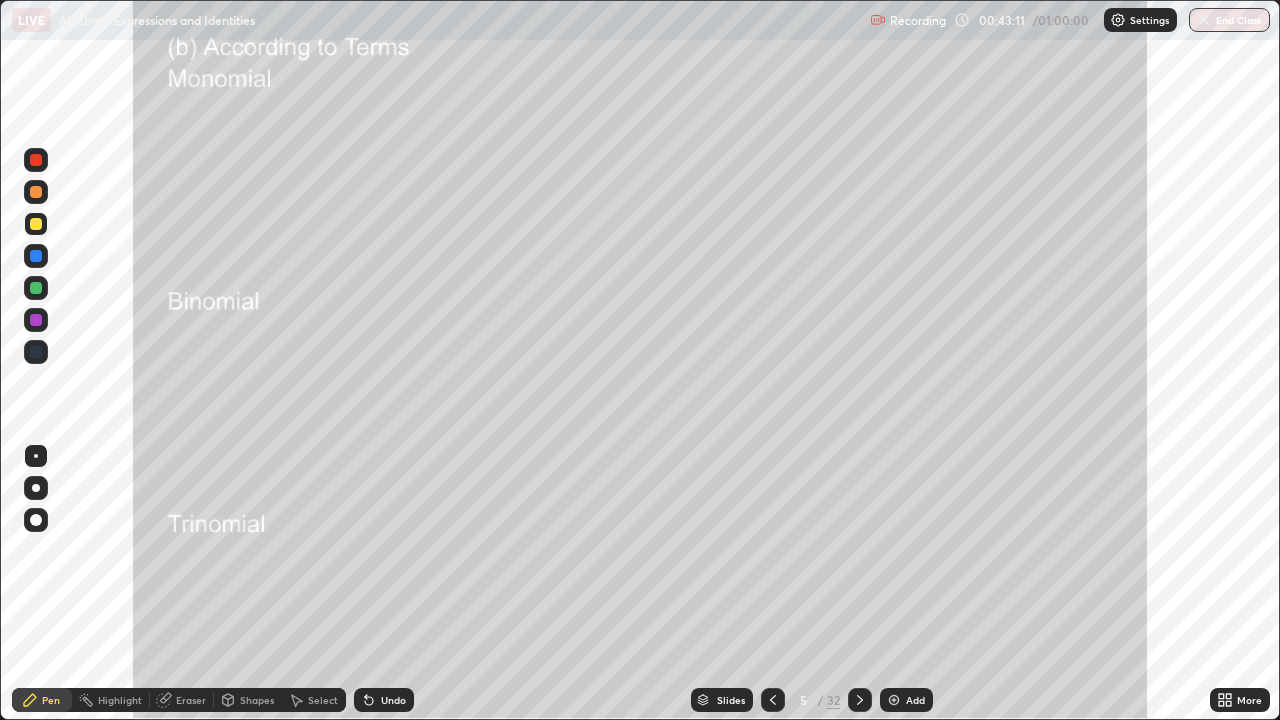 click at bounding box center (36, 192) 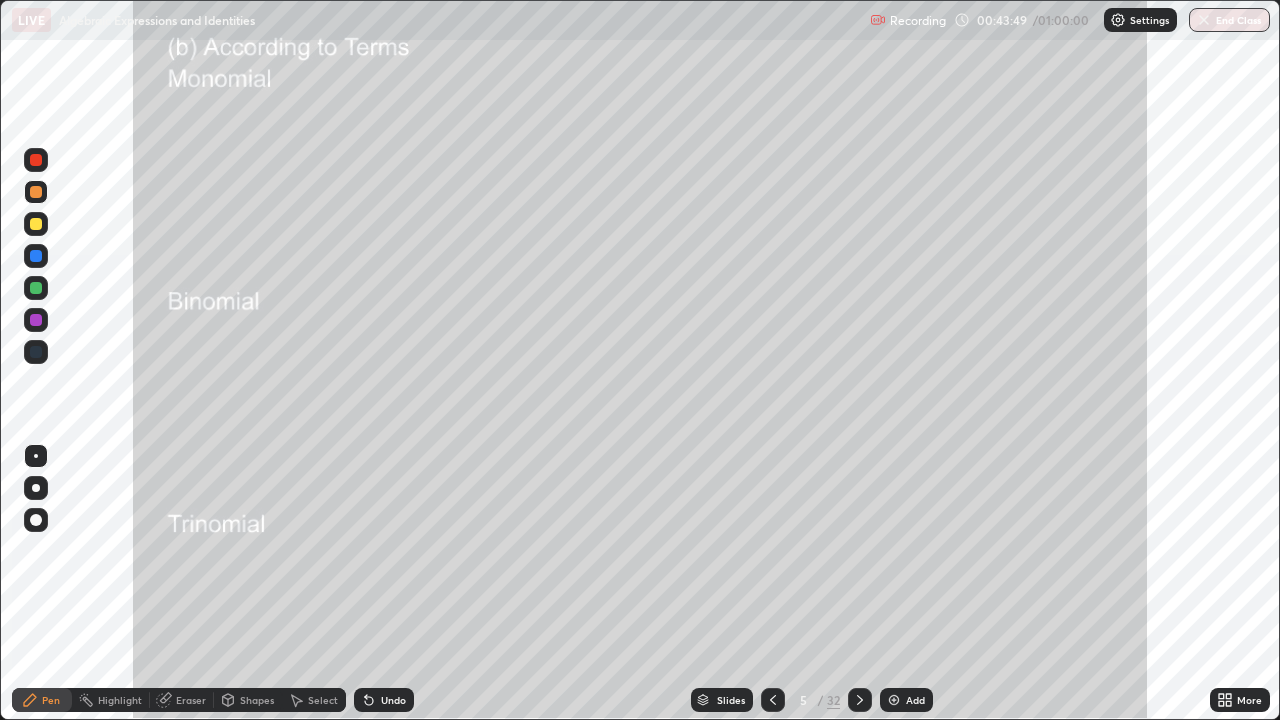 click at bounding box center (36, 320) 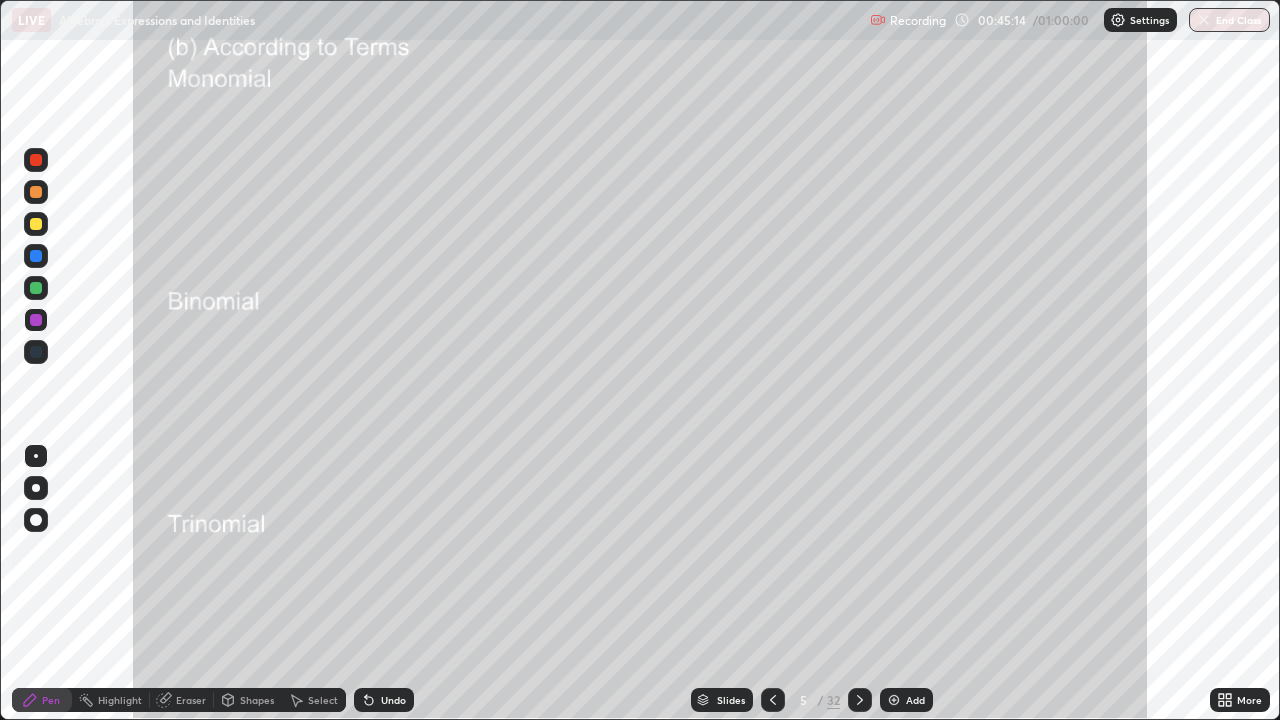 click at bounding box center [36, 288] 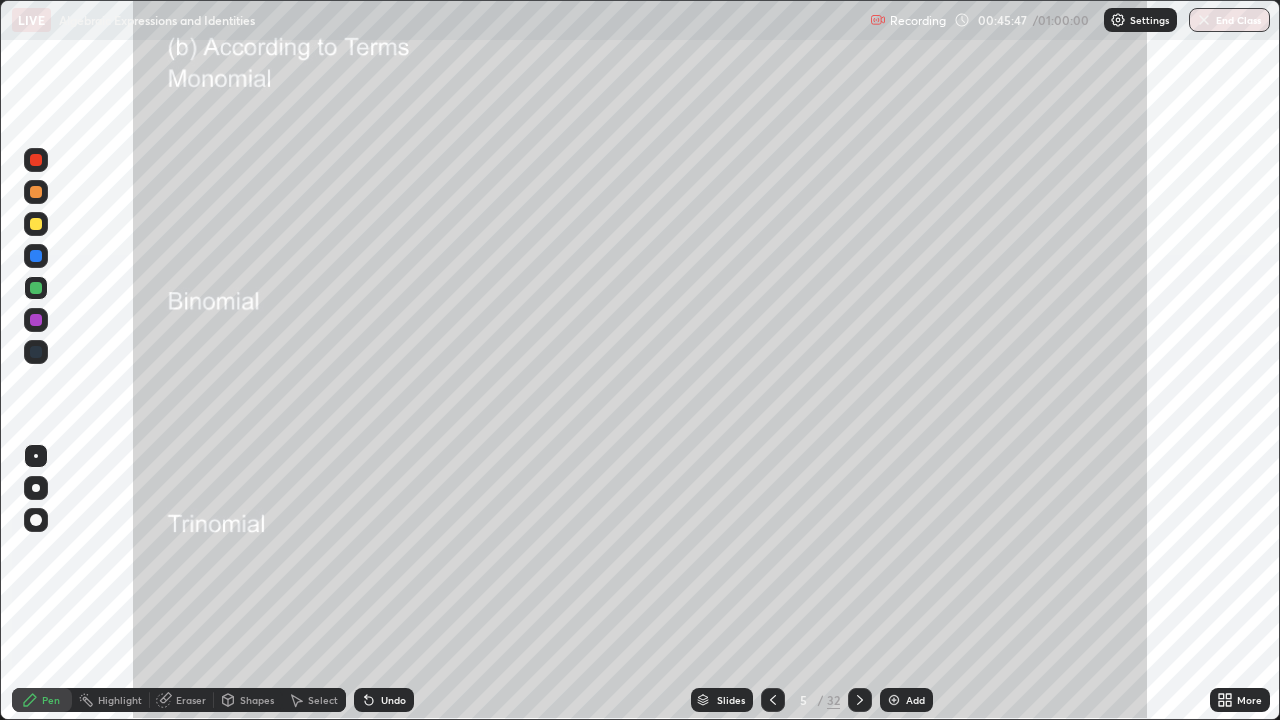 click at bounding box center (36, 160) 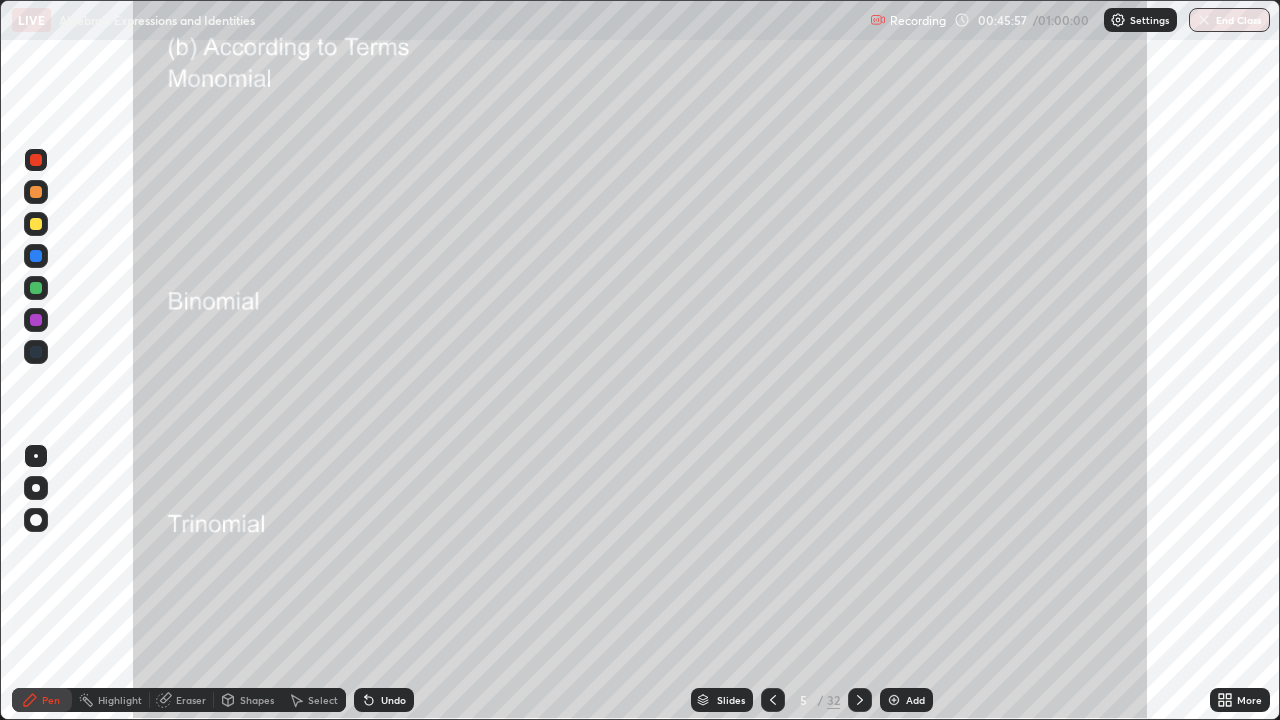 click 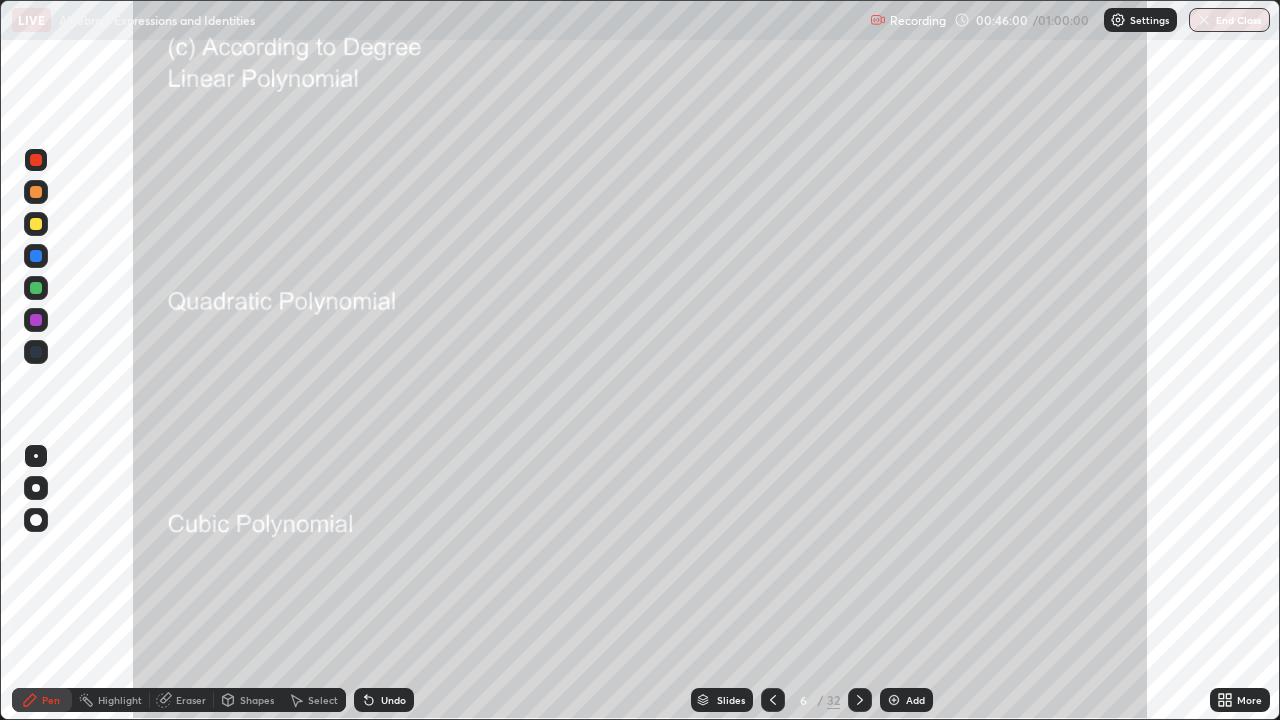 click 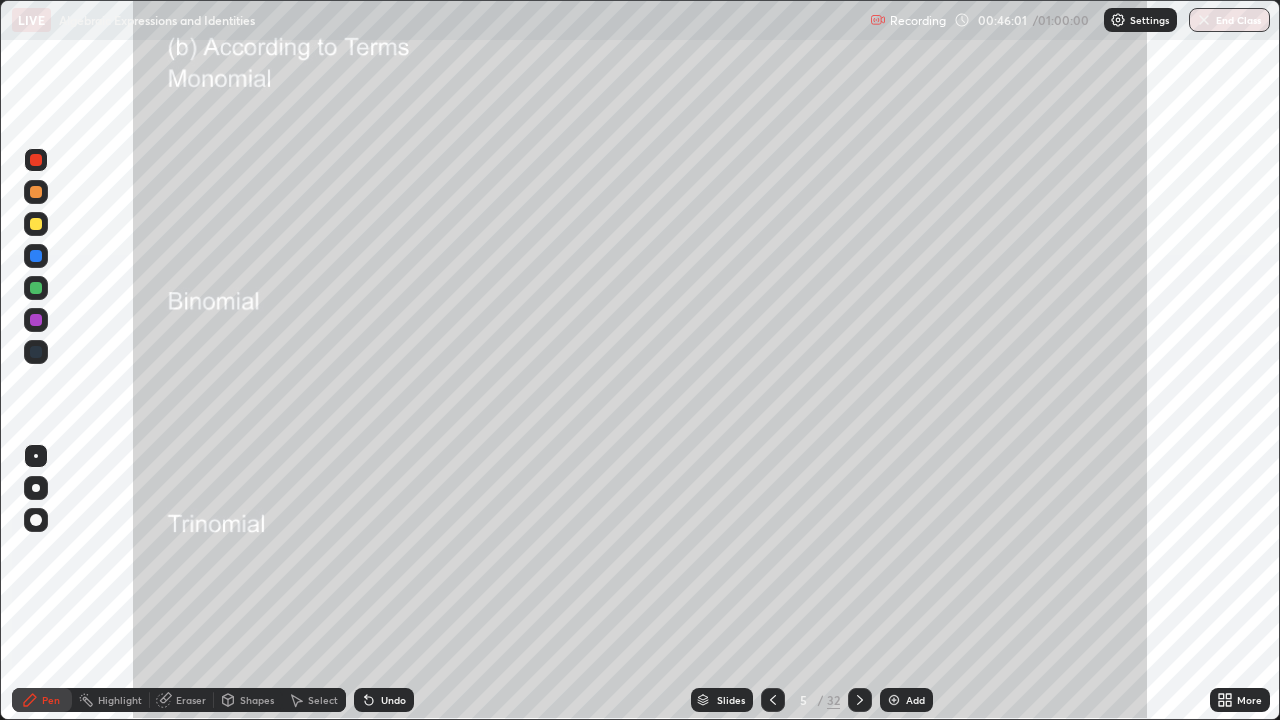 click at bounding box center (36, 160) 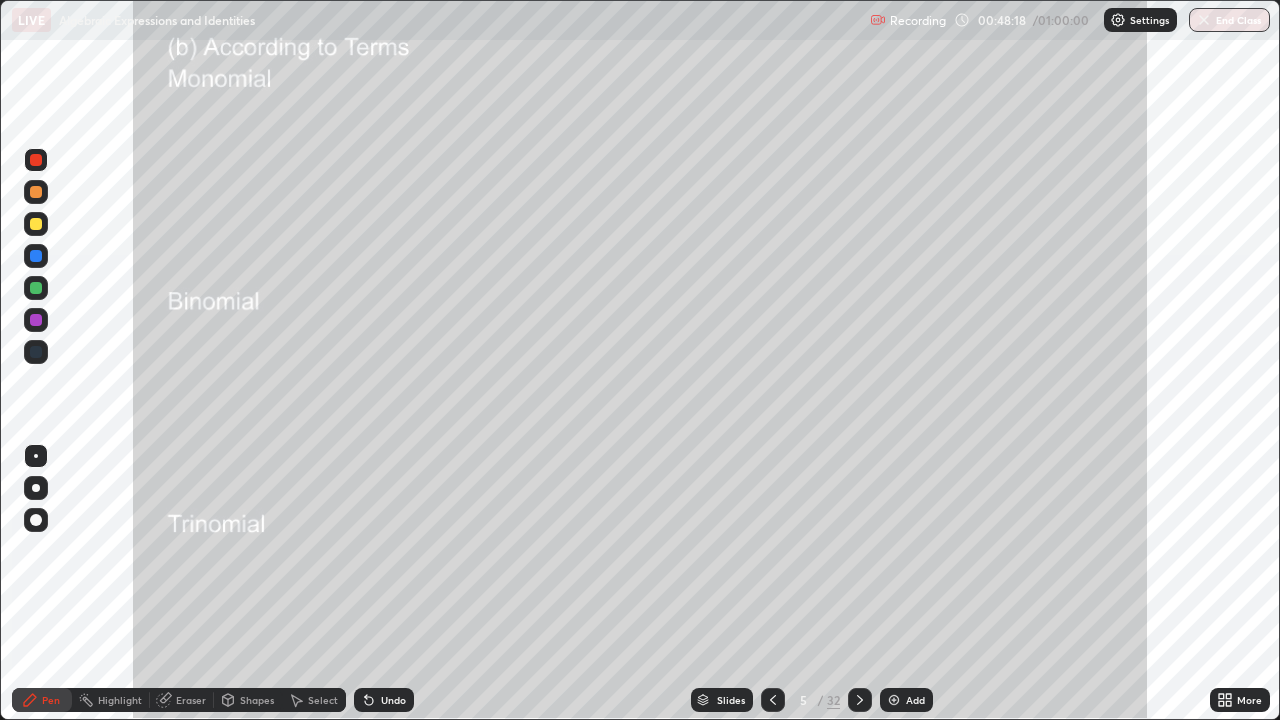 click on "Pen" at bounding box center [51, 700] 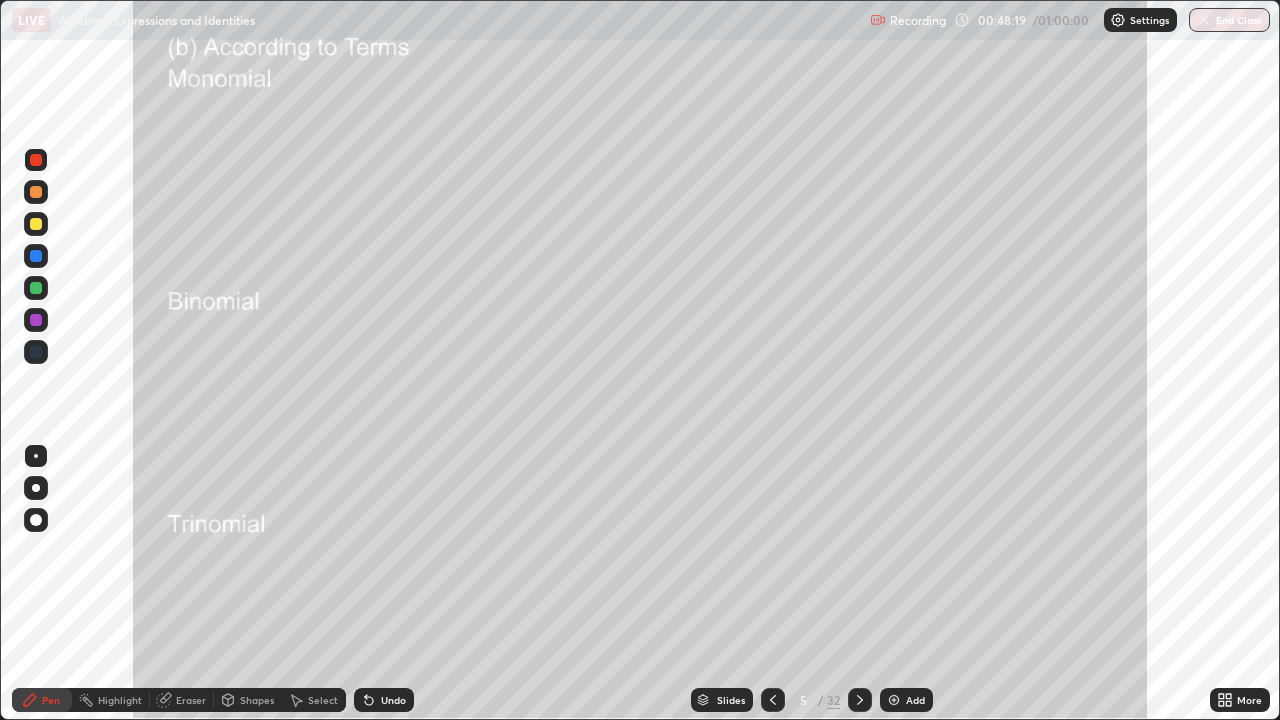 click at bounding box center (36, 224) 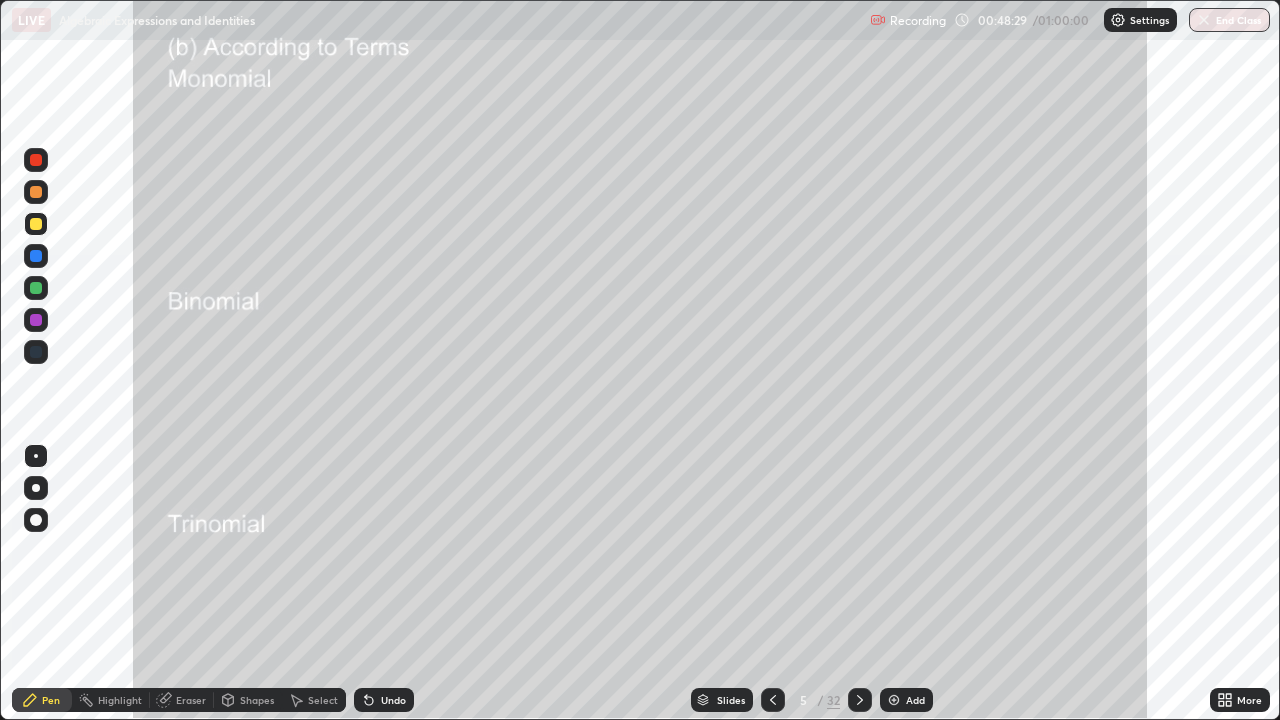 click 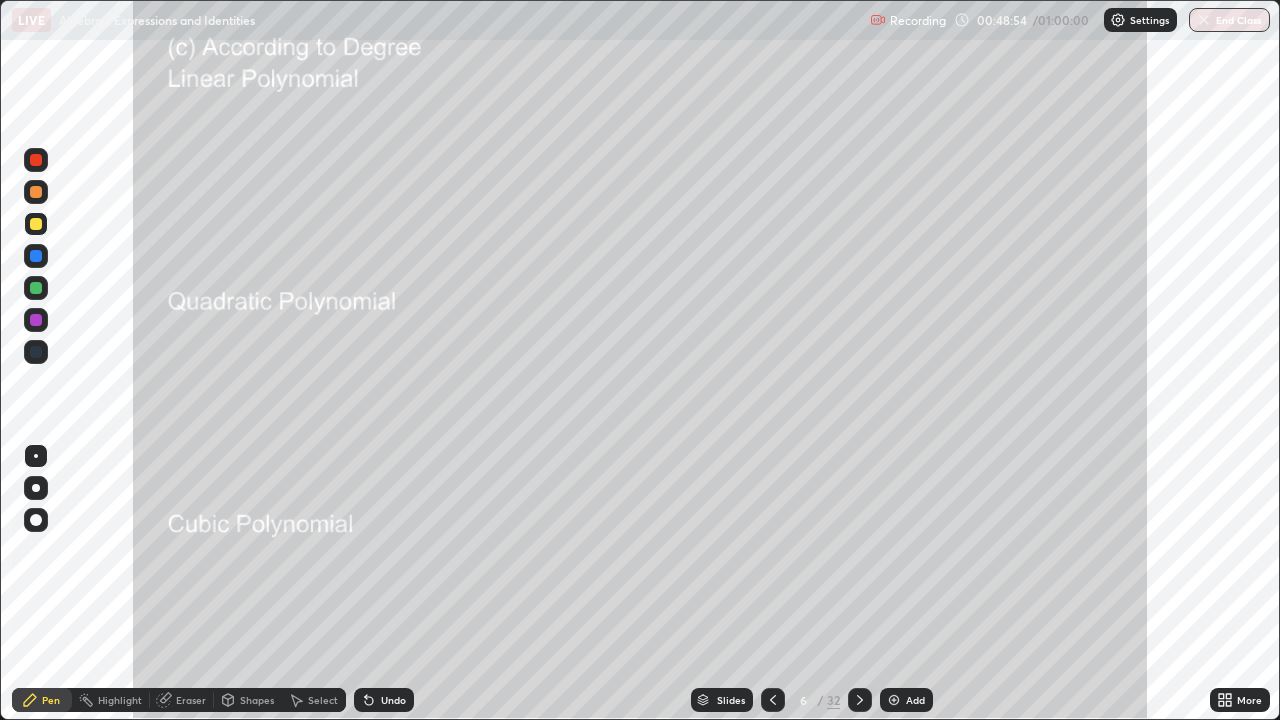 click at bounding box center [36, 192] 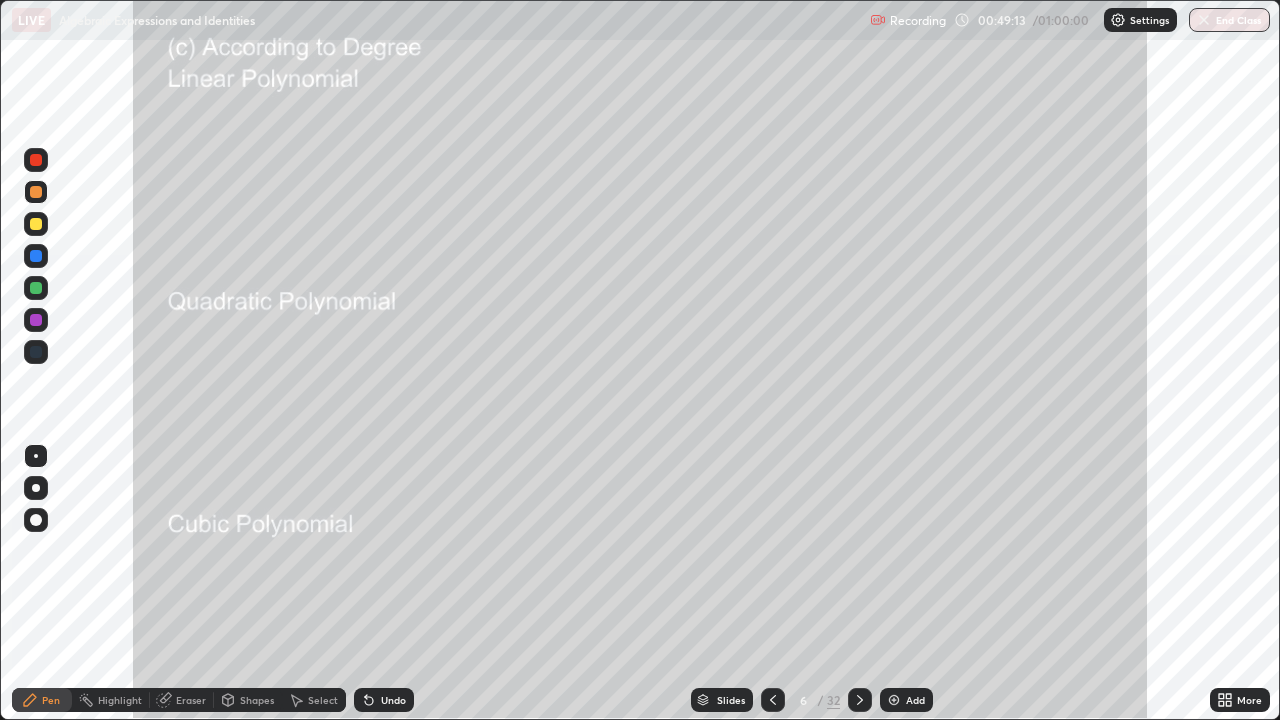 click on "Highlight" at bounding box center [120, 700] 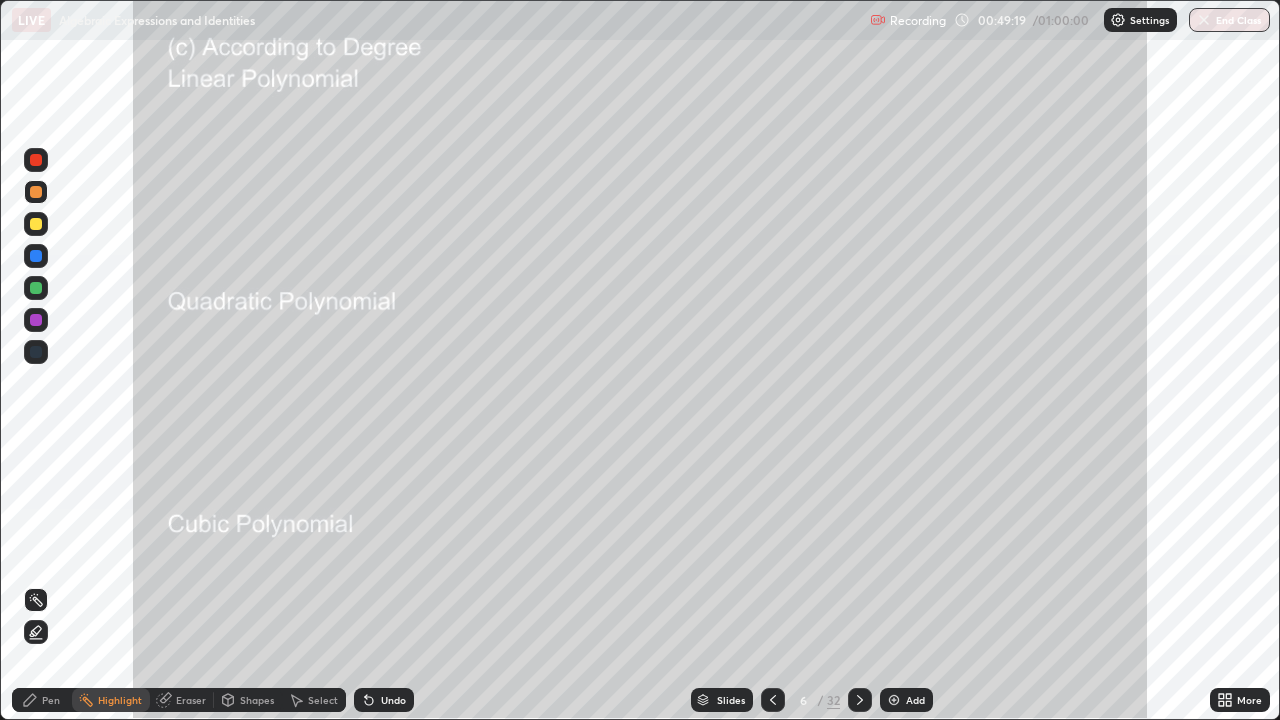 click on "Highlight" at bounding box center (120, 700) 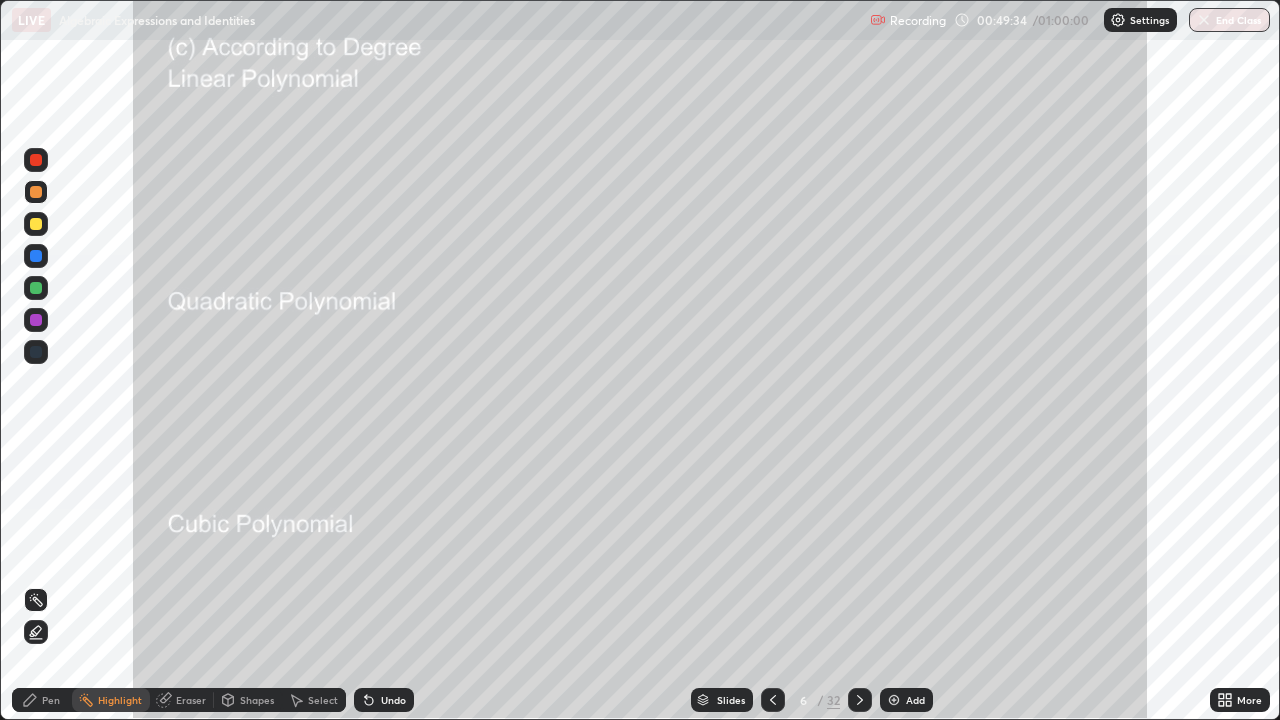 click on "Pen" at bounding box center (42, 700) 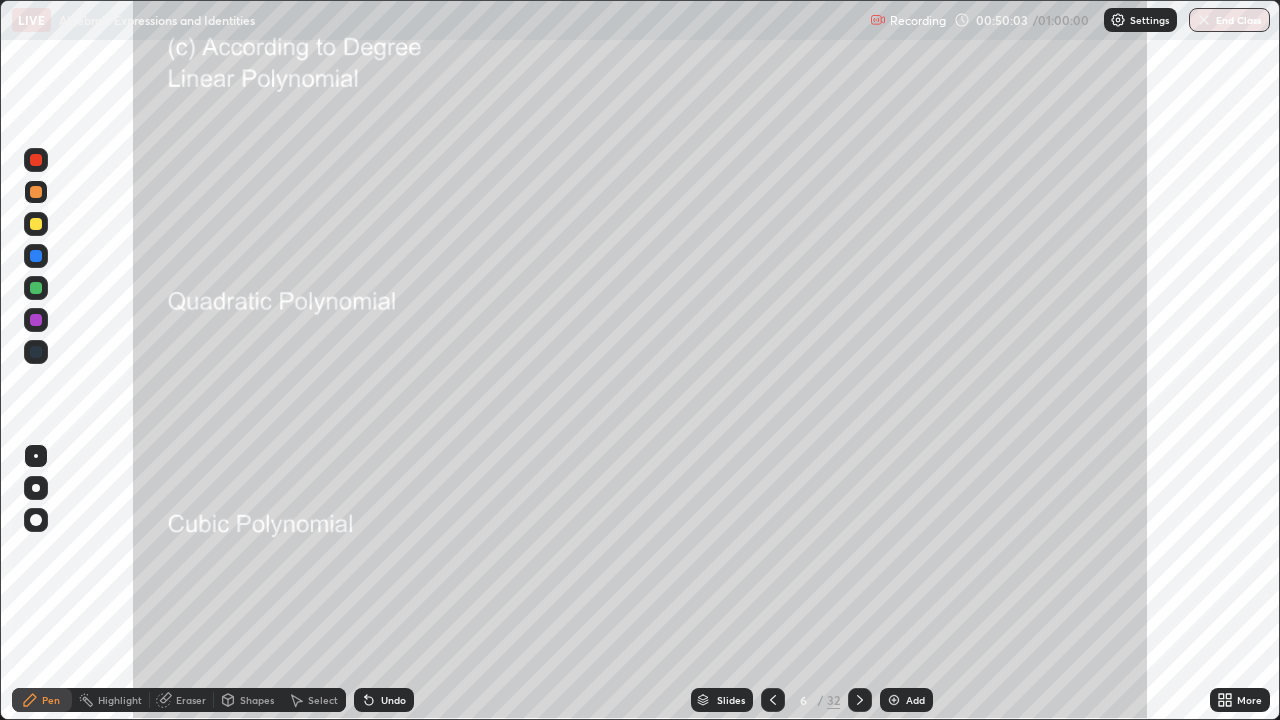 click at bounding box center [36, 224] 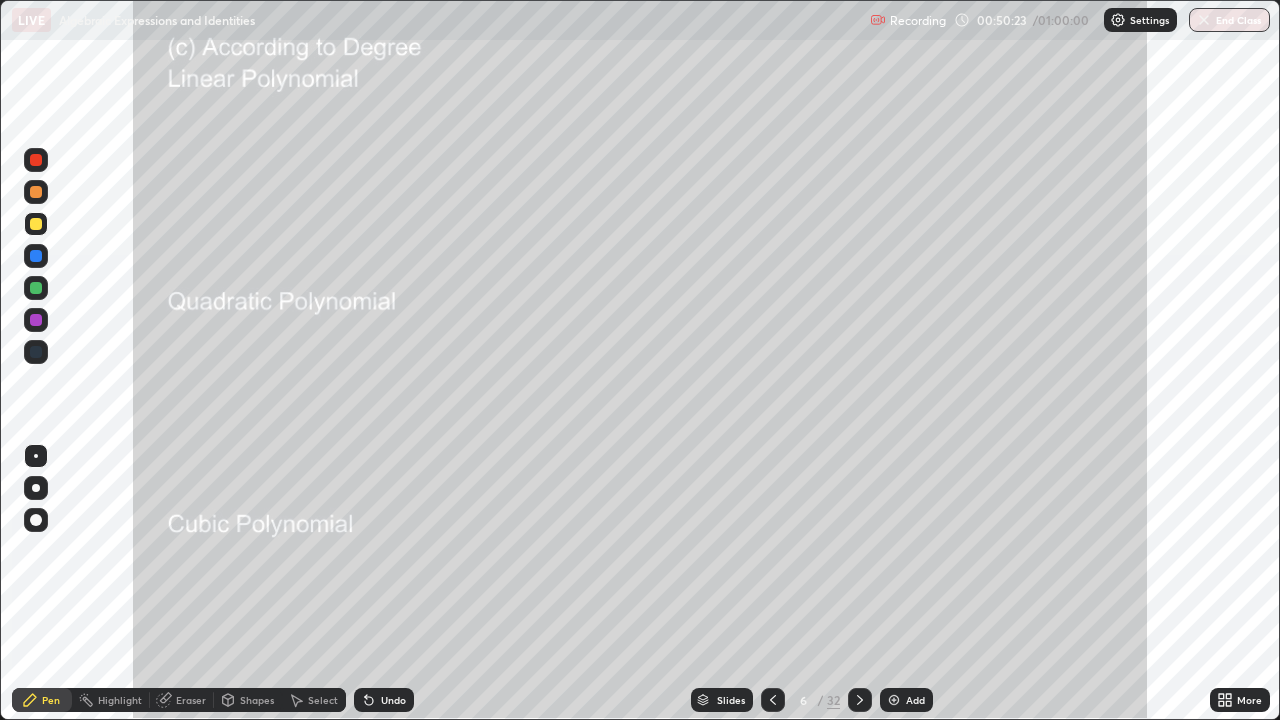 click at bounding box center (36, 288) 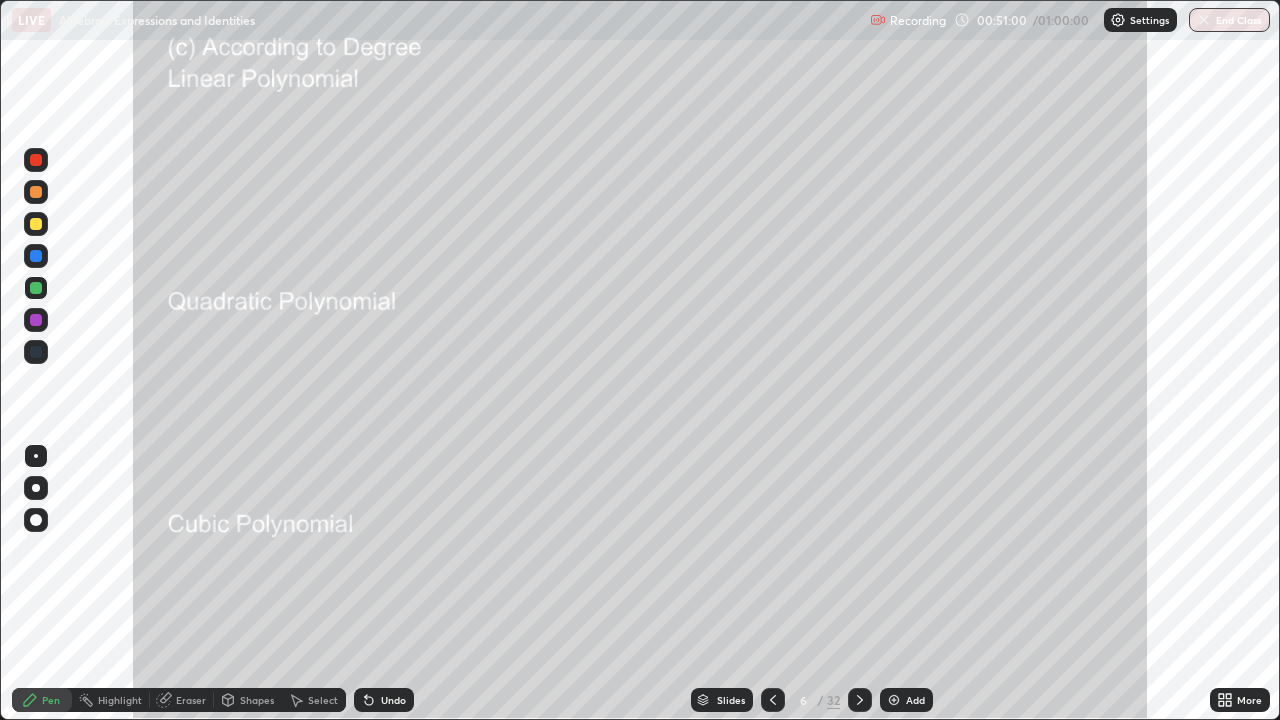 click at bounding box center (36, 288) 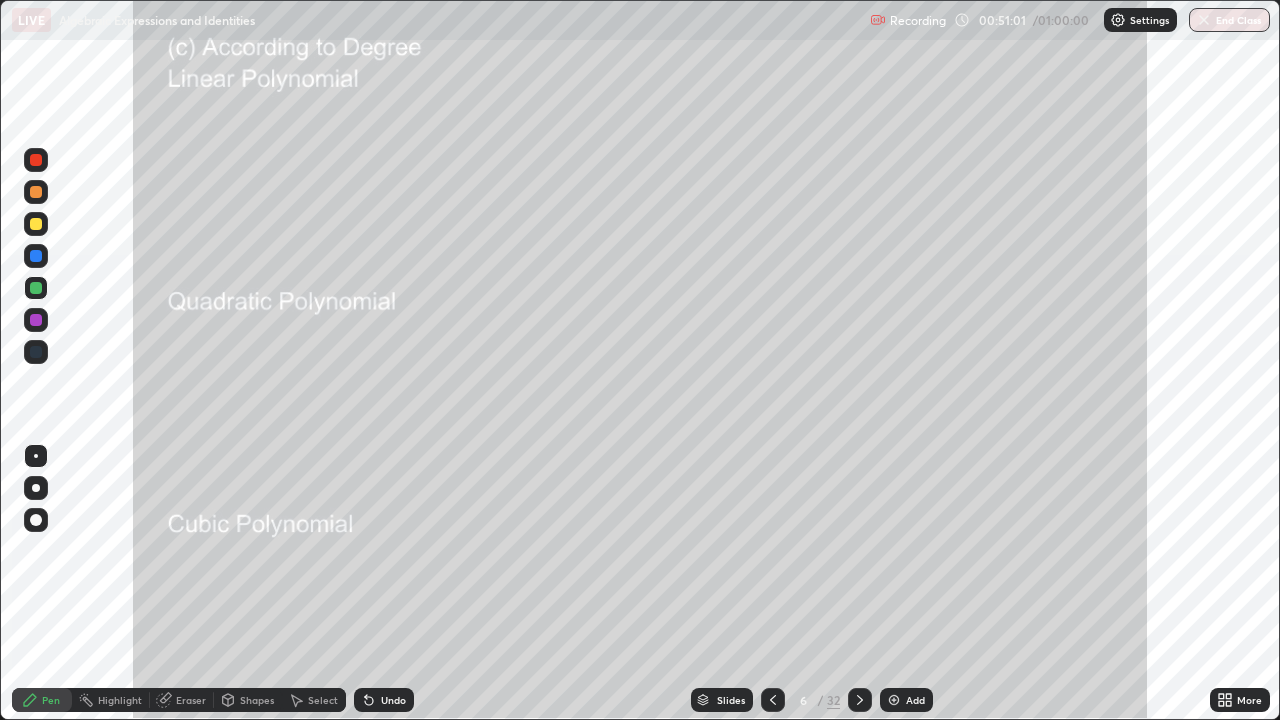 click at bounding box center (36, 320) 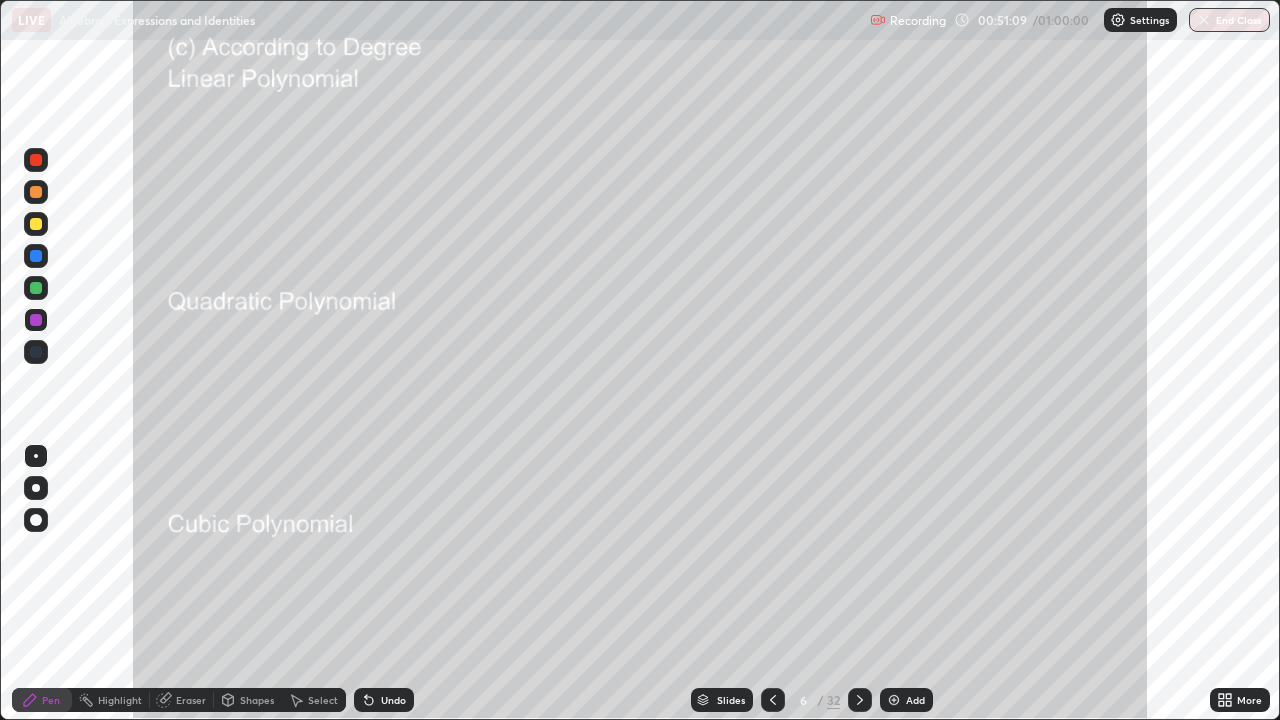 click at bounding box center [36, 224] 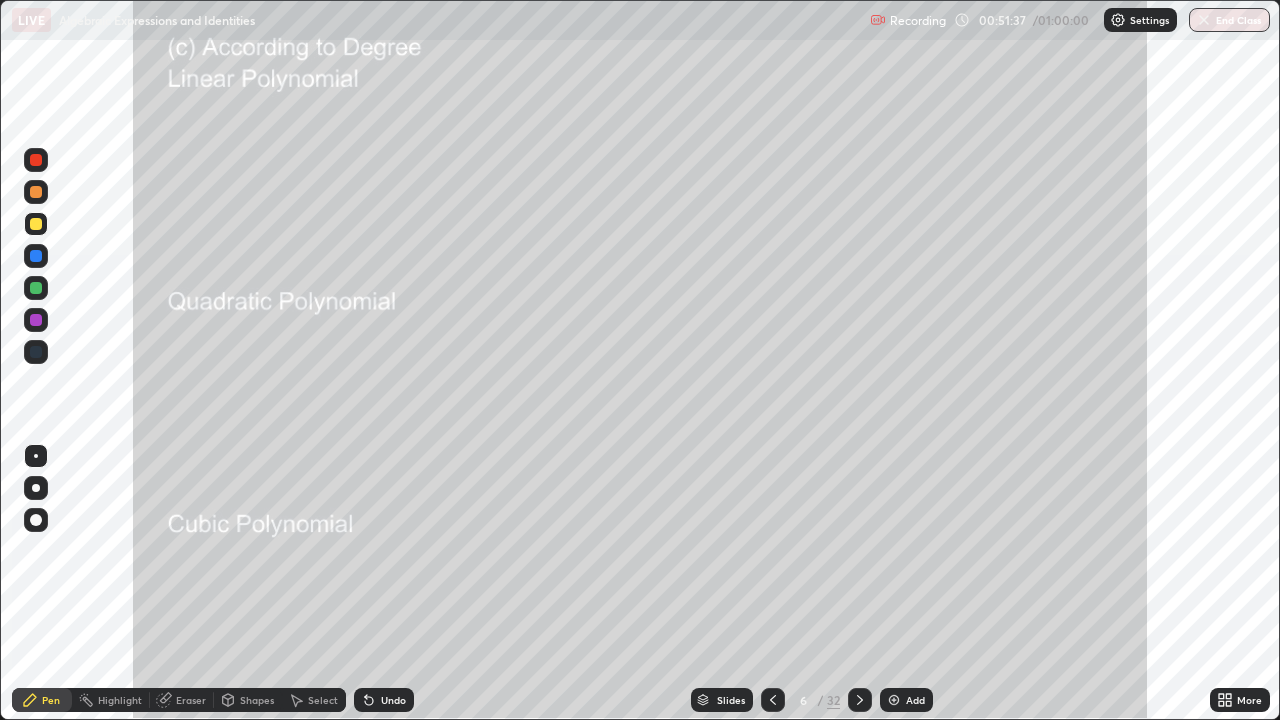 click on "Eraser" at bounding box center [191, 700] 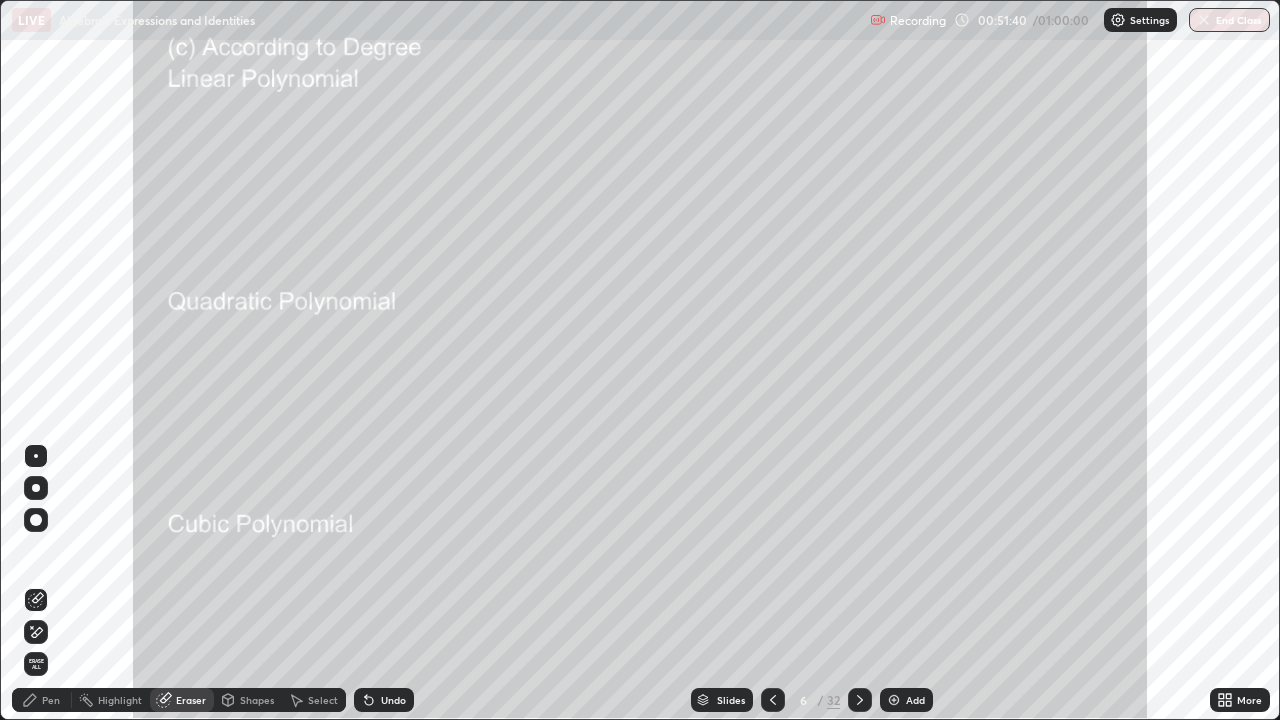 click 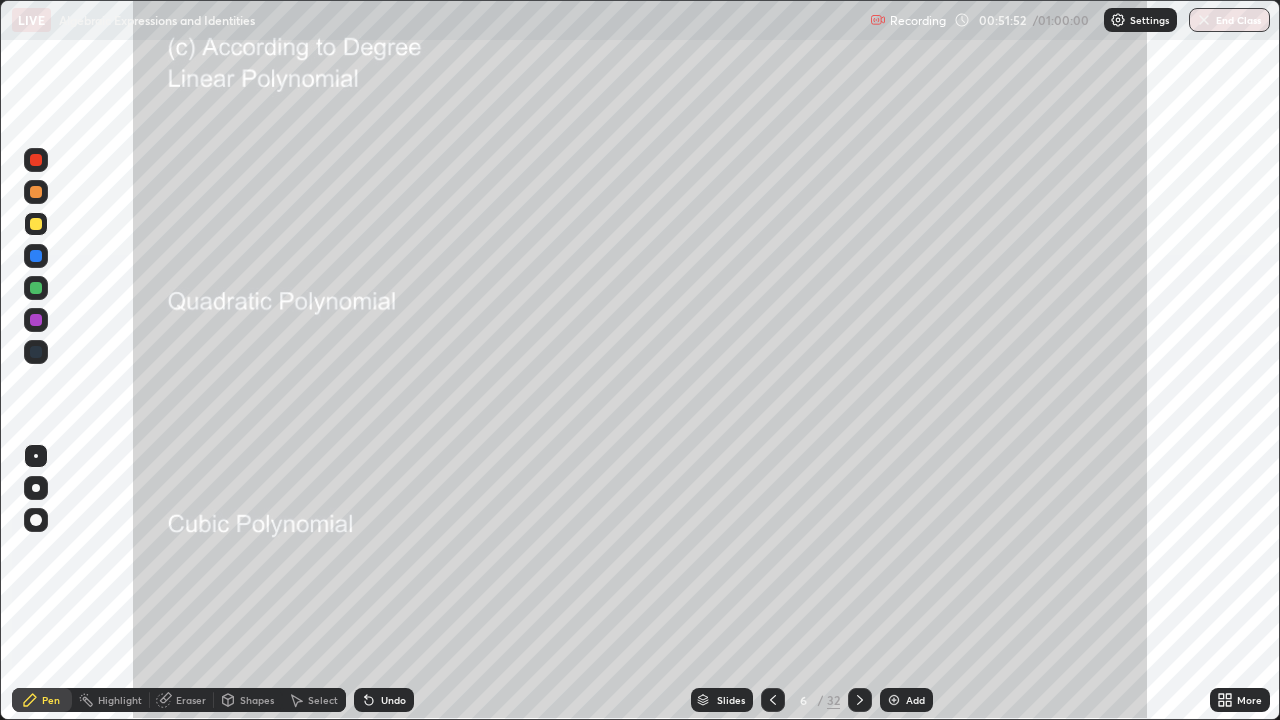 click at bounding box center (36, 256) 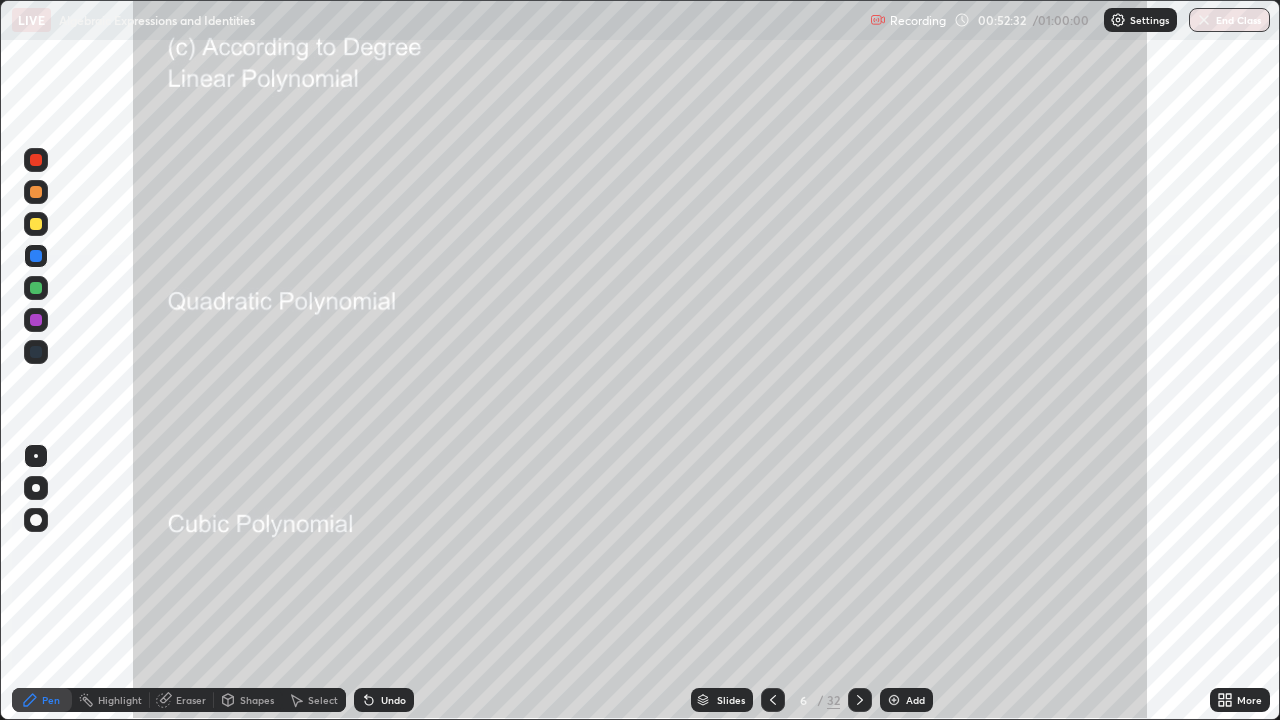 click on "Undo" at bounding box center (384, 700) 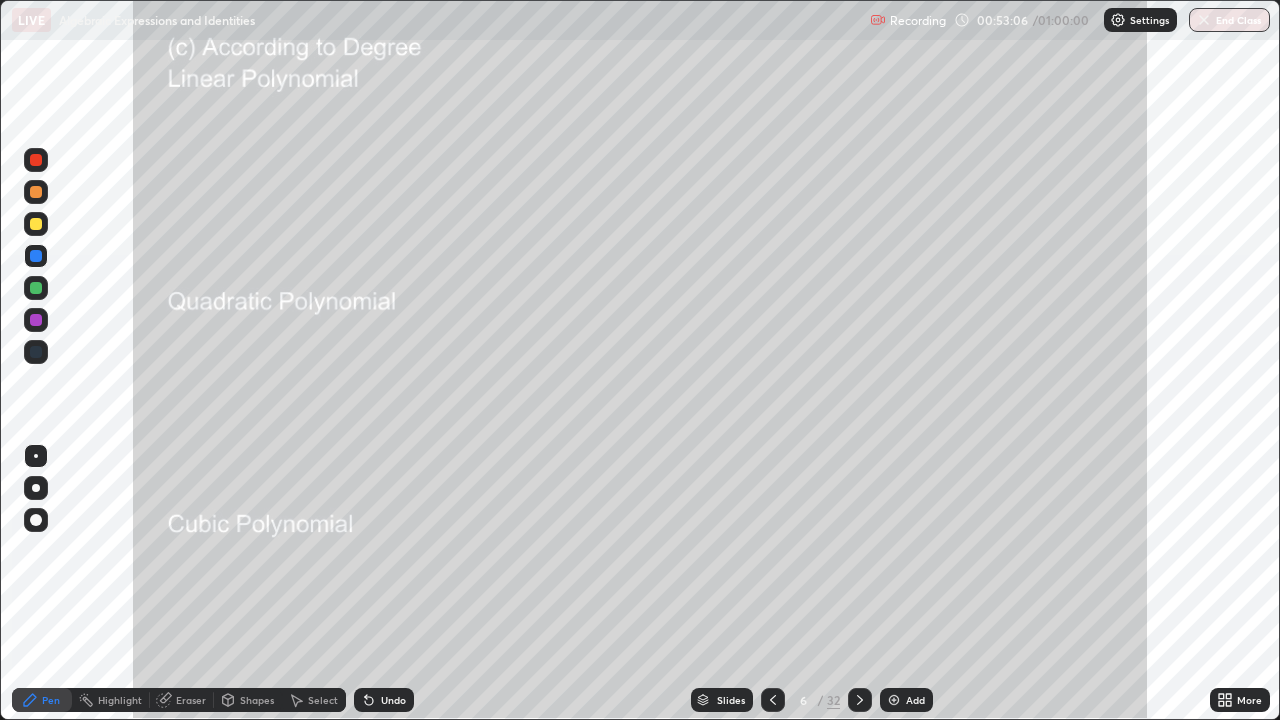 click at bounding box center [36, 192] 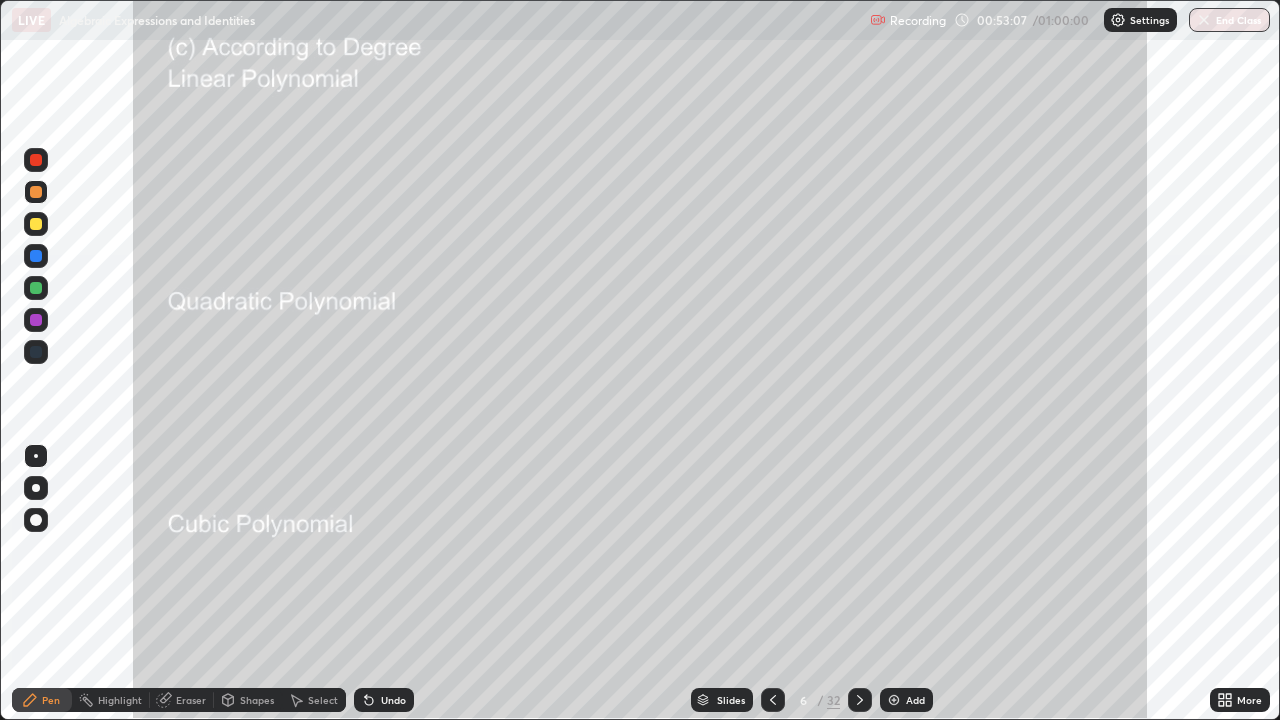 click at bounding box center [36, 224] 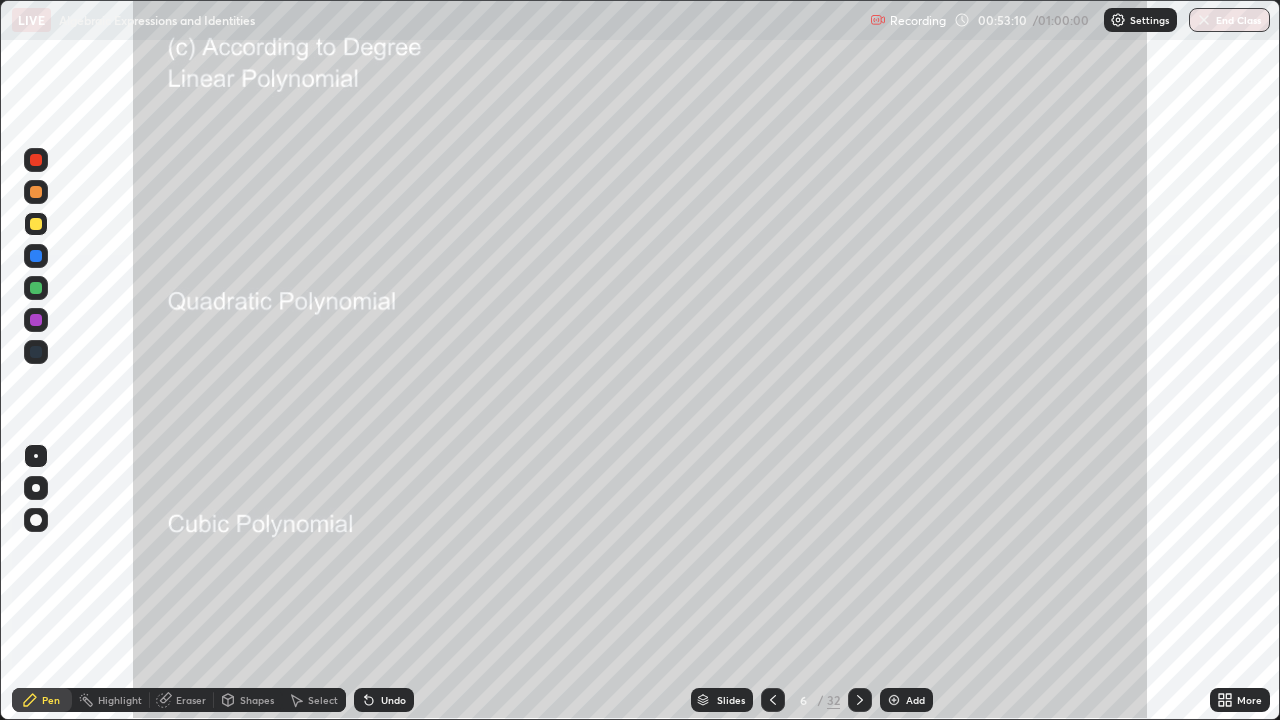 click on "Undo" at bounding box center (384, 700) 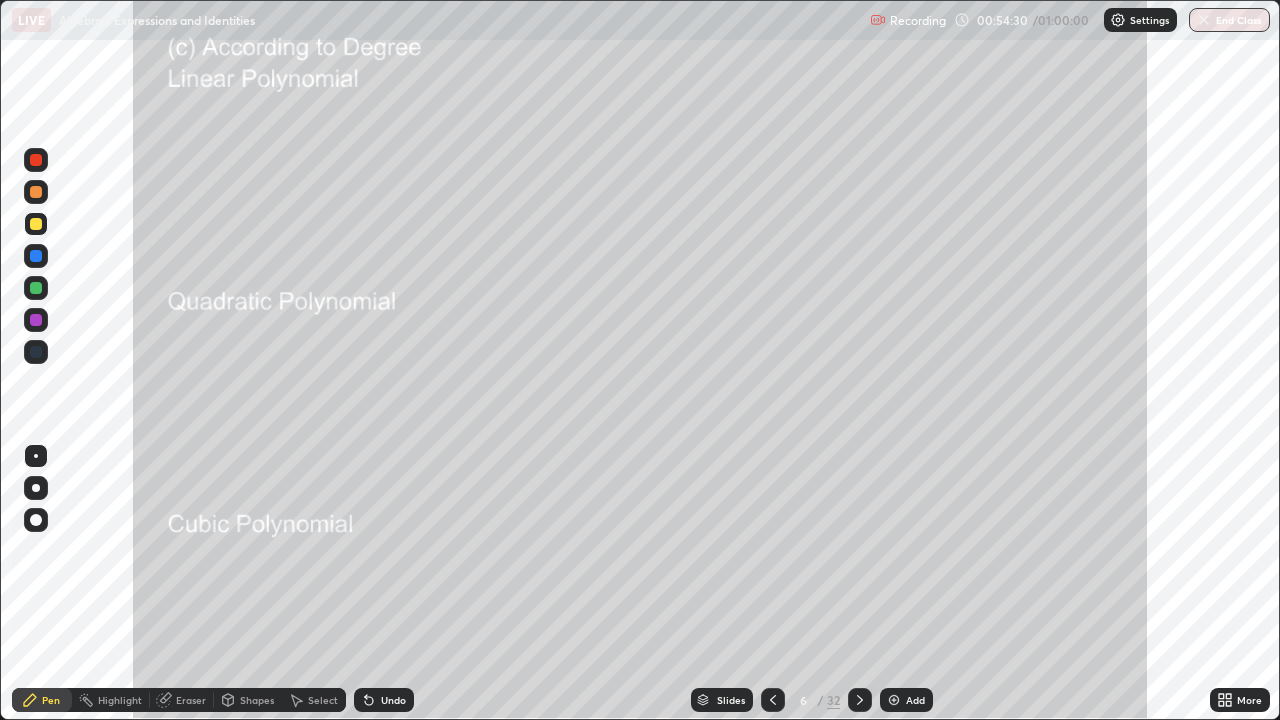 click at bounding box center [36, 192] 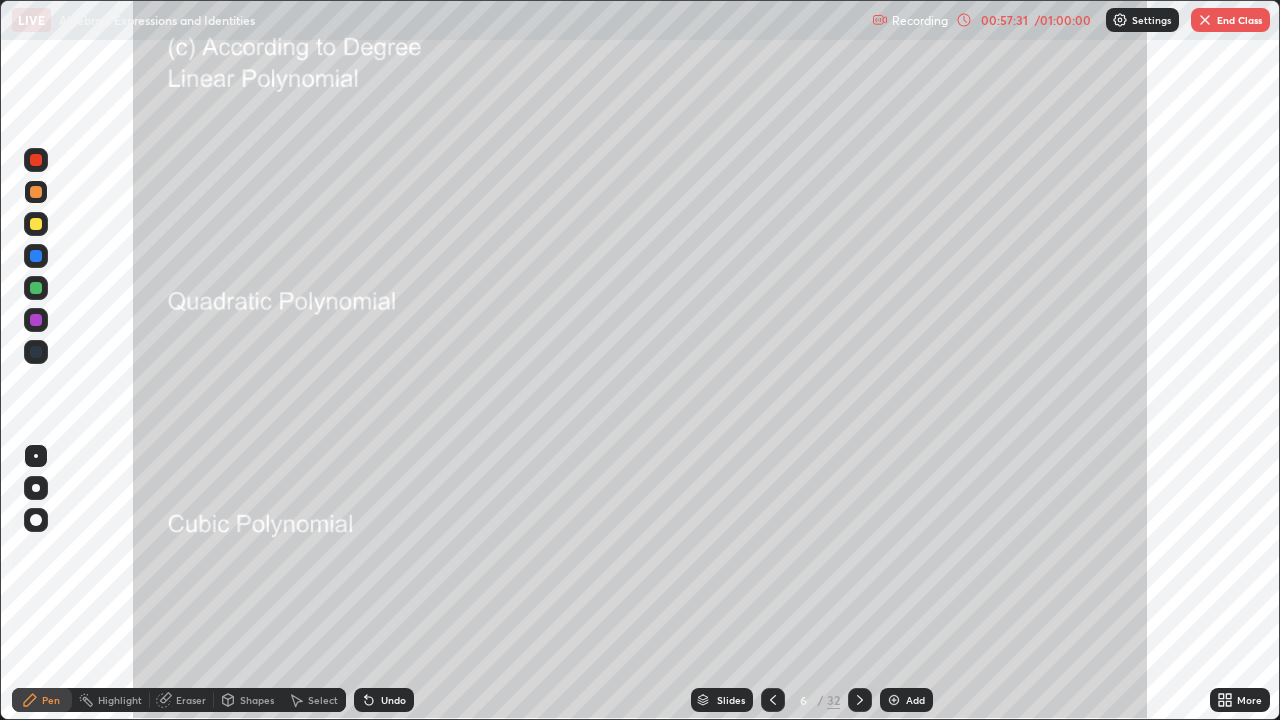 click 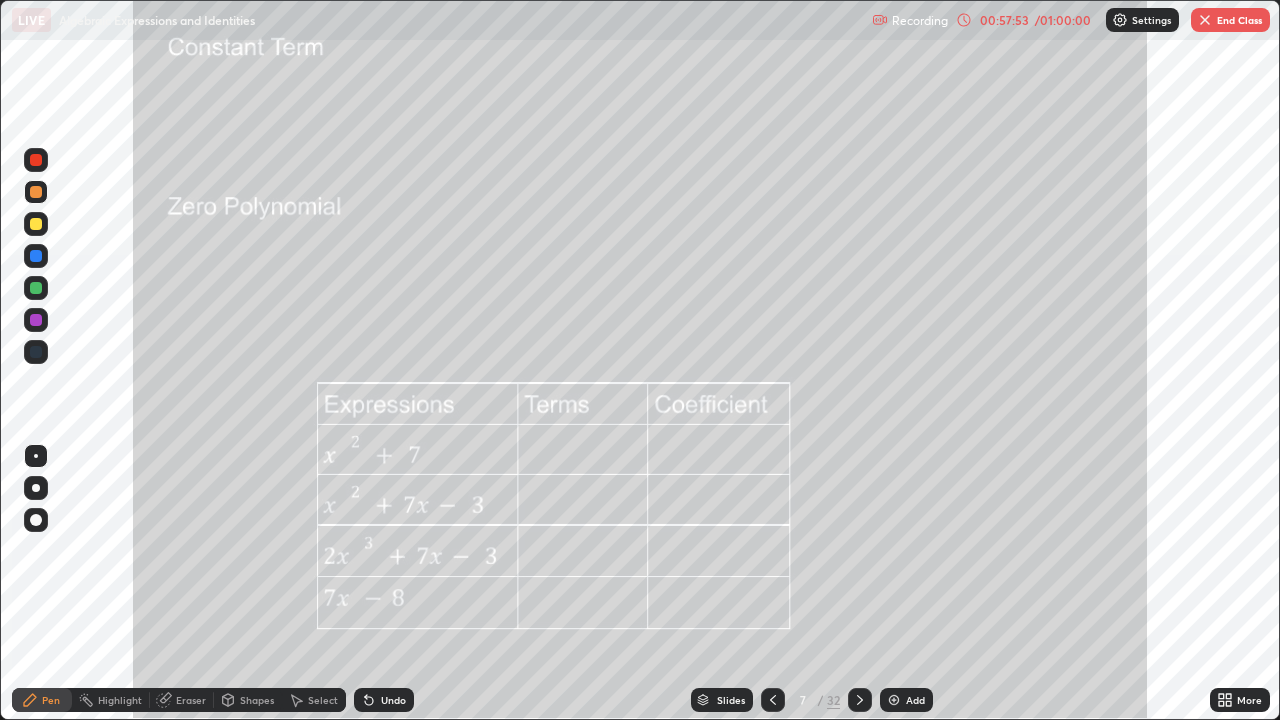 click 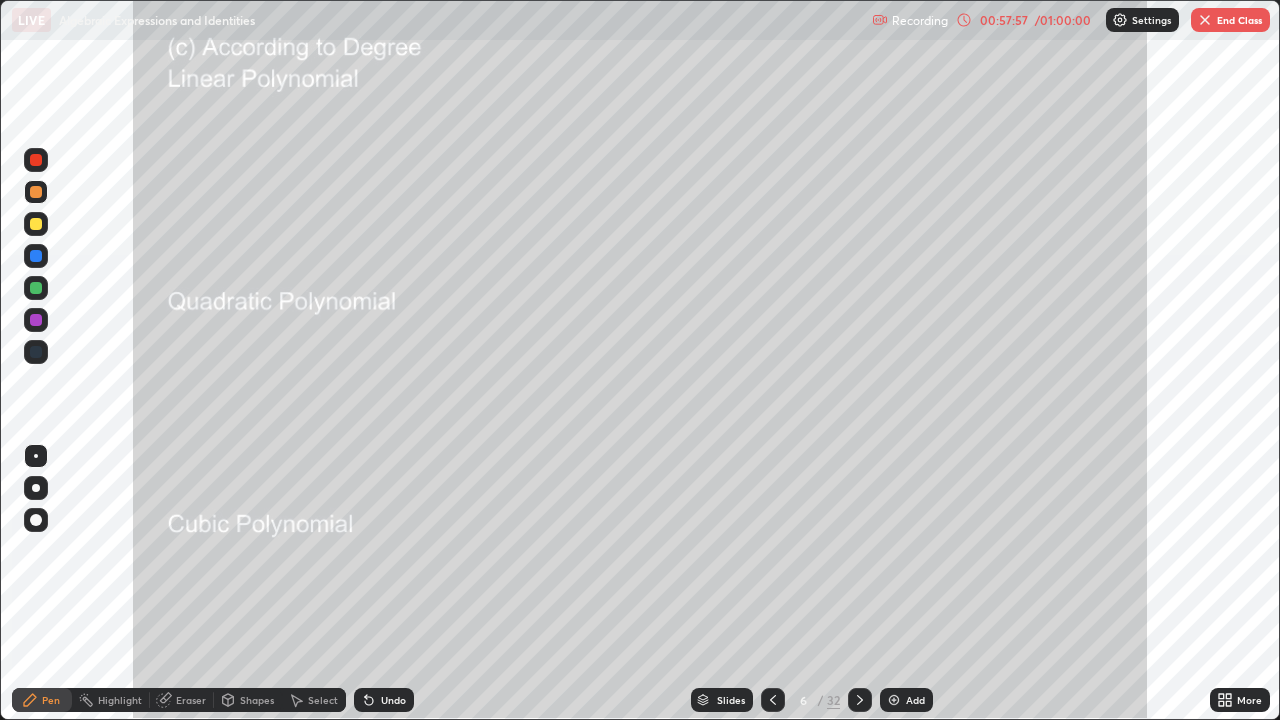 click 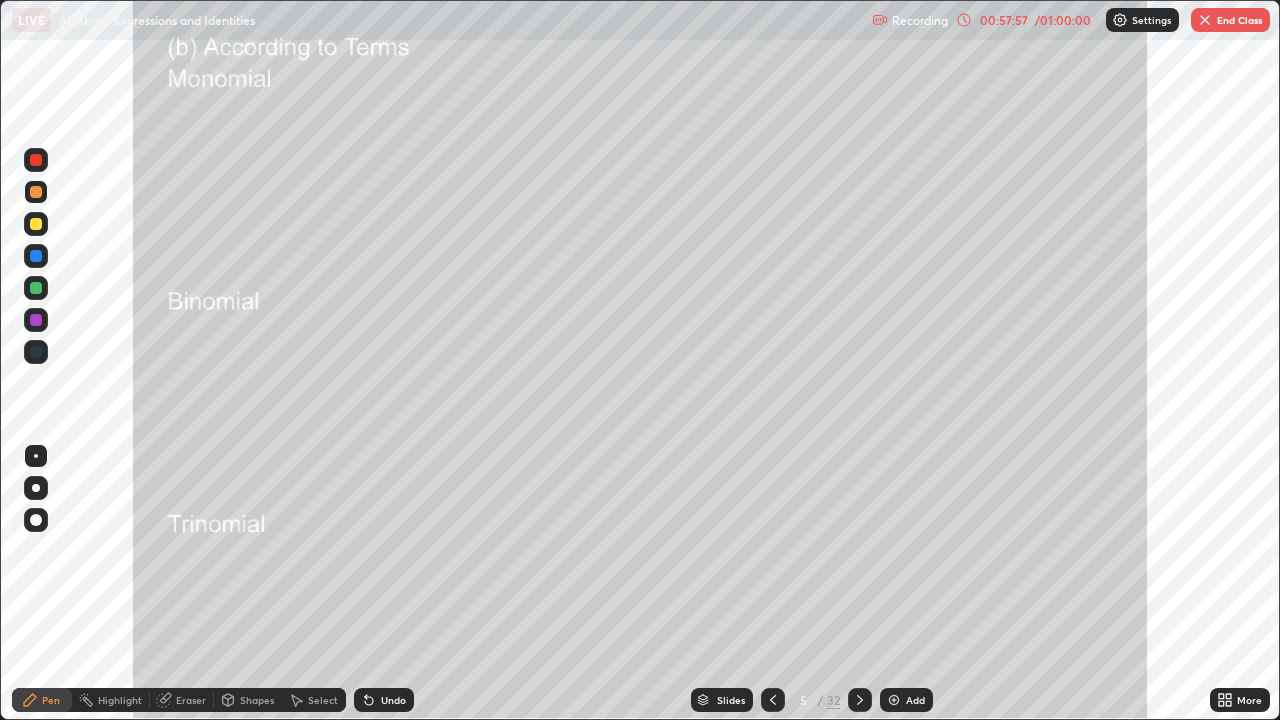 click 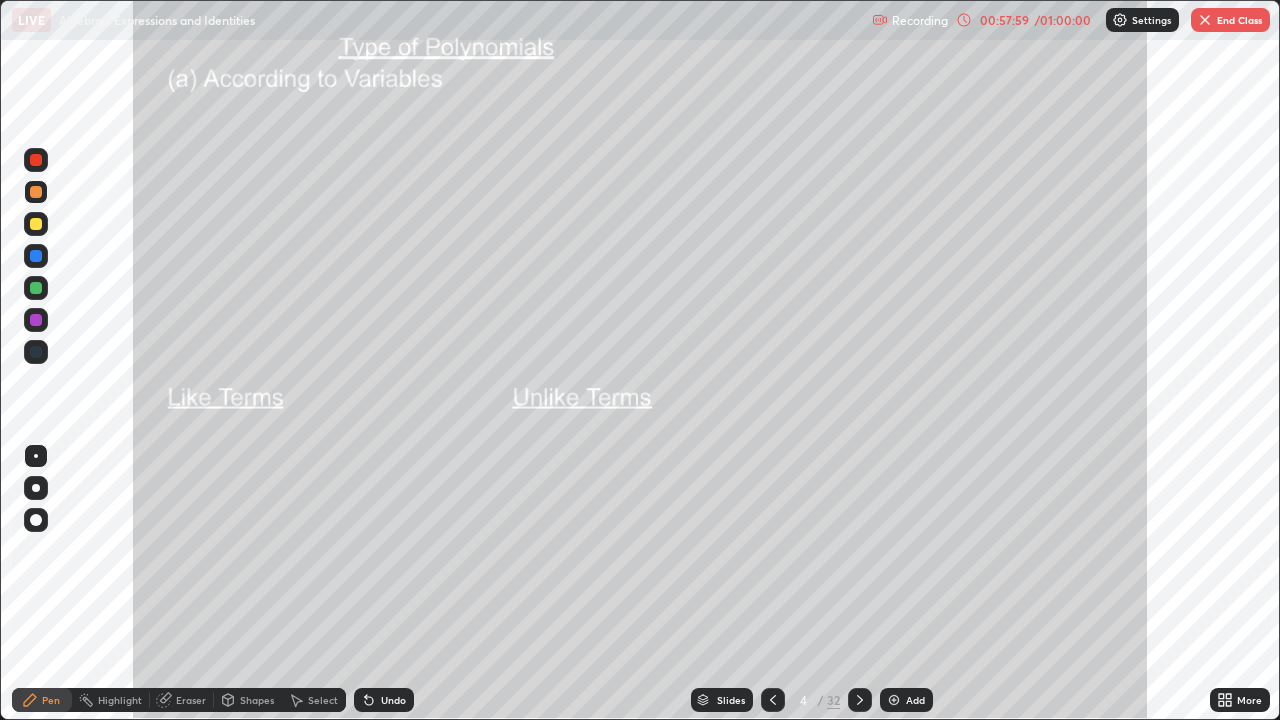 click 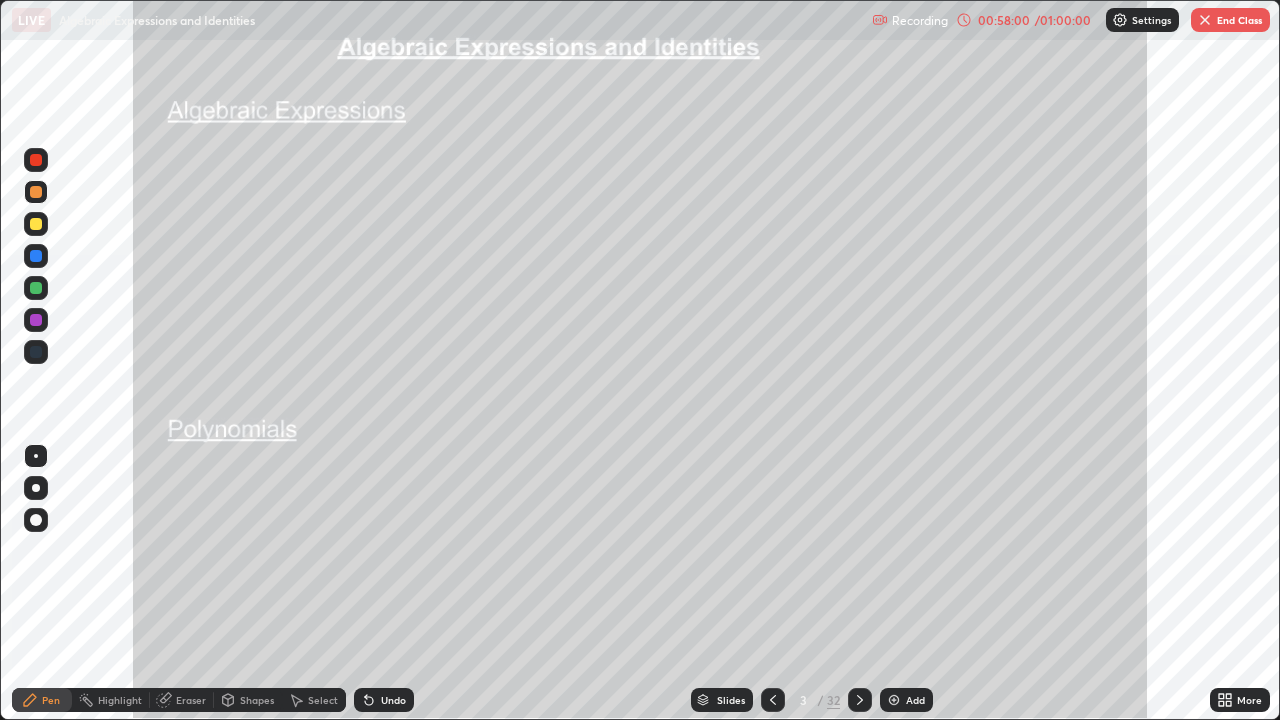 click 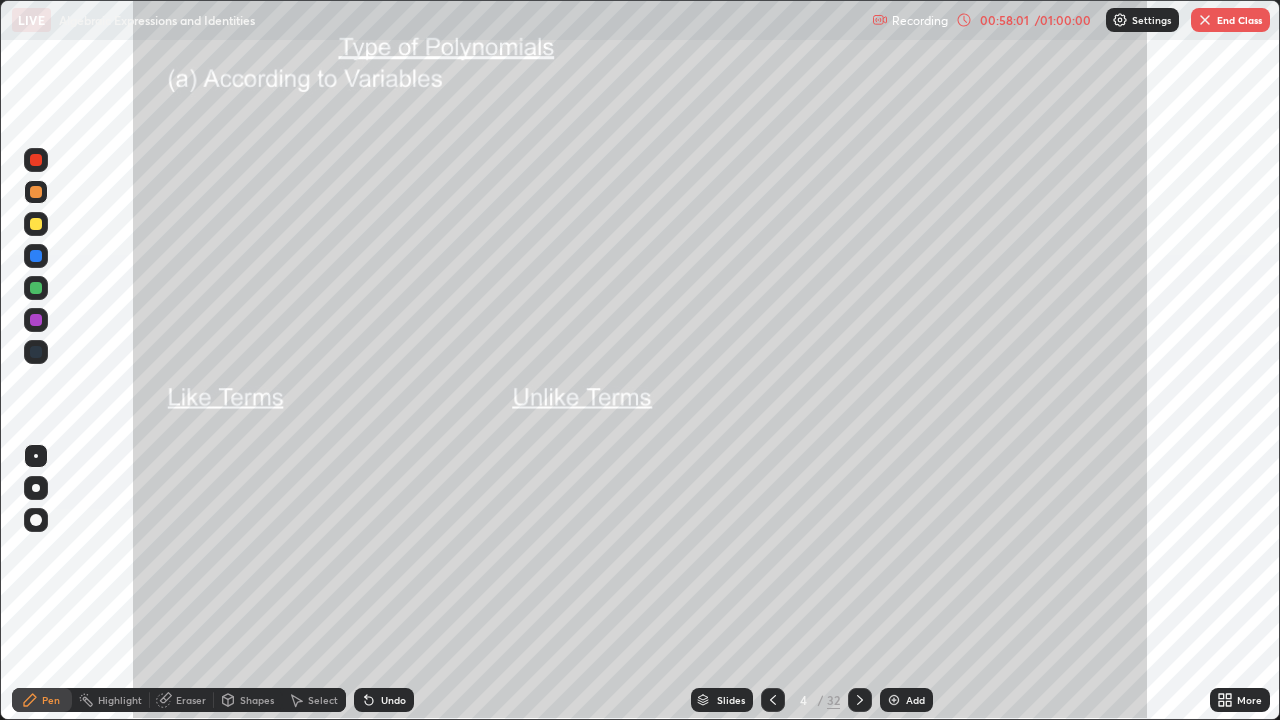click 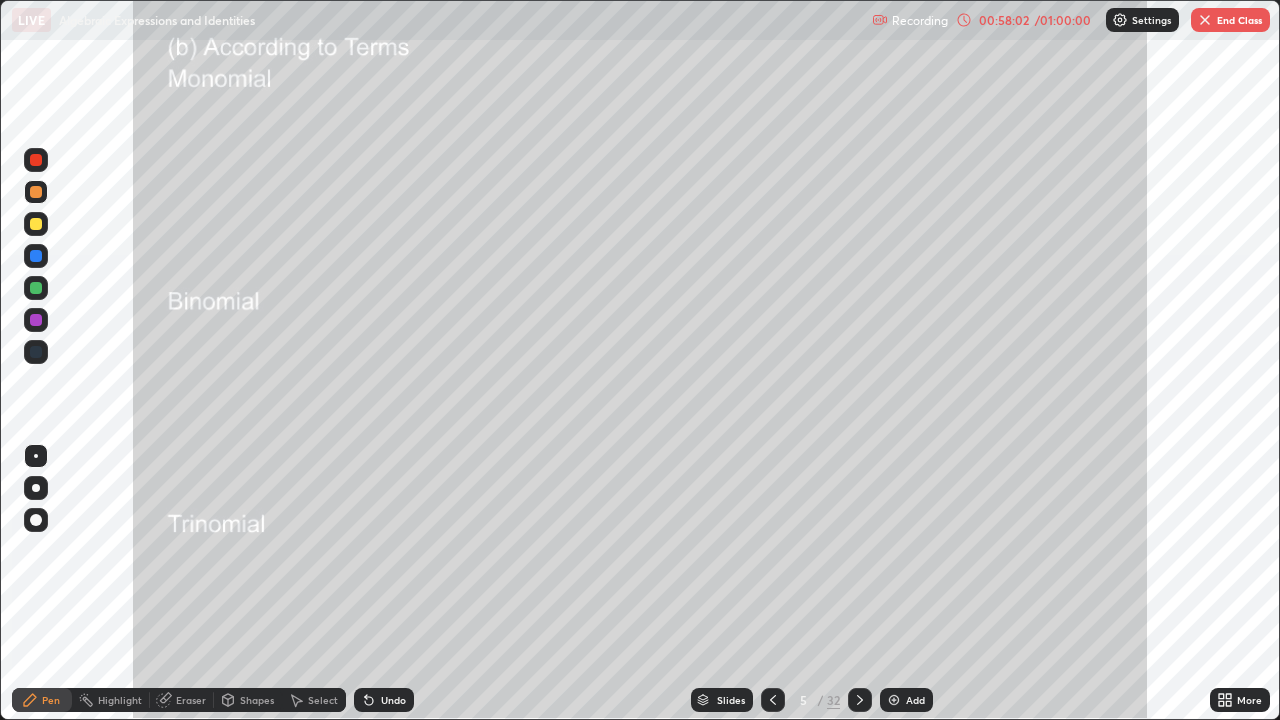 click 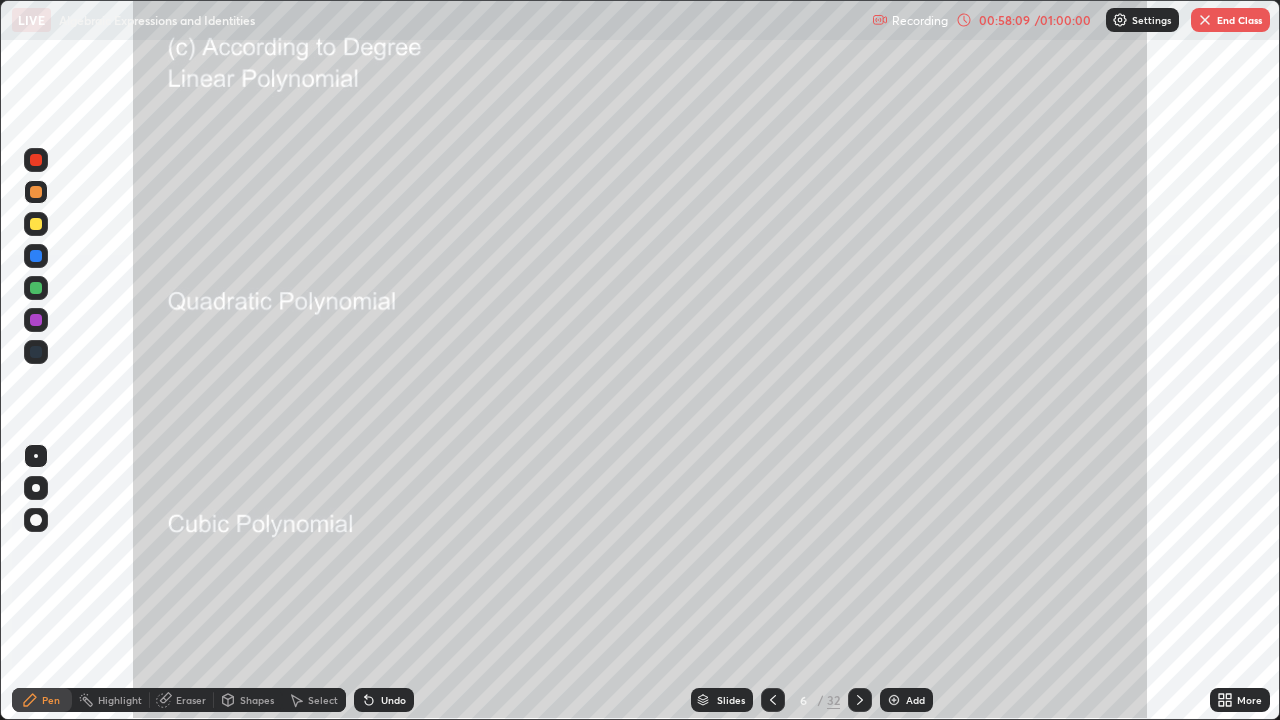 click 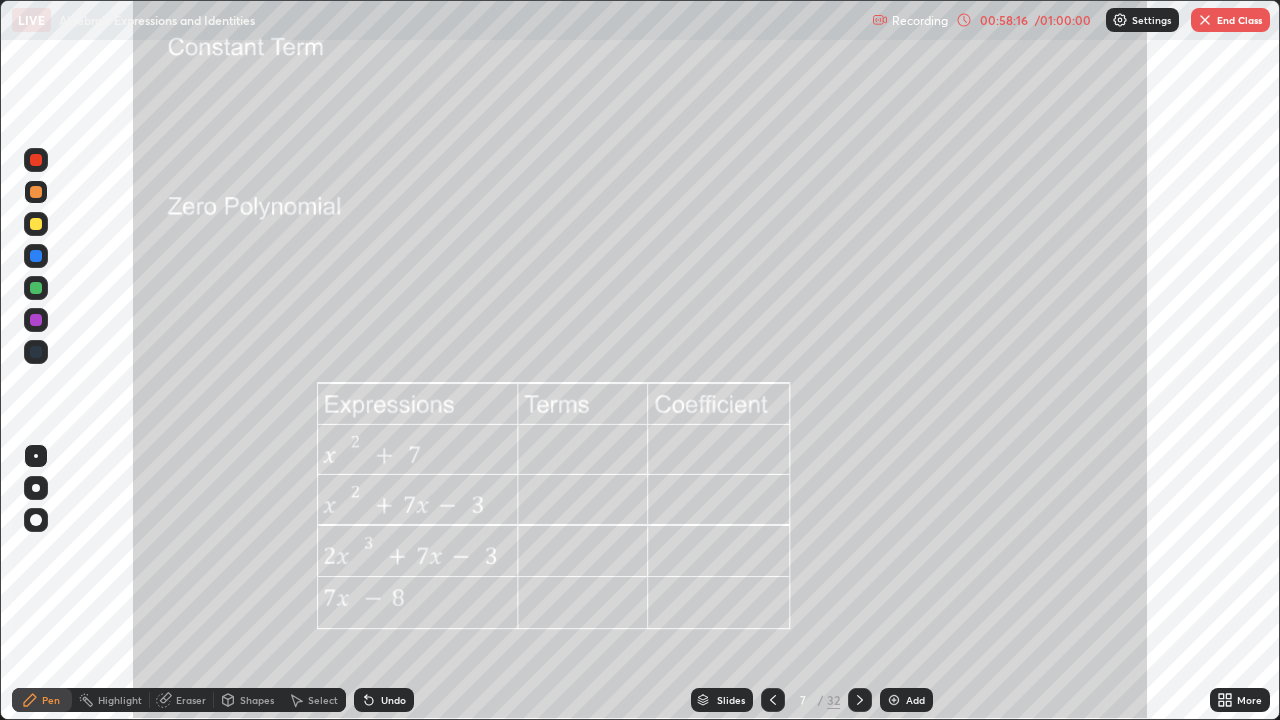 click 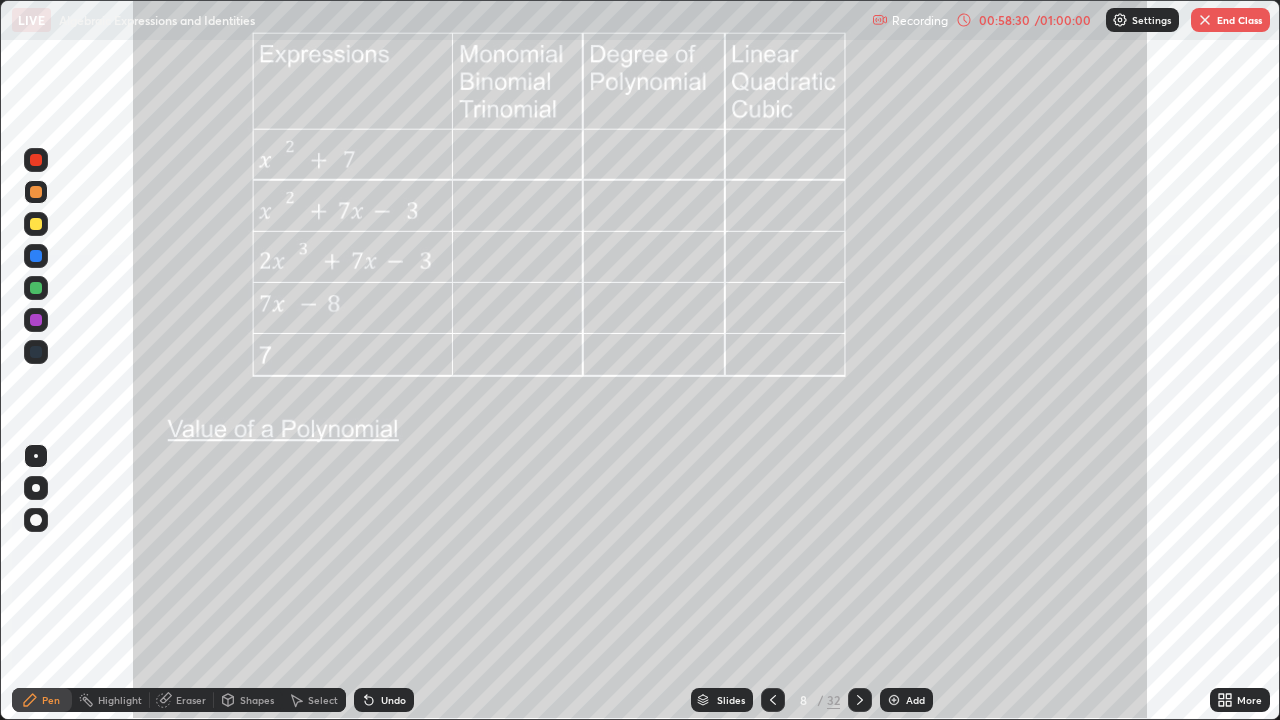 click on "End Class" at bounding box center [1230, 20] 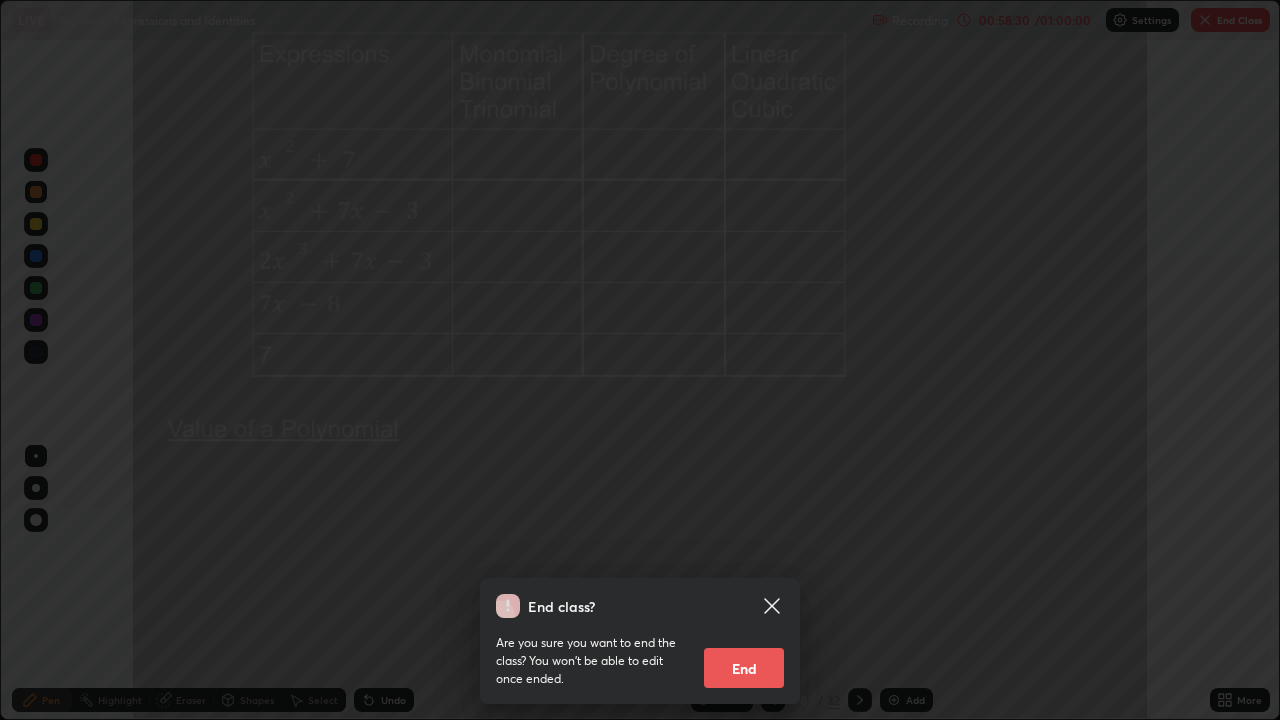 click on "End" at bounding box center (744, 668) 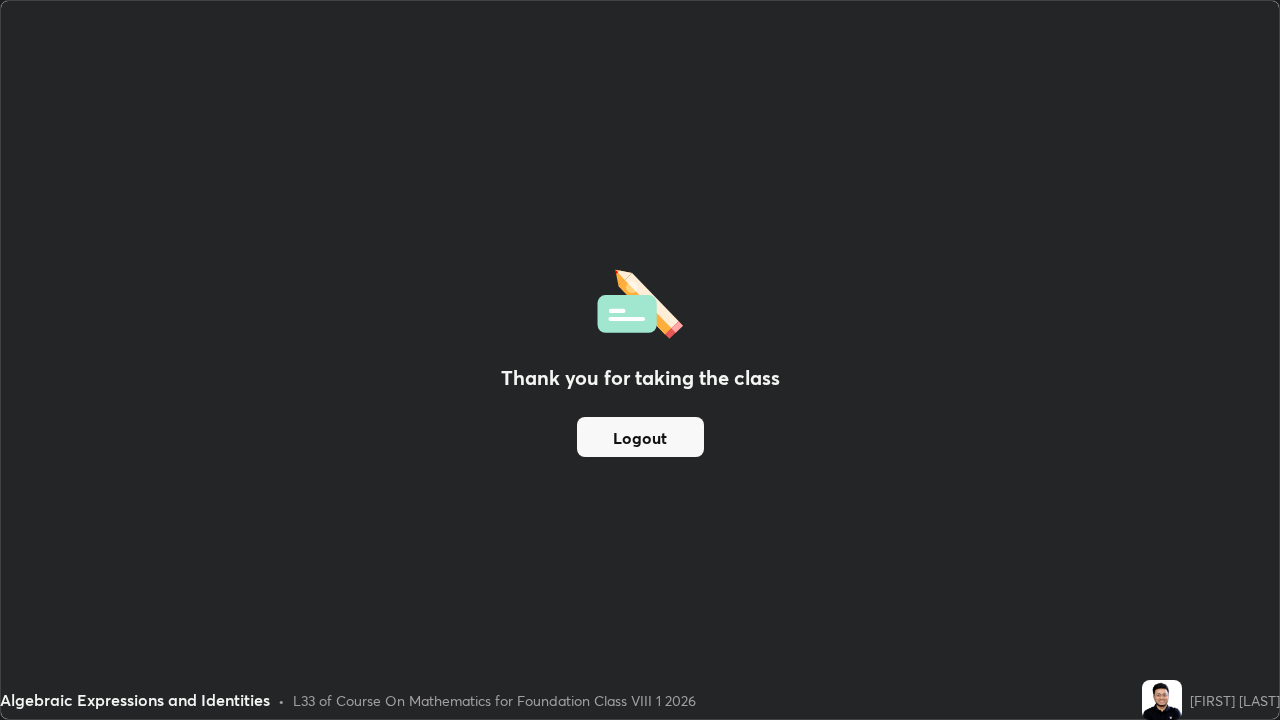 click on "Logout" at bounding box center [640, 437] 